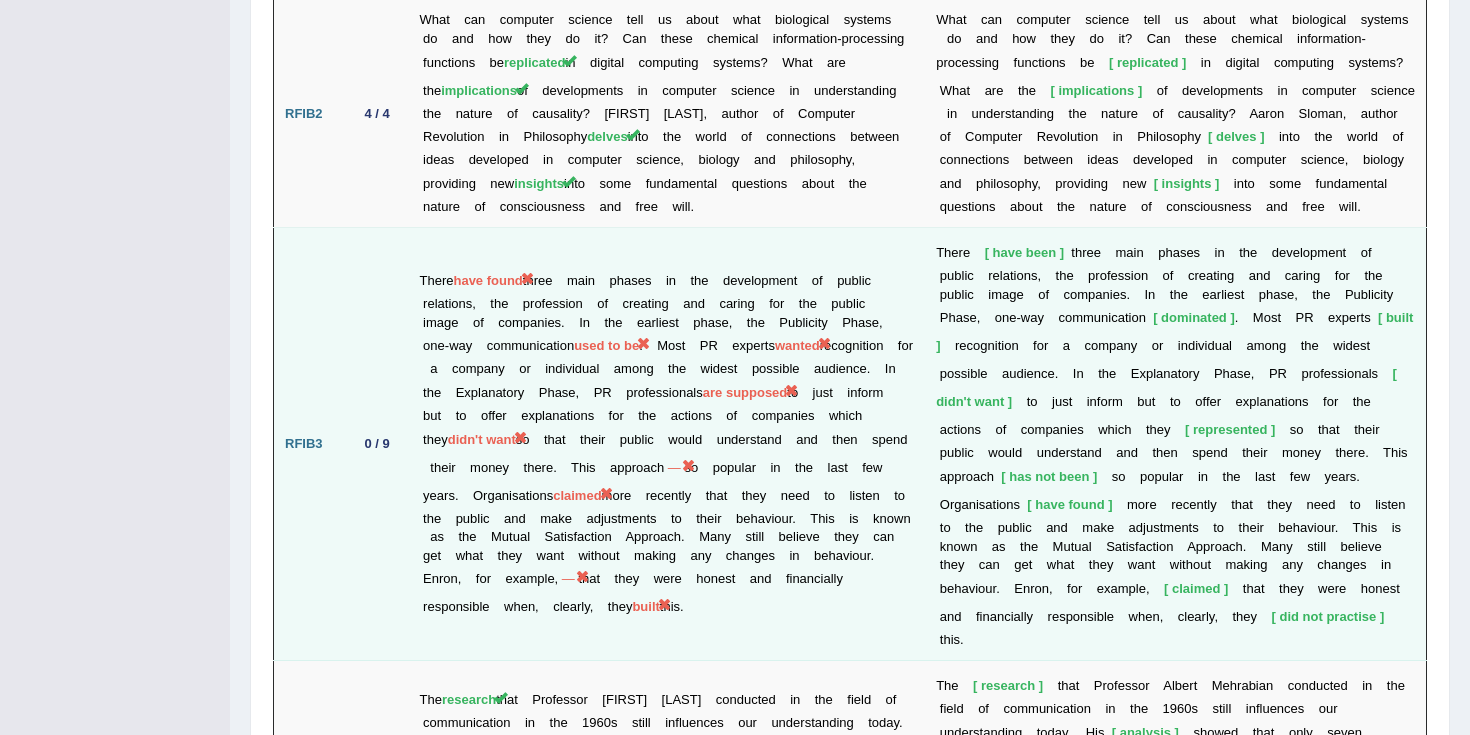 scroll, scrollTop: 0, scrollLeft: 0, axis: both 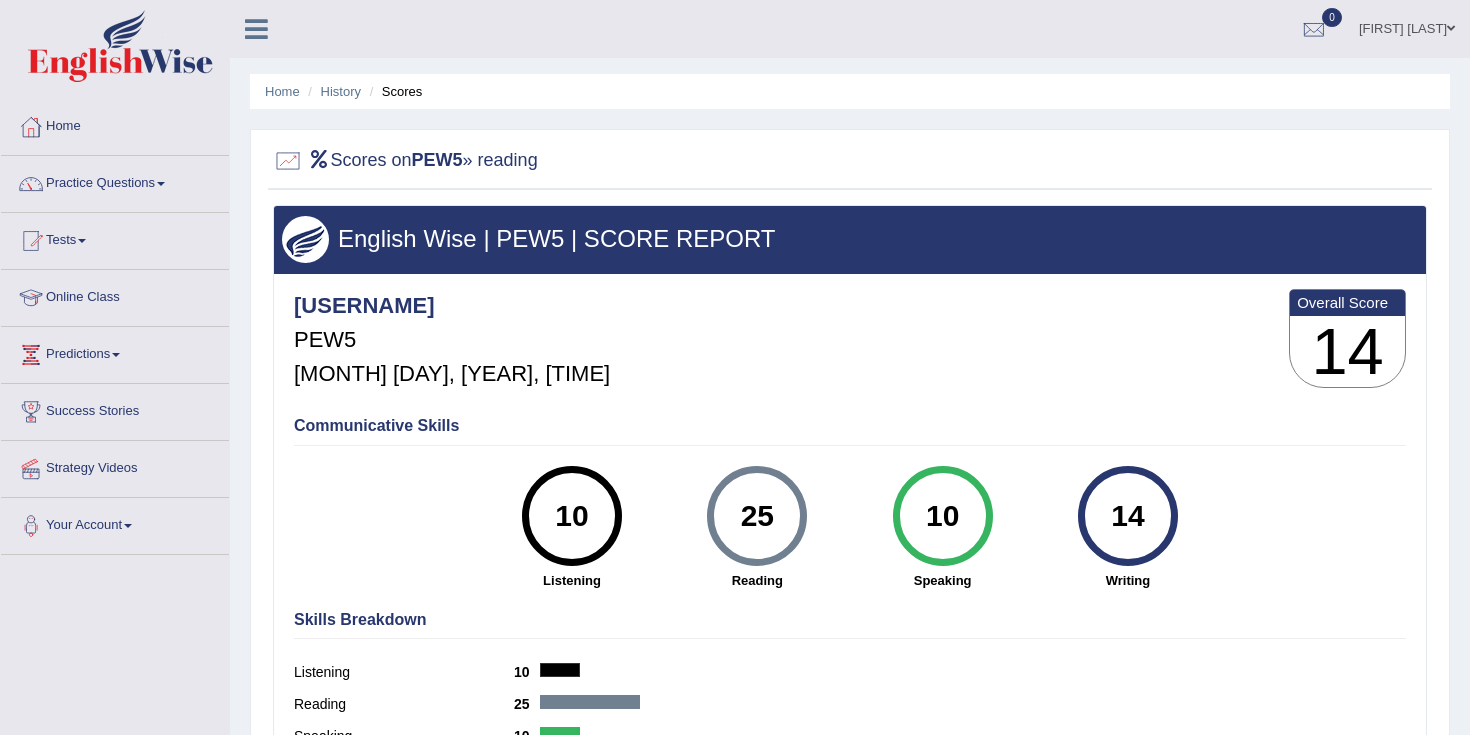click on "[FIRST] [LAST]" at bounding box center (1407, 26) 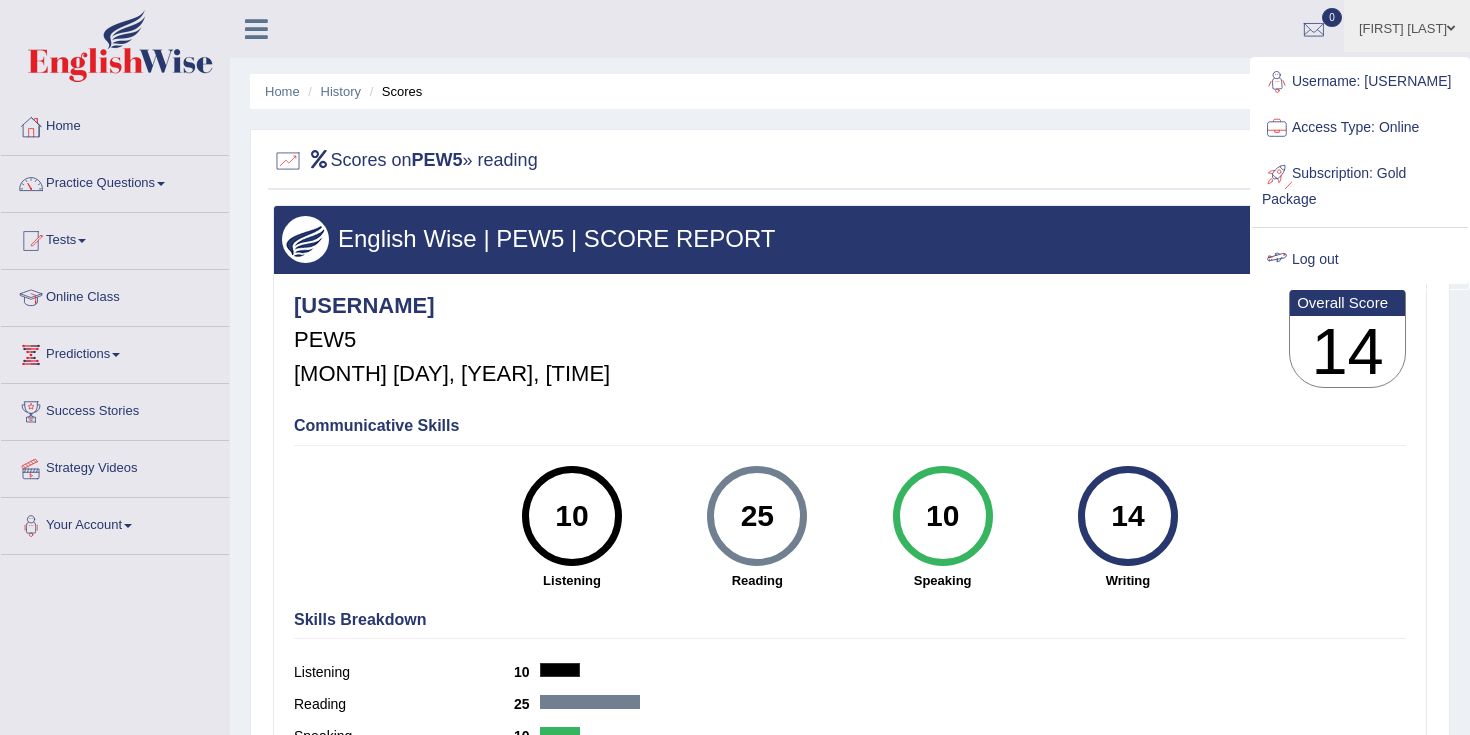 click on "Log out" at bounding box center (1360, 260) 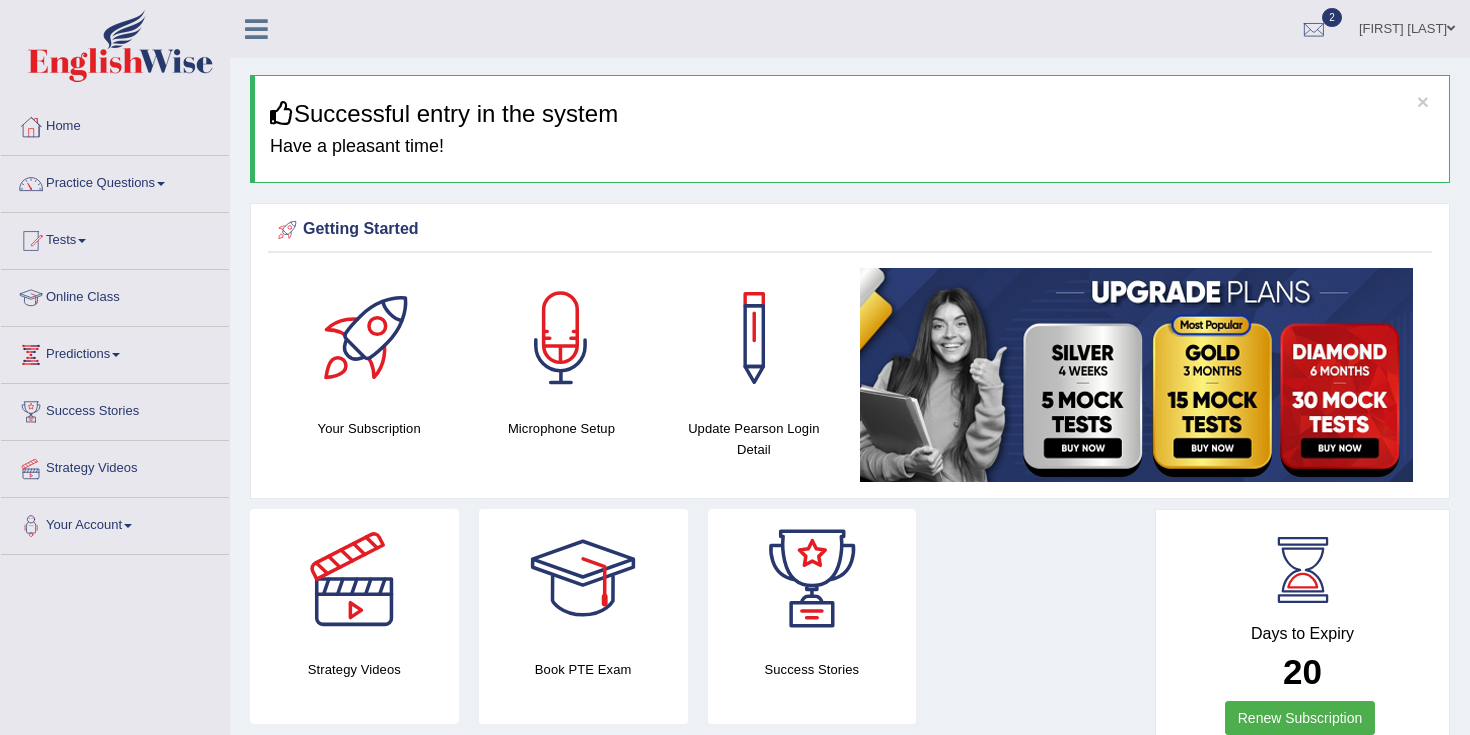 scroll, scrollTop: 0, scrollLeft: 0, axis: both 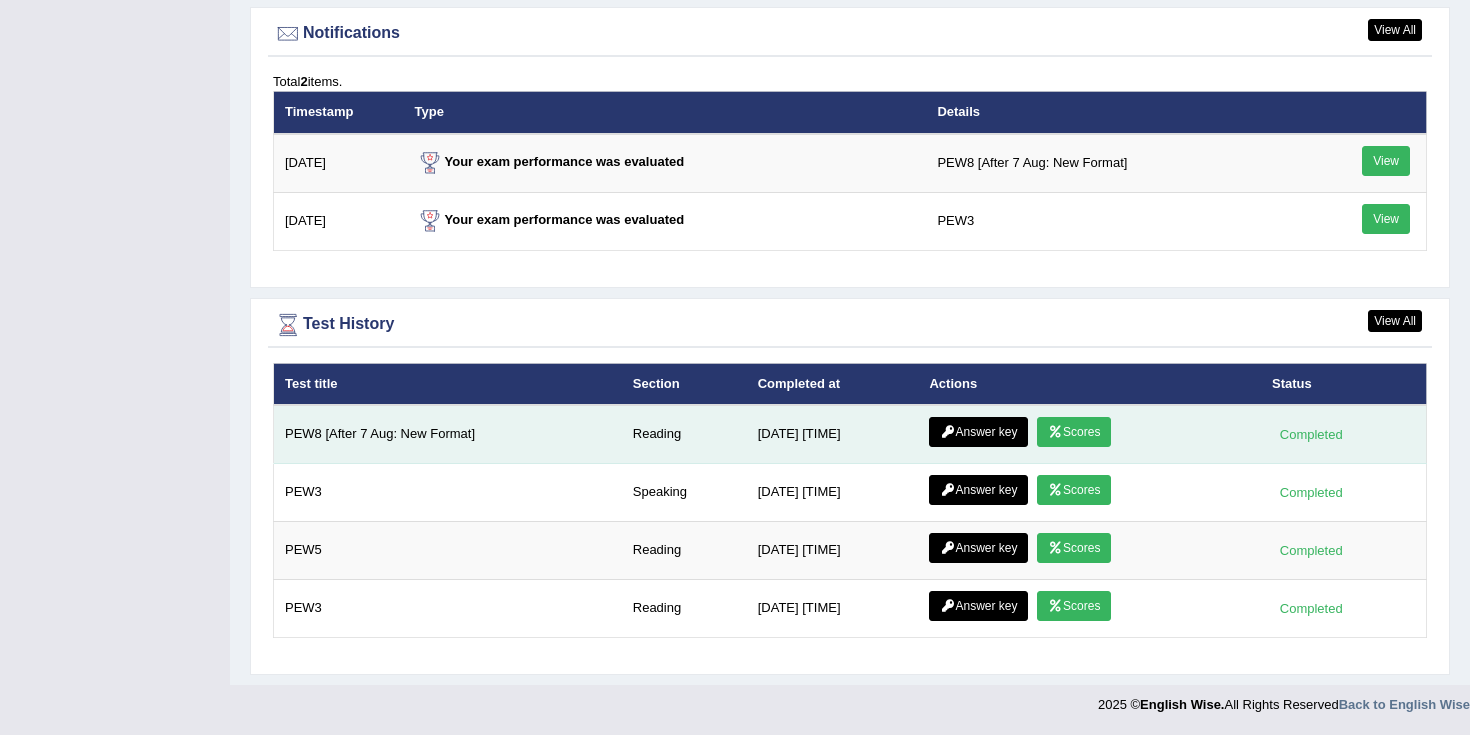 click on "Answer key" at bounding box center (978, 432) 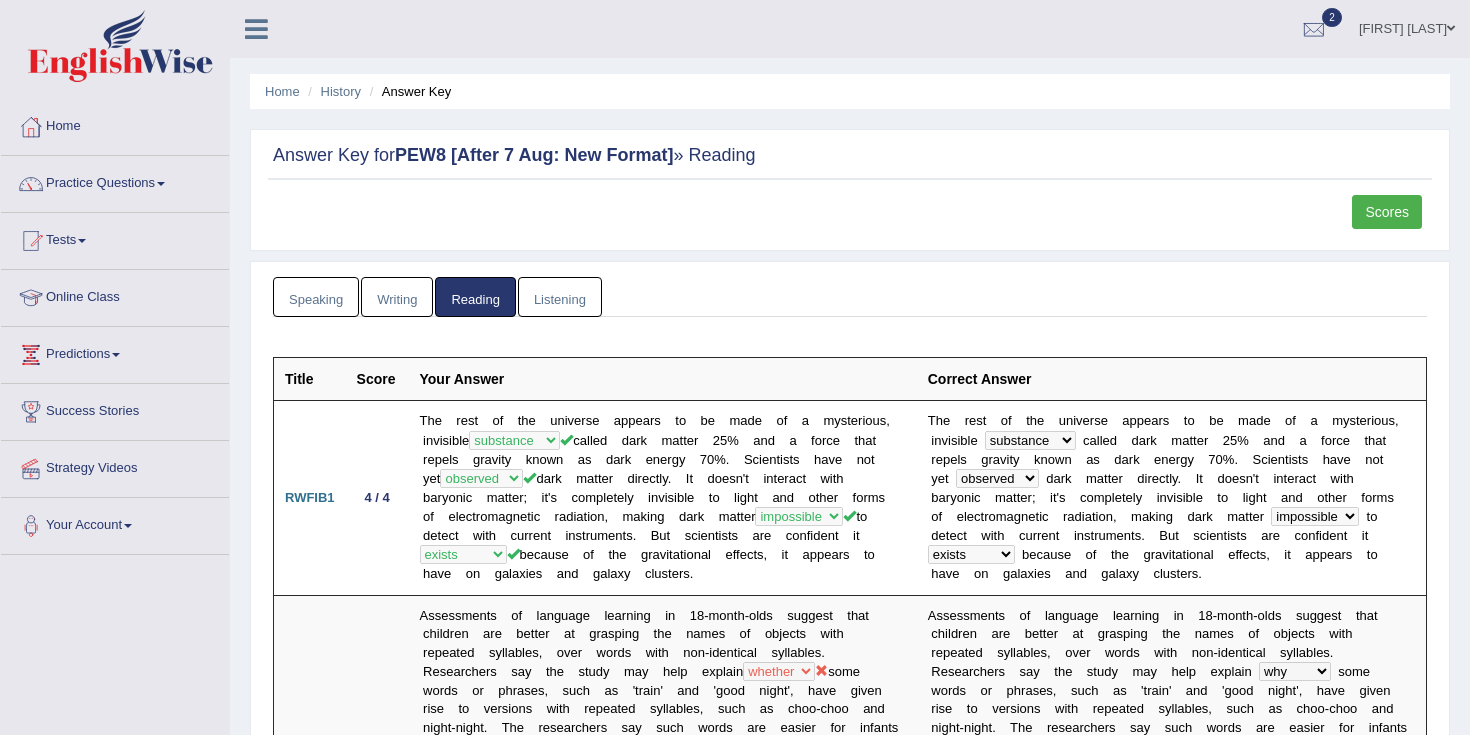 scroll, scrollTop: 0, scrollLeft: 0, axis: both 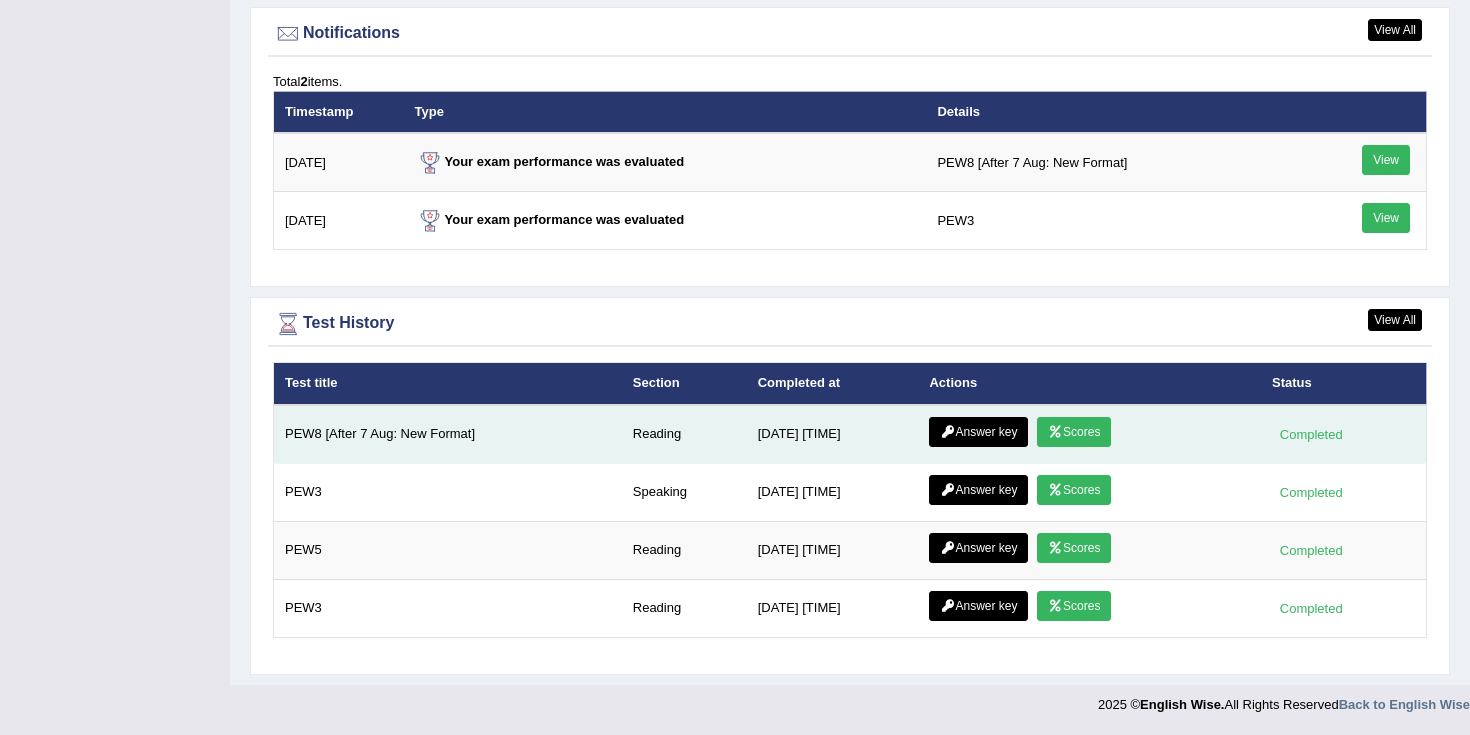 click on "Scores" at bounding box center [1074, 432] 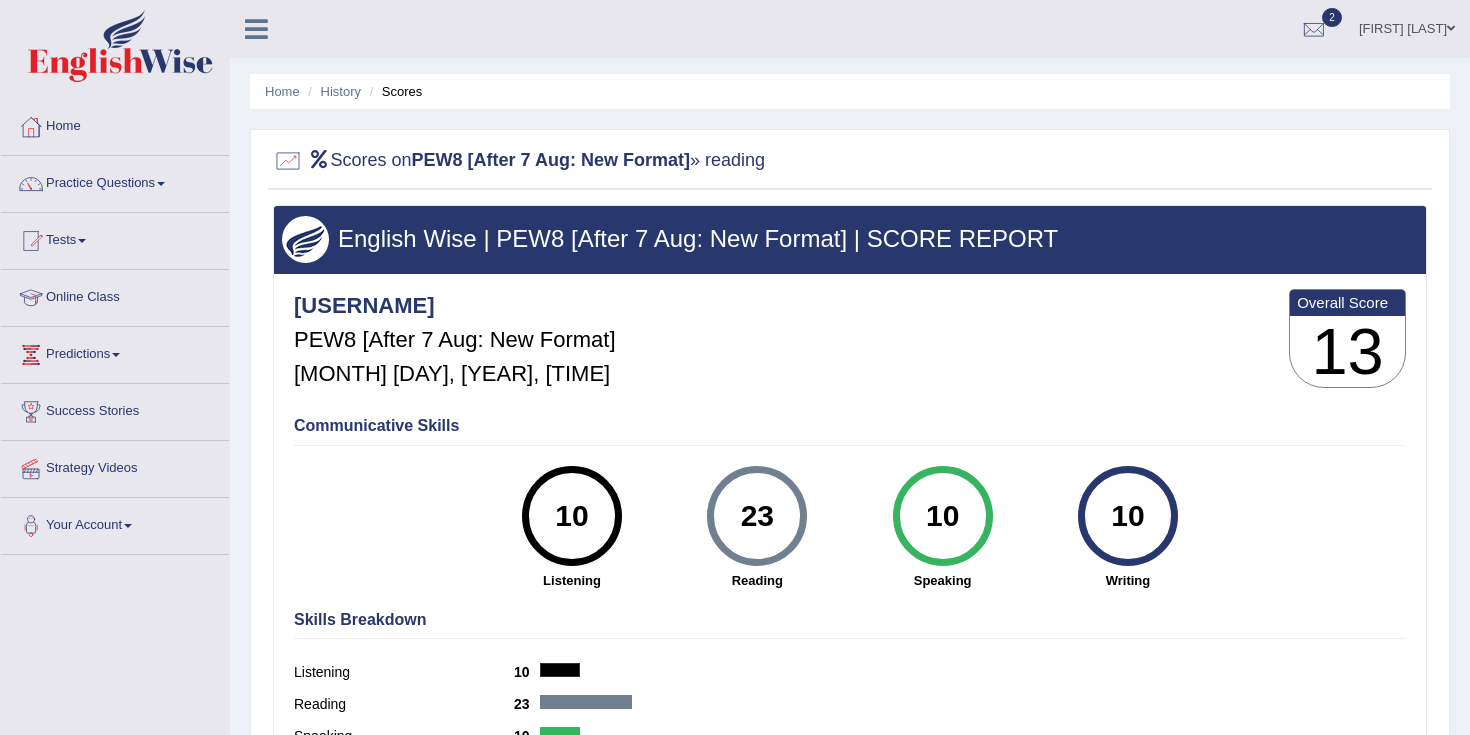 scroll, scrollTop: 0, scrollLeft: 0, axis: both 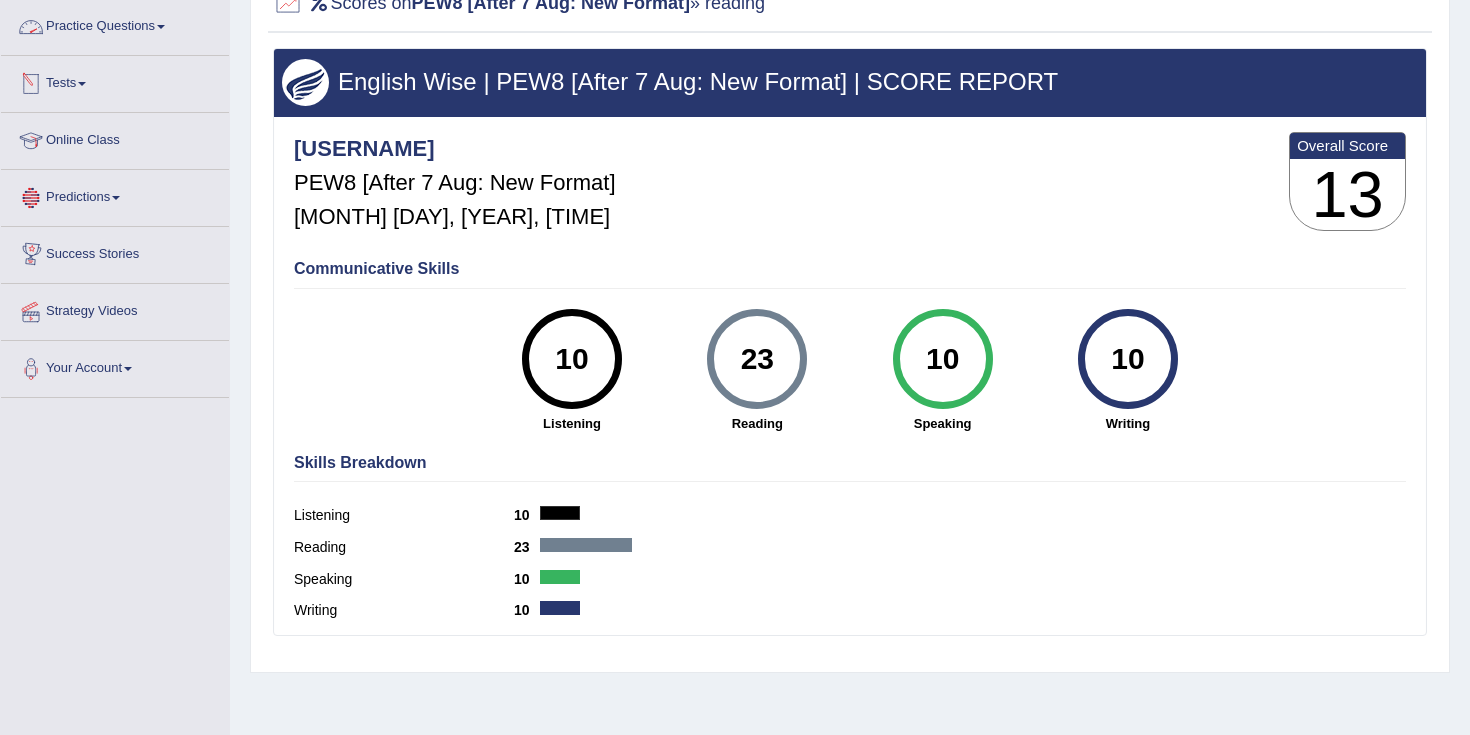 click on "Tests" at bounding box center [115, 81] 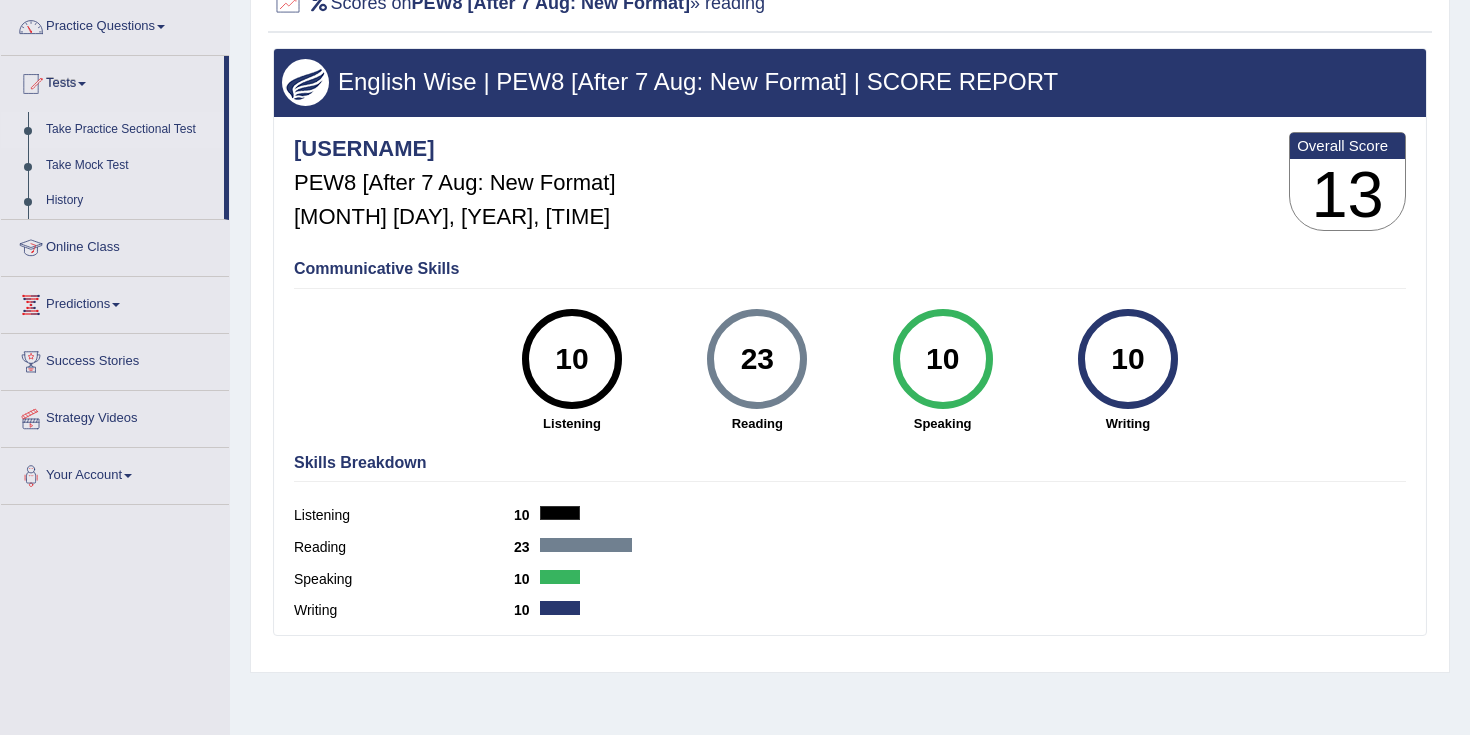click on "Take Practice Sectional Test" at bounding box center [130, 130] 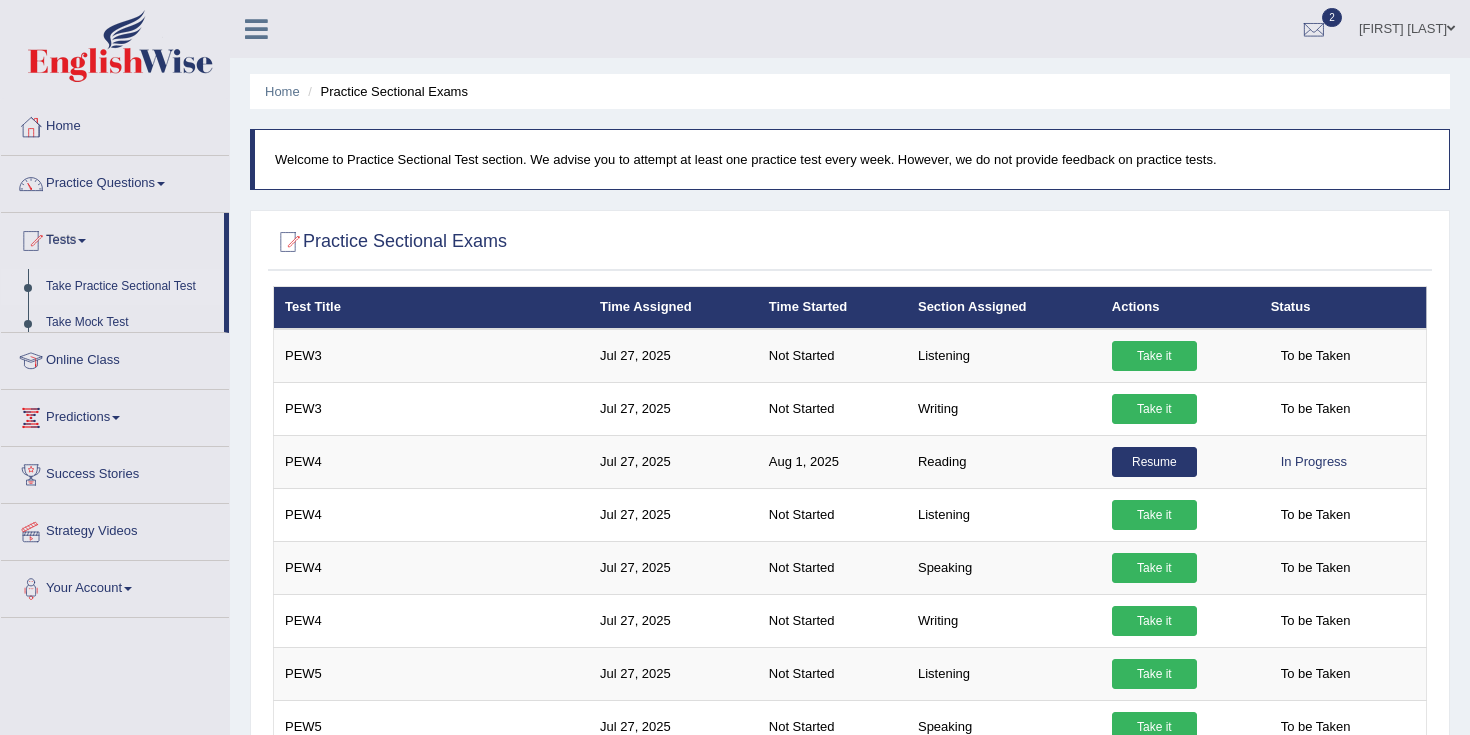 scroll, scrollTop: 0, scrollLeft: 0, axis: both 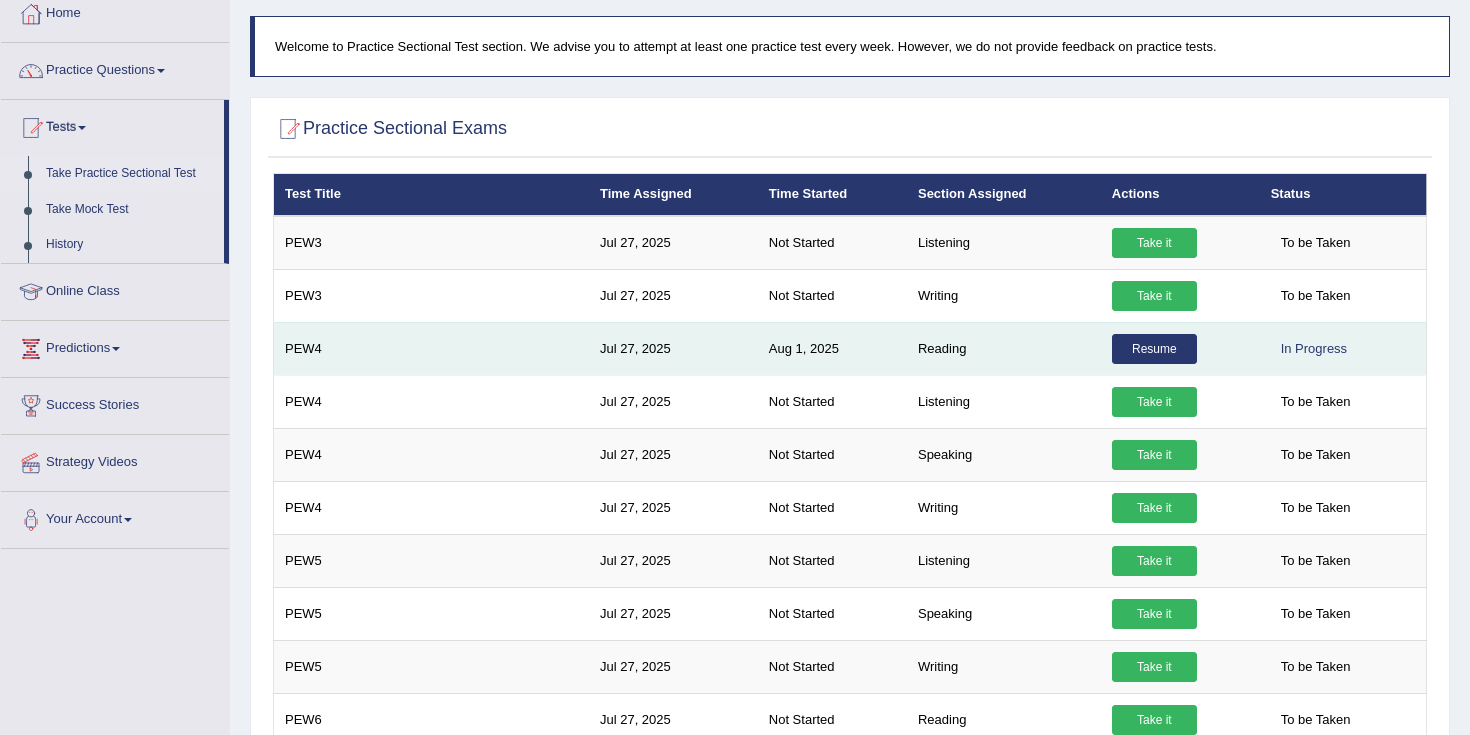 click on "Resume" at bounding box center (1154, 349) 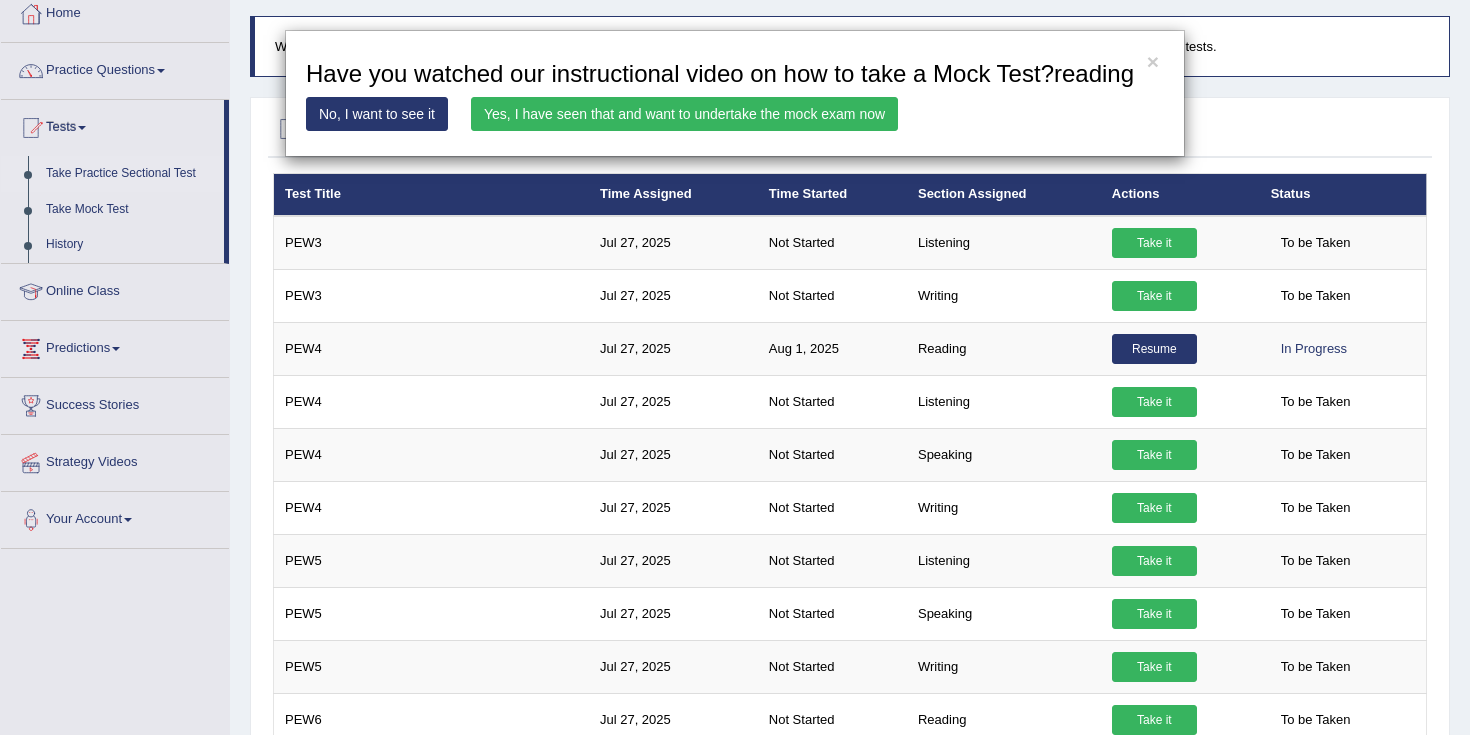 click on "Yes, I have seen that and want to undertake the mock exam now" at bounding box center (684, 114) 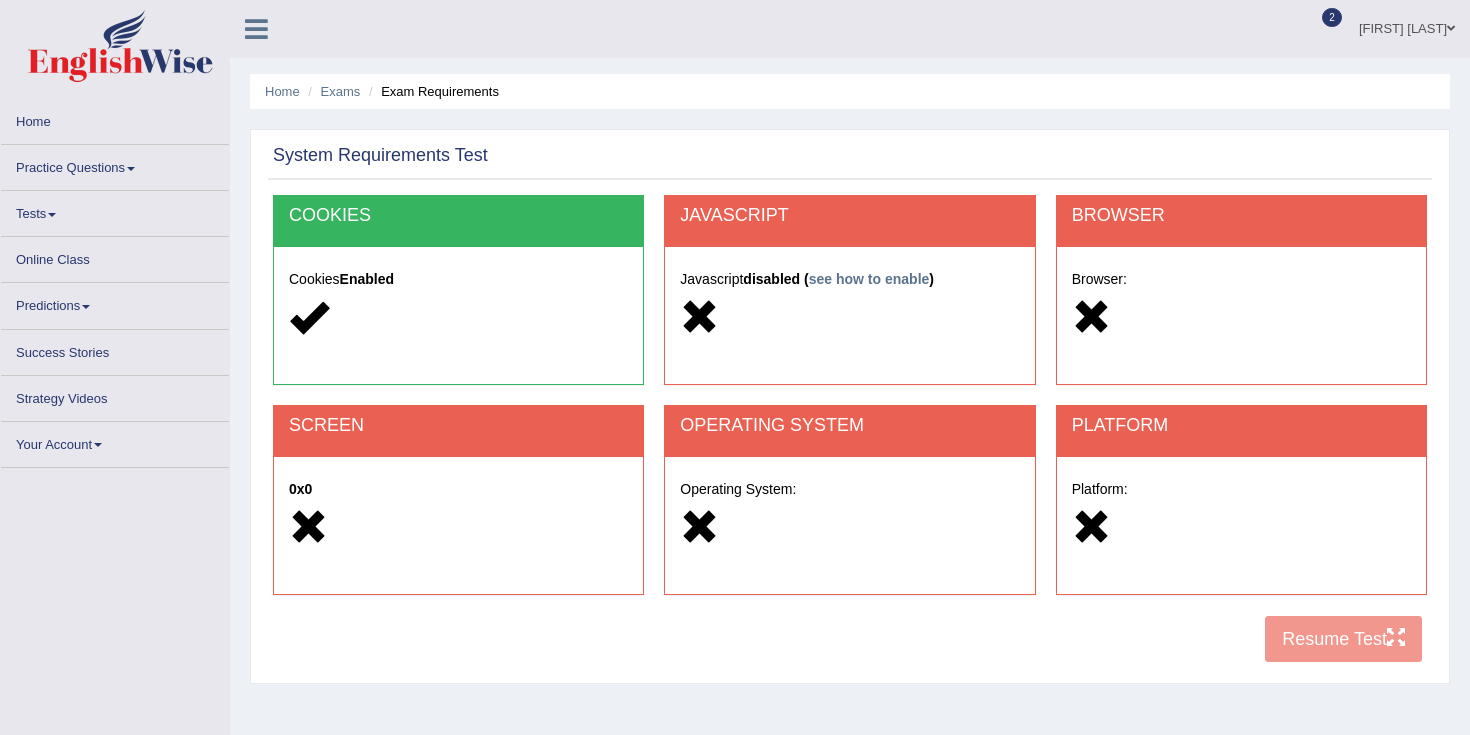scroll, scrollTop: 0, scrollLeft: 0, axis: both 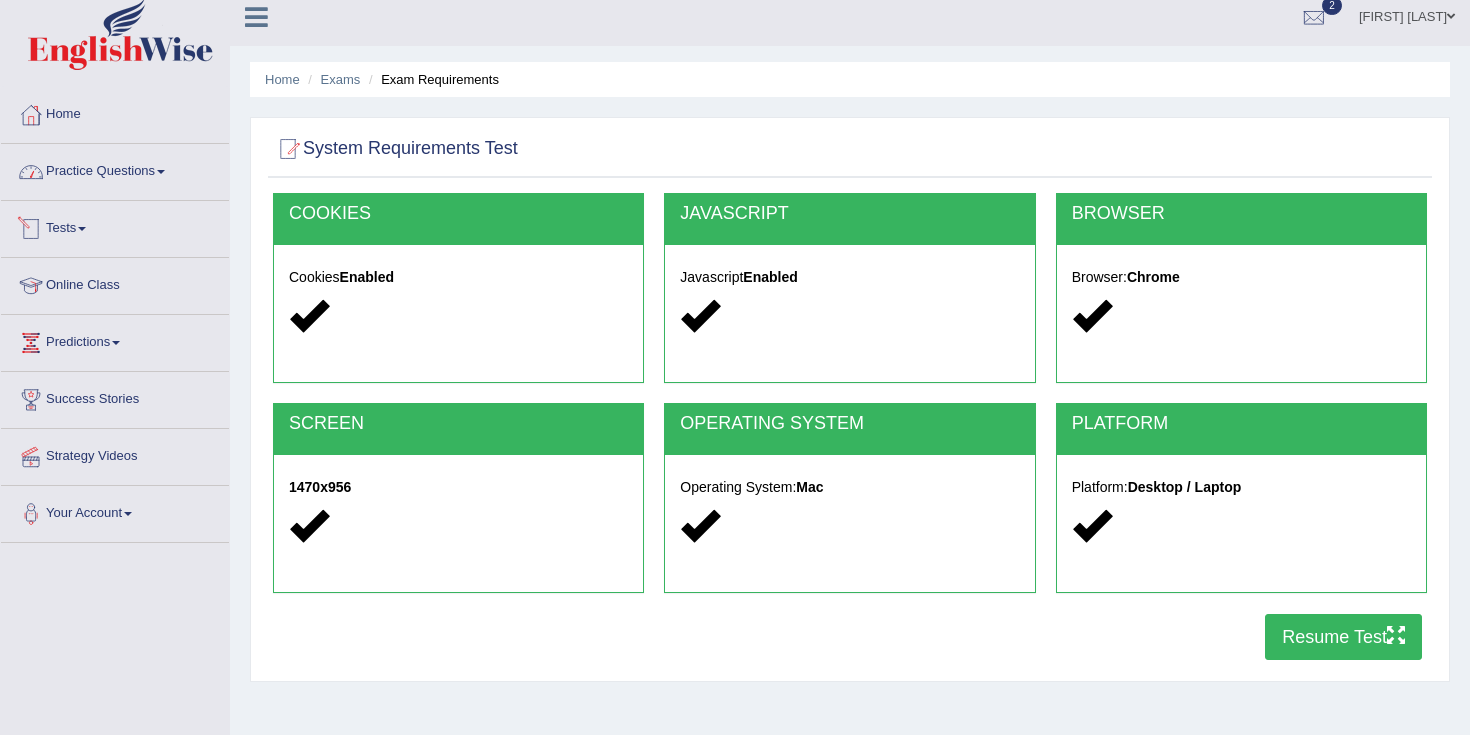 click on "Practice Questions" at bounding box center (115, 169) 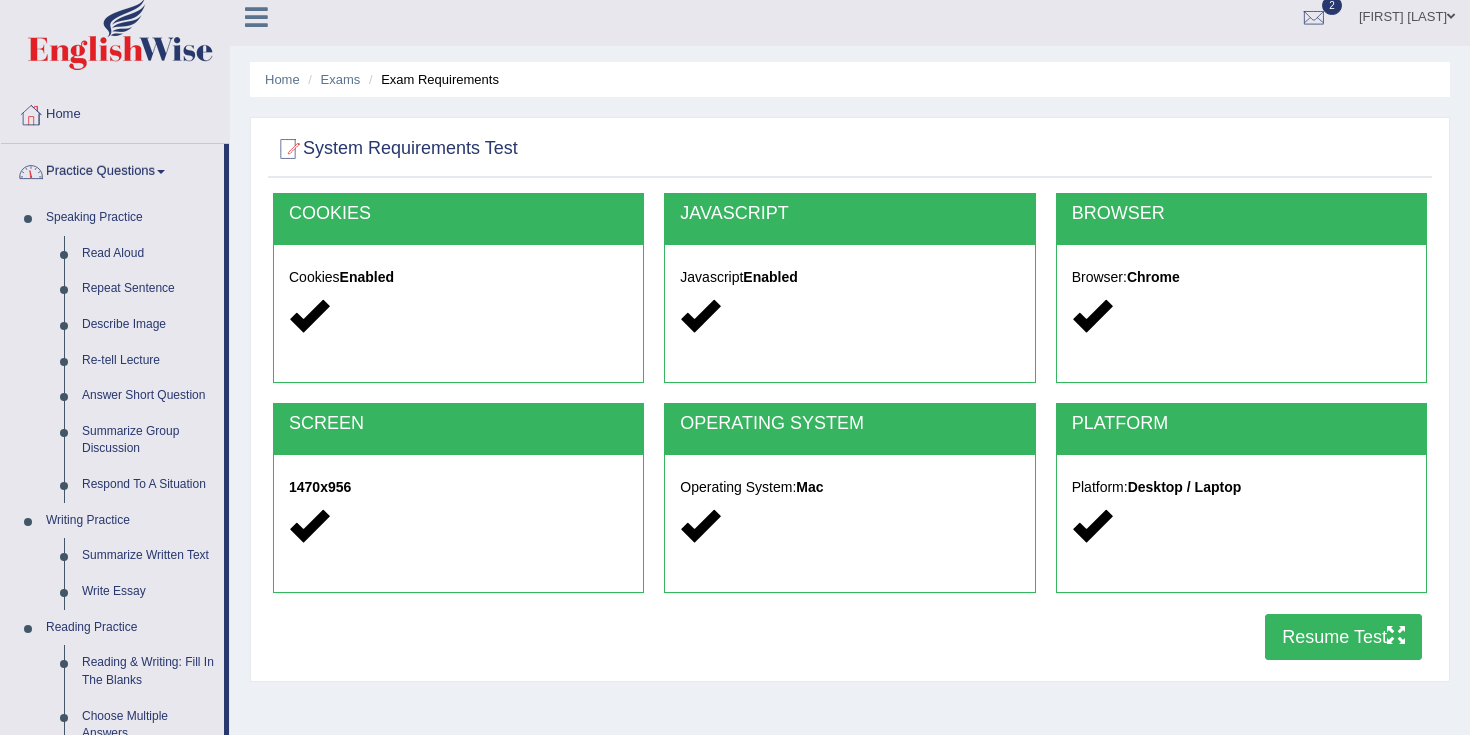 click on "Practice Questions" at bounding box center (112, 169) 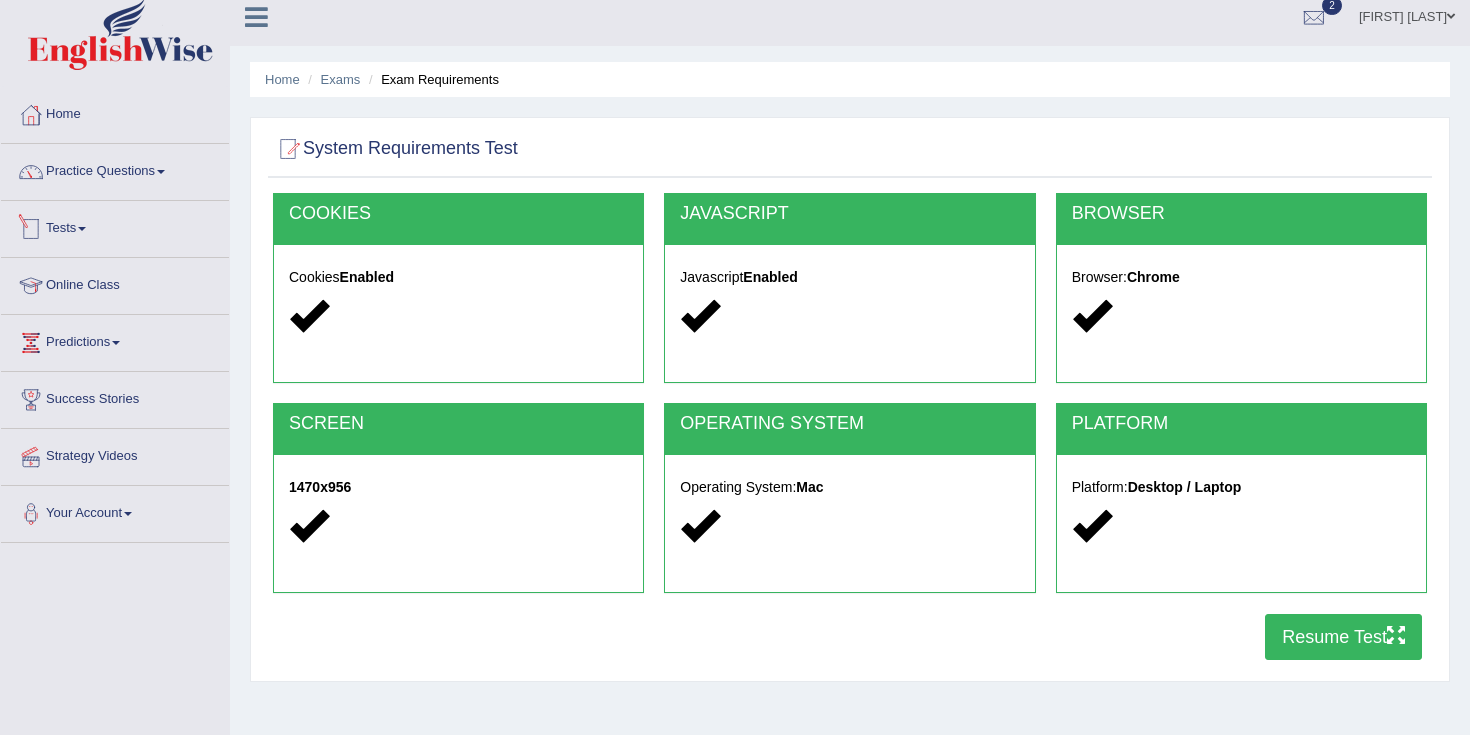 click on "Tests" at bounding box center (115, 226) 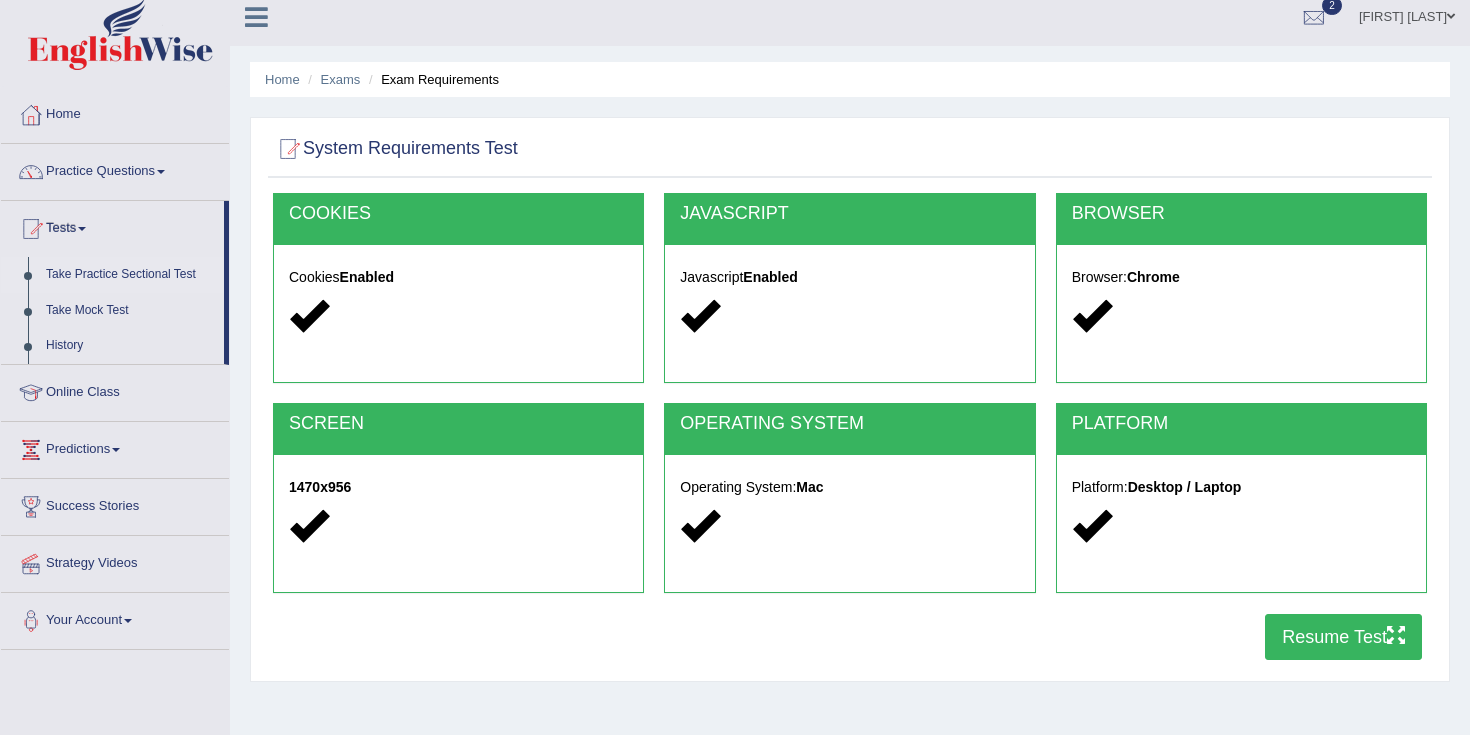 click on "Take Practice Sectional Test" at bounding box center (130, 275) 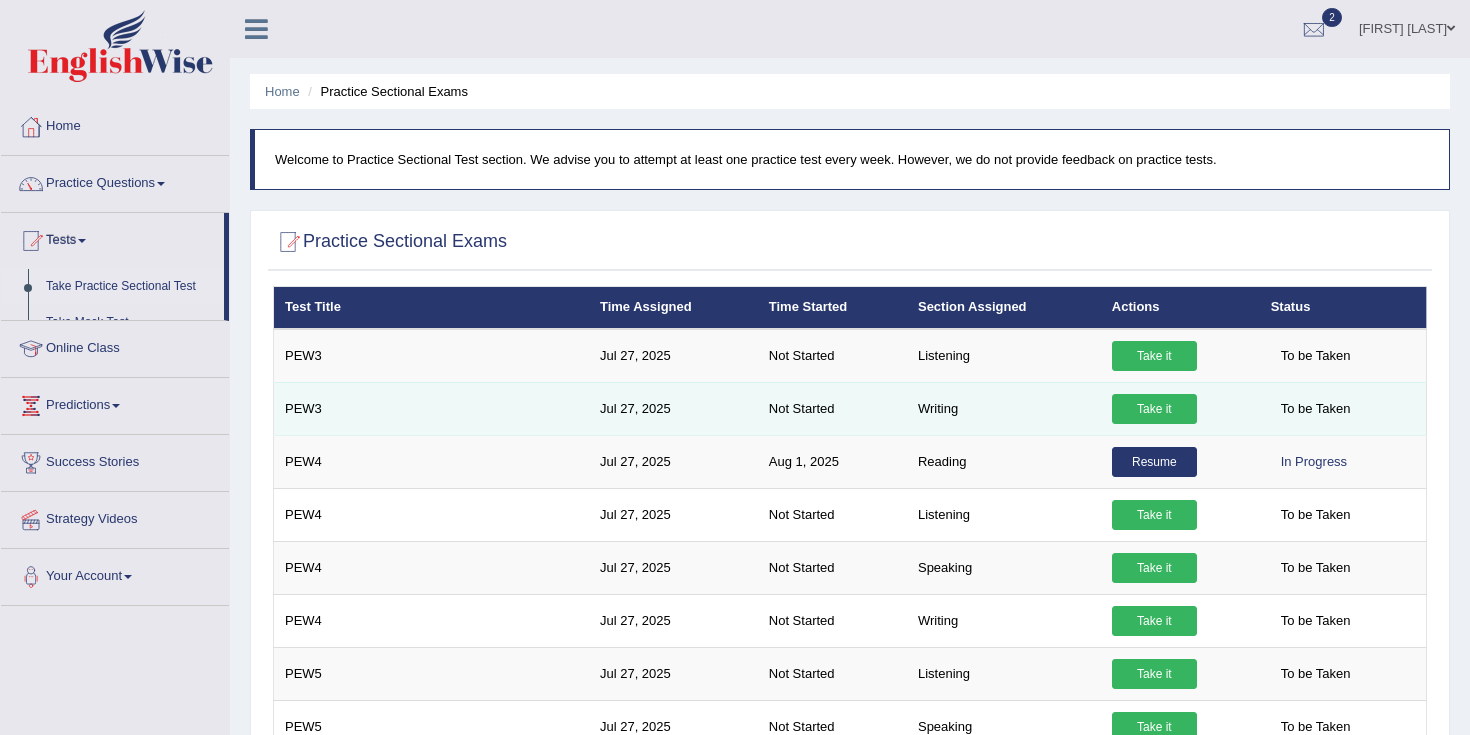 scroll, scrollTop: 0, scrollLeft: 0, axis: both 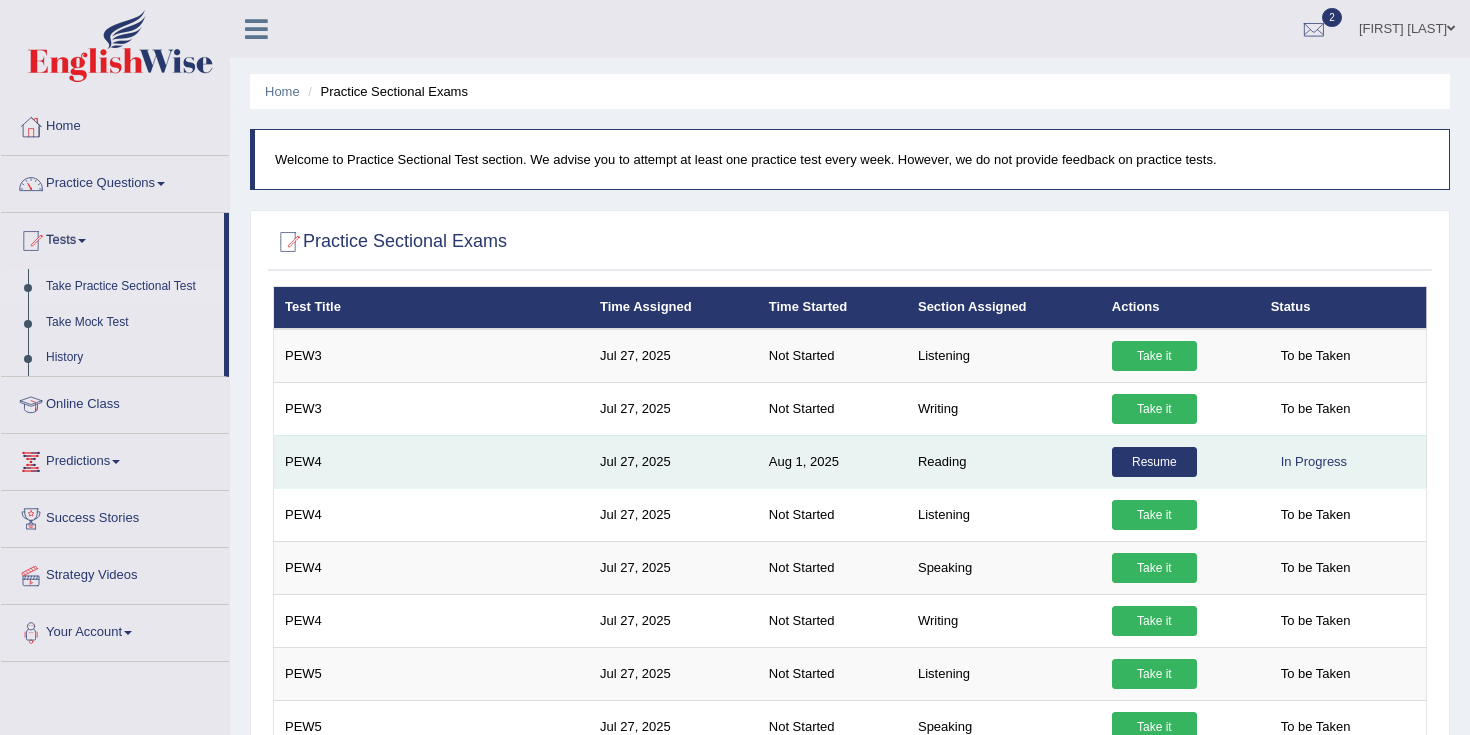 click on "Resume" at bounding box center [1154, 462] 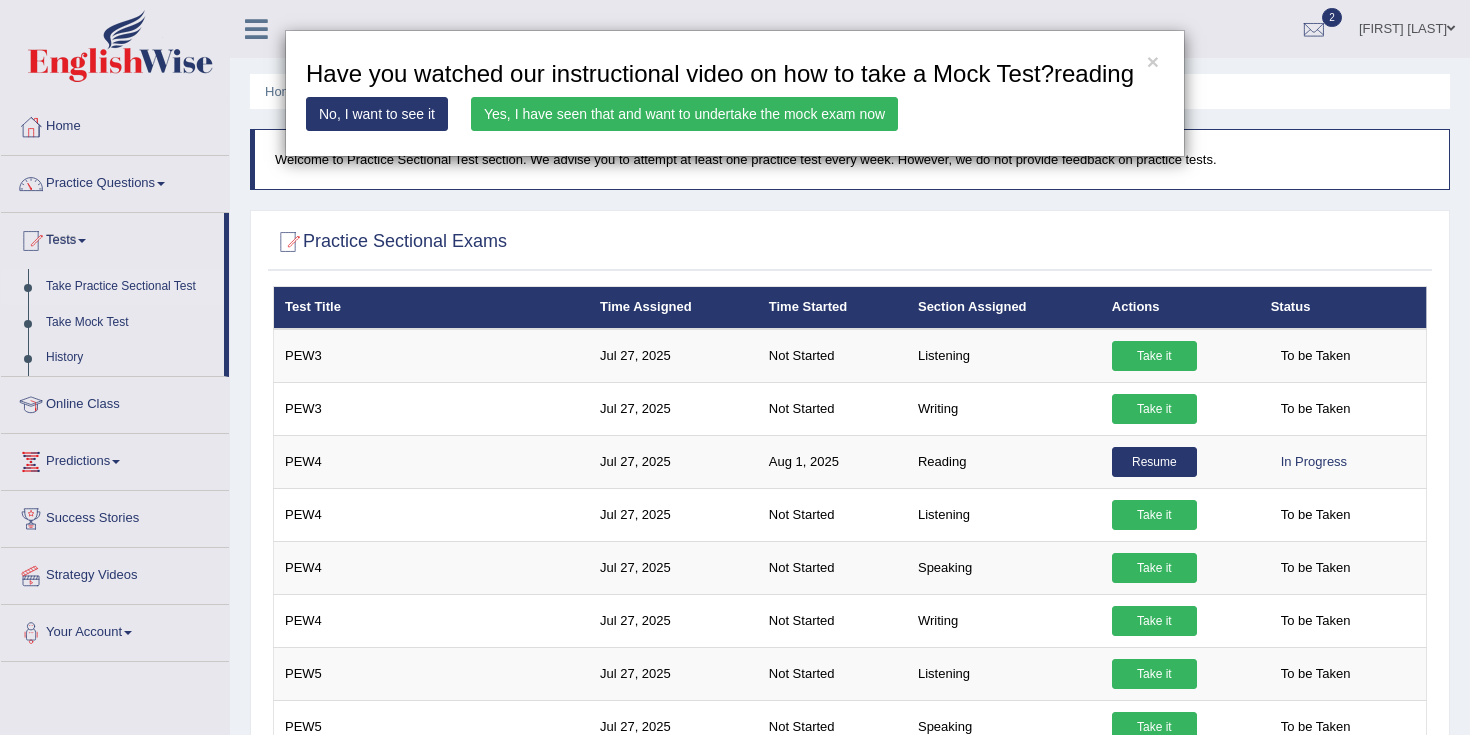 click on "Yes, I have seen that and want to undertake the mock exam now" at bounding box center [684, 114] 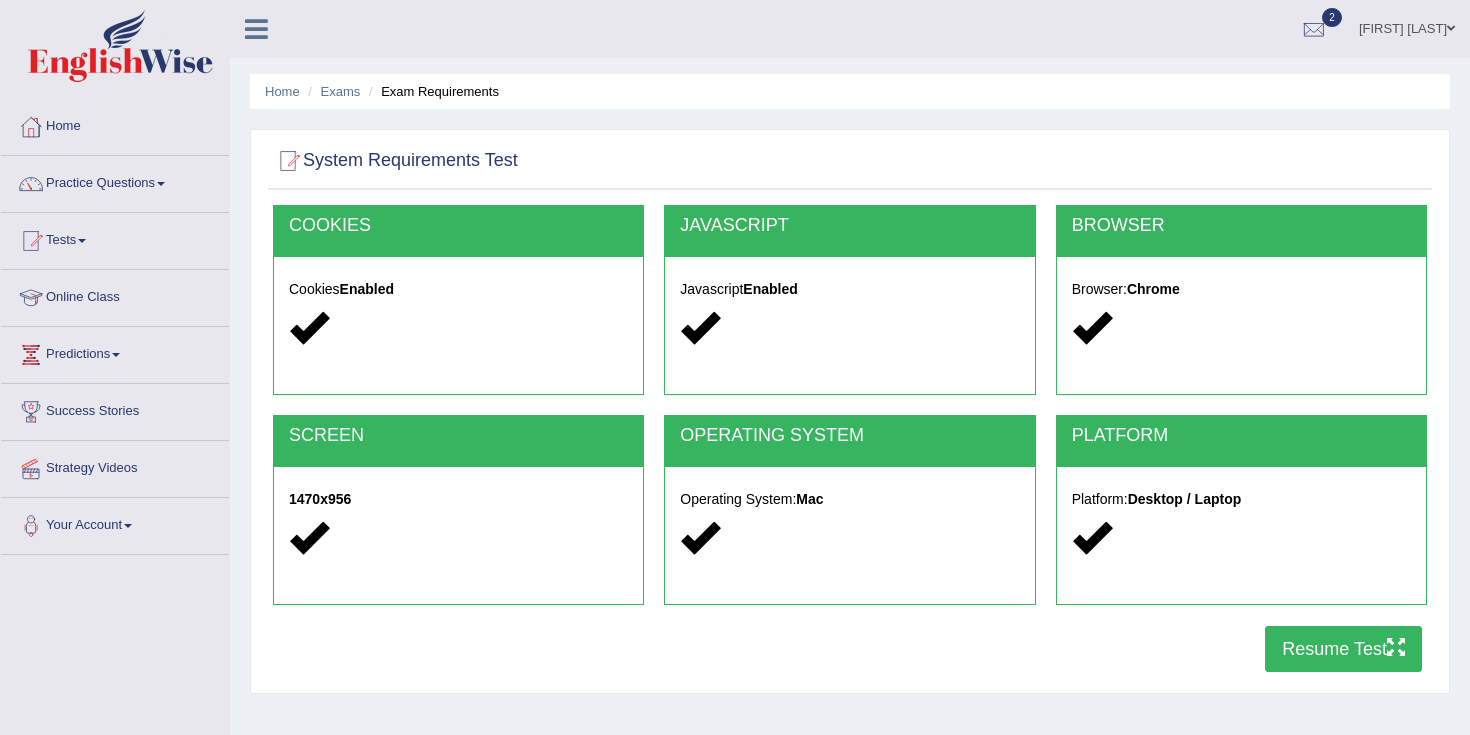 scroll, scrollTop: 0, scrollLeft: 0, axis: both 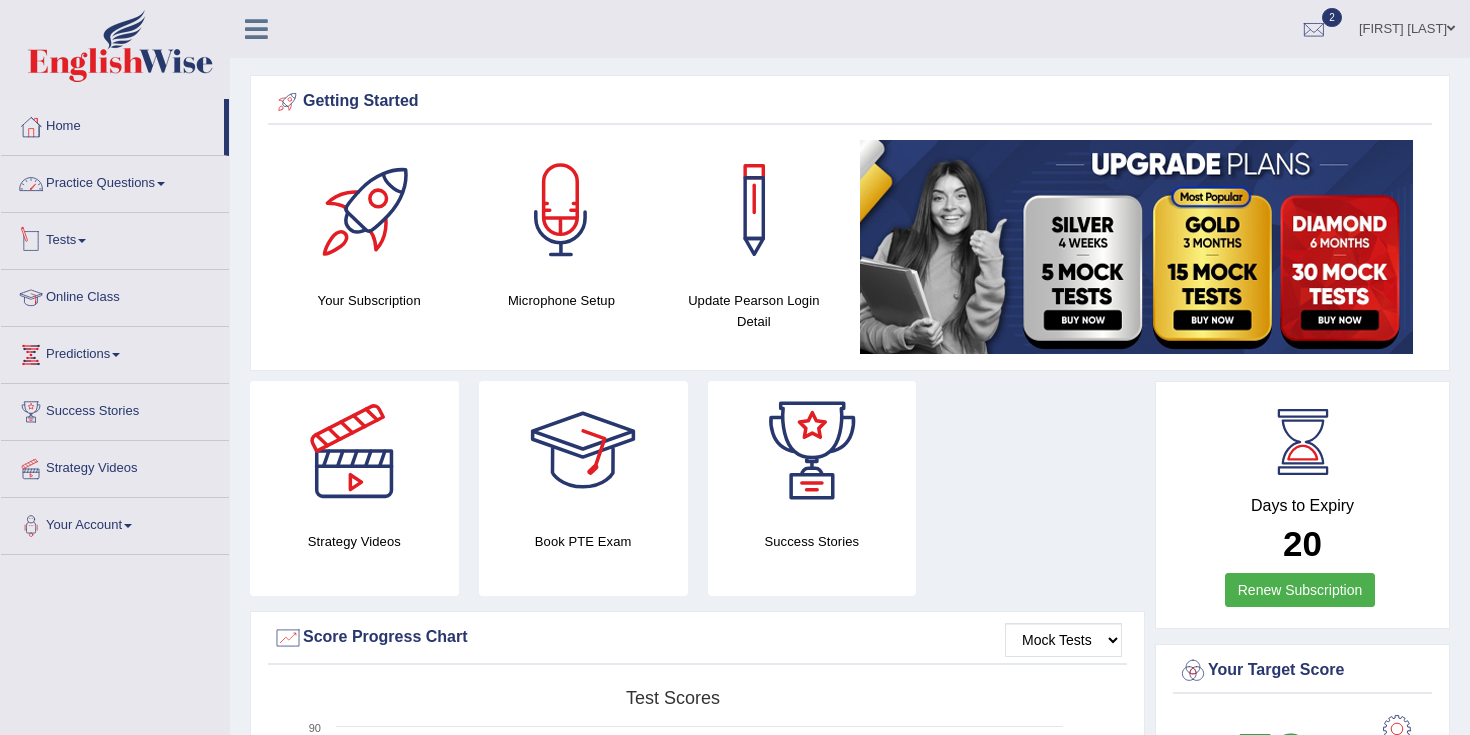 click on "Practice Questions" at bounding box center (115, 181) 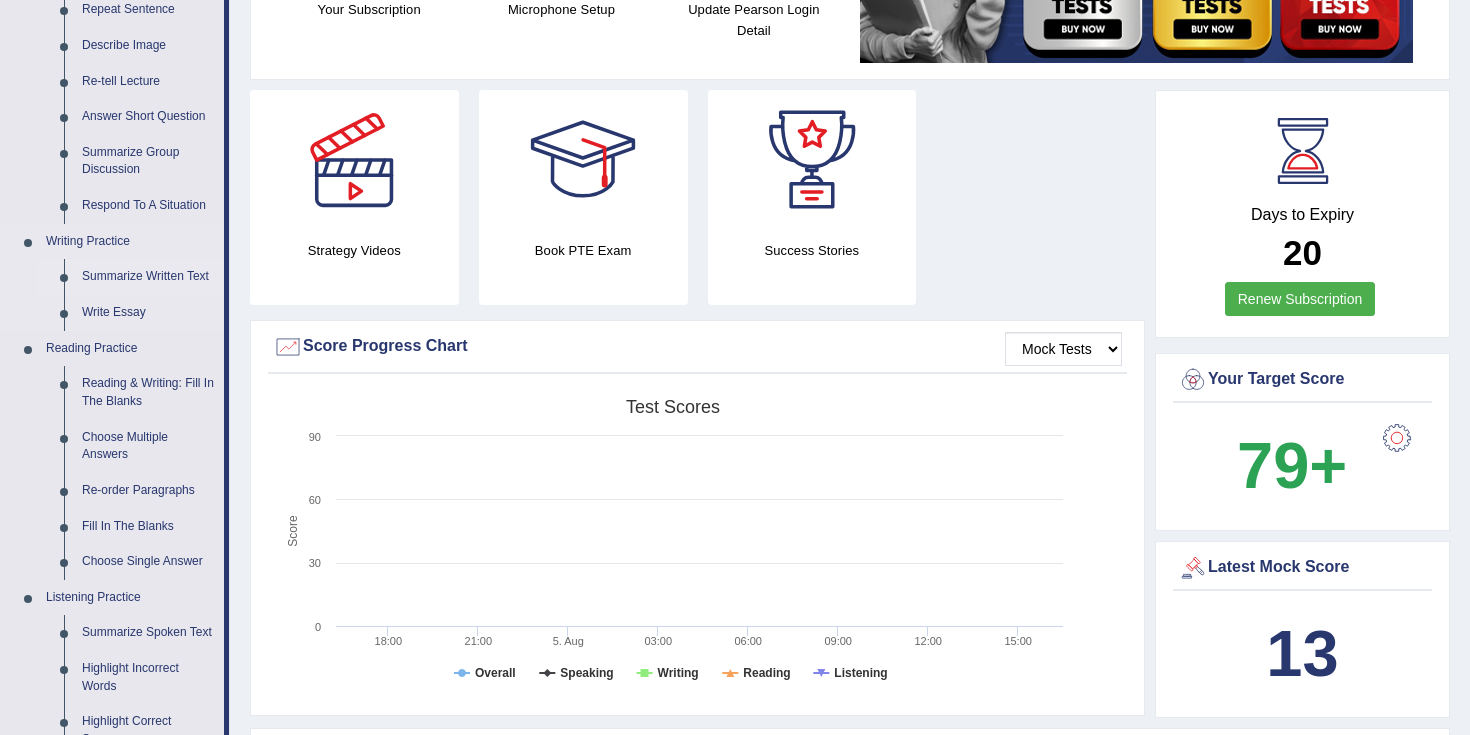 scroll, scrollTop: 292, scrollLeft: 0, axis: vertical 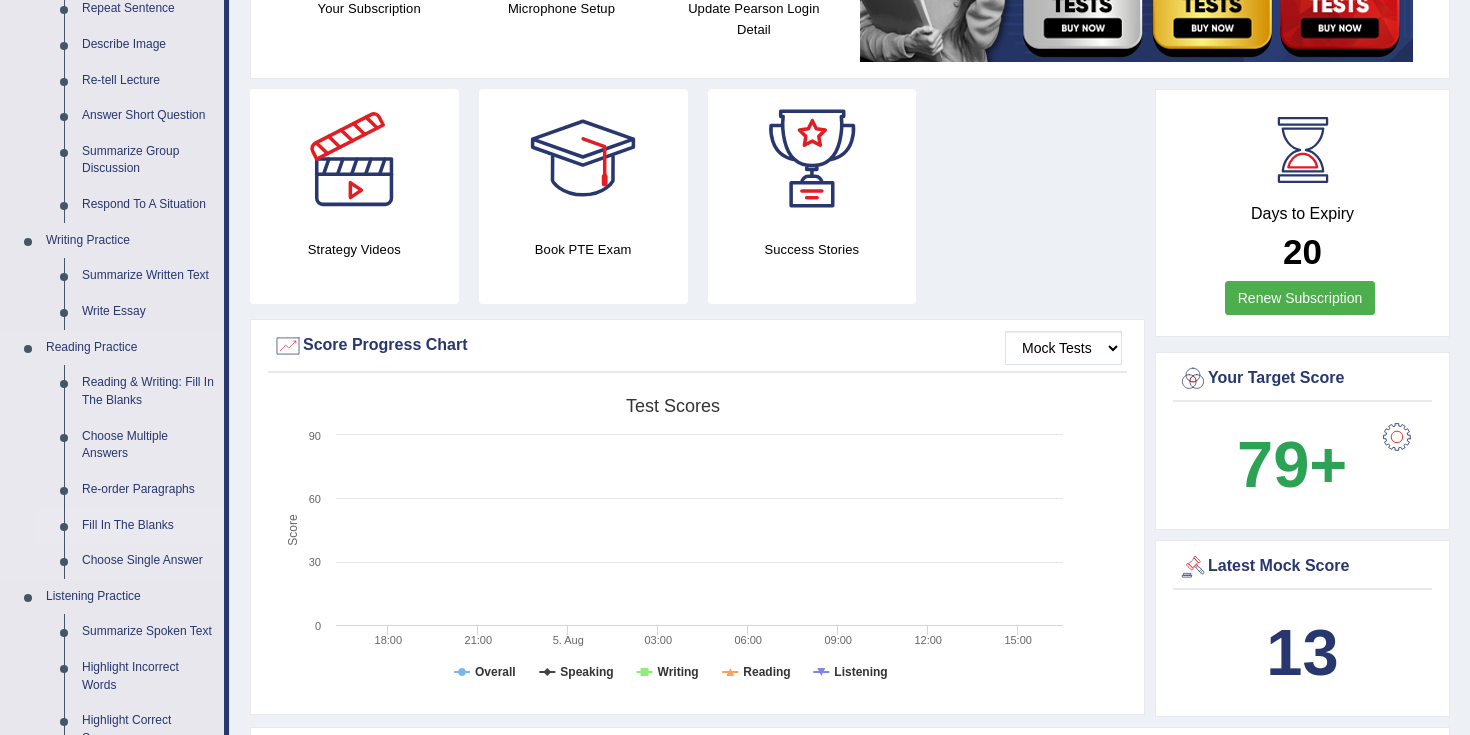click on "Fill In The Blanks" at bounding box center [148, 526] 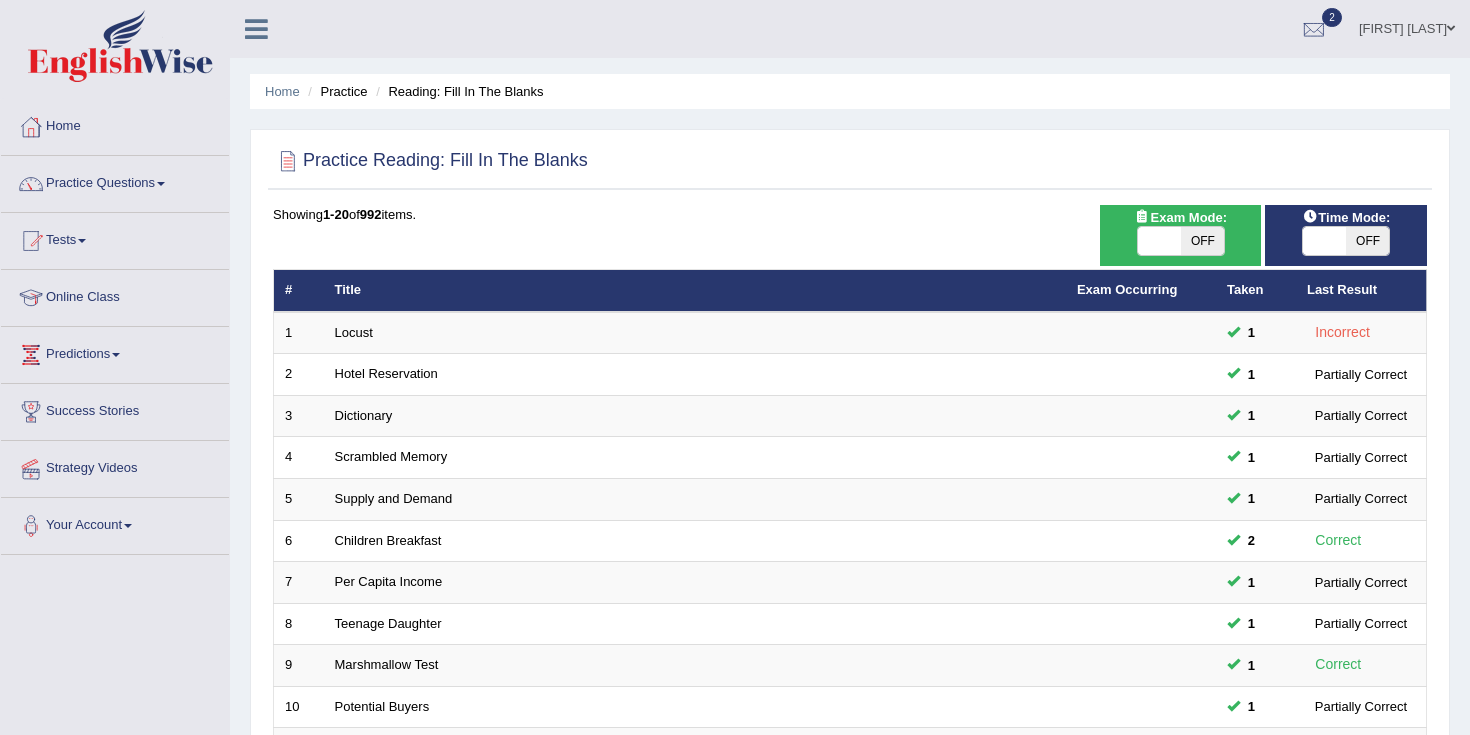 scroll, scrollTop: 0, scrollLeft: 0, axis: both 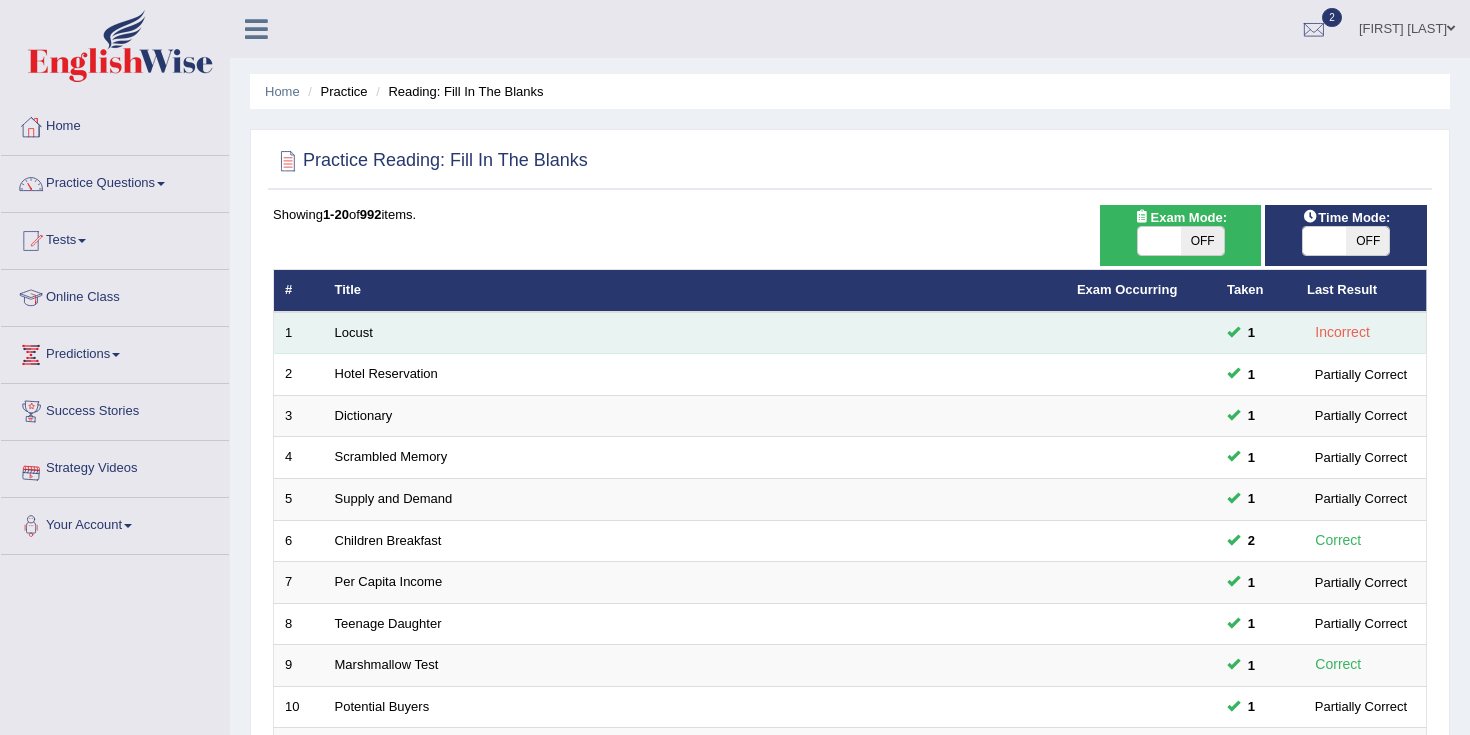 click on "Locust" at bounding box center [695, 333] 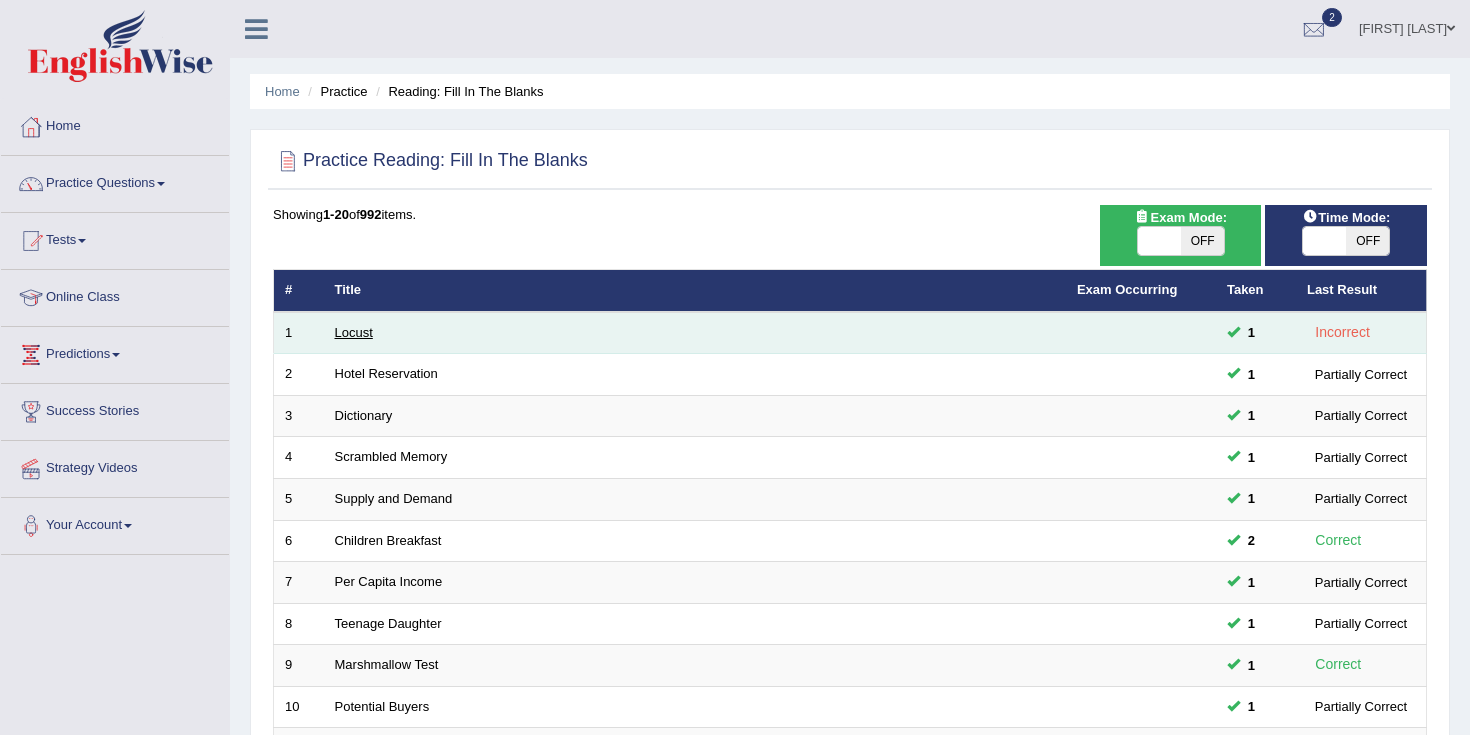 click on "Locust" at bounding box center (354, 332) 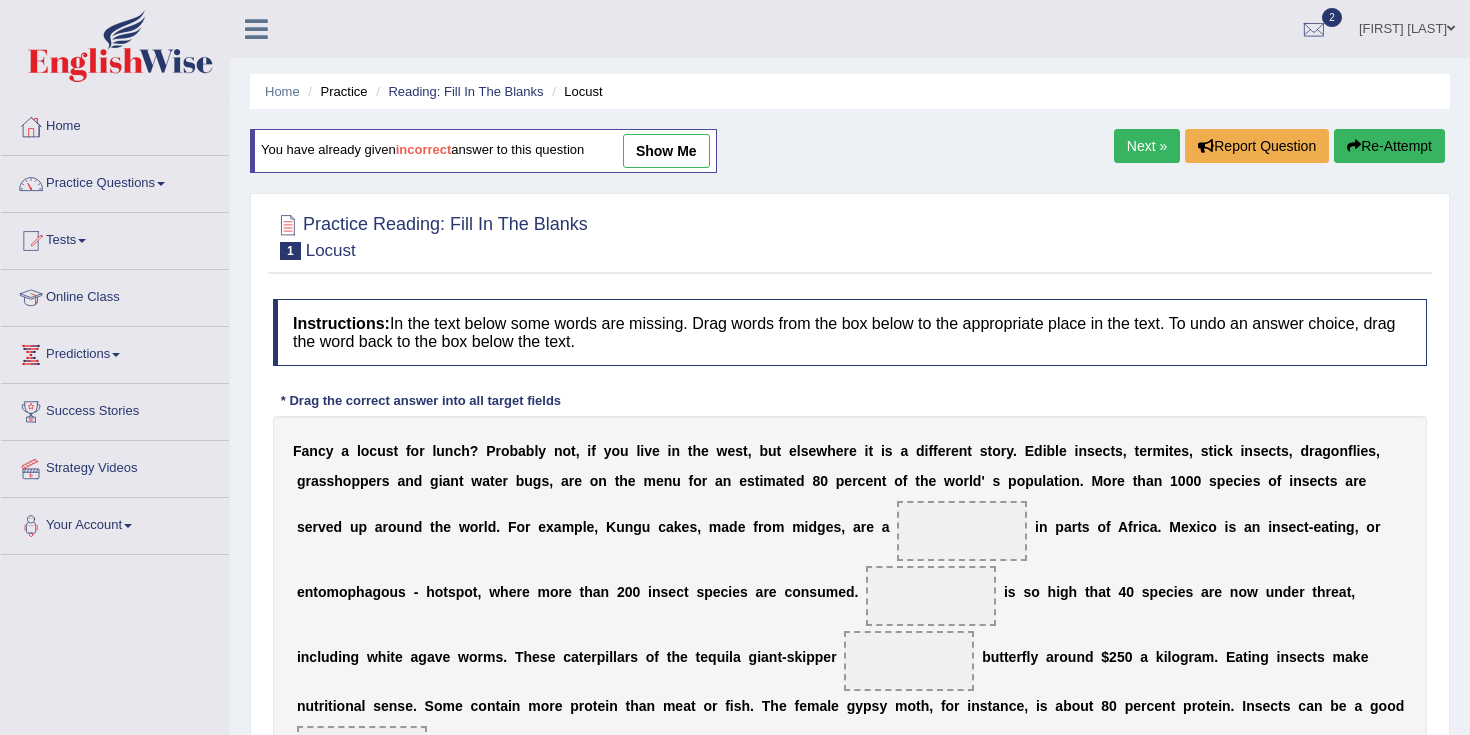 scroll, scrollTop: 0, scrollLeft: 0, axis: both 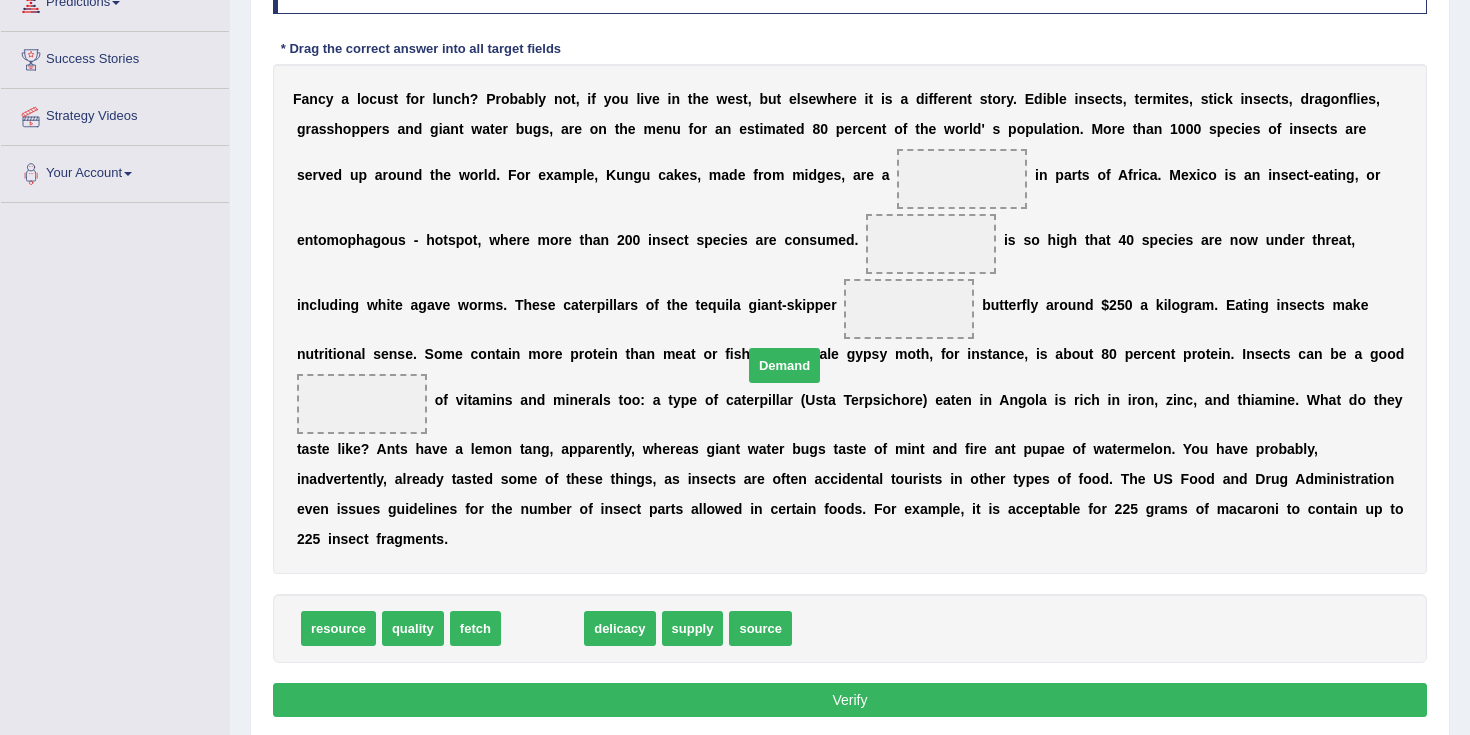 drag, startPoint x: 548, startPoint y: 638, endPoint x: 852, endPoint y: 340, distance: 425.69943 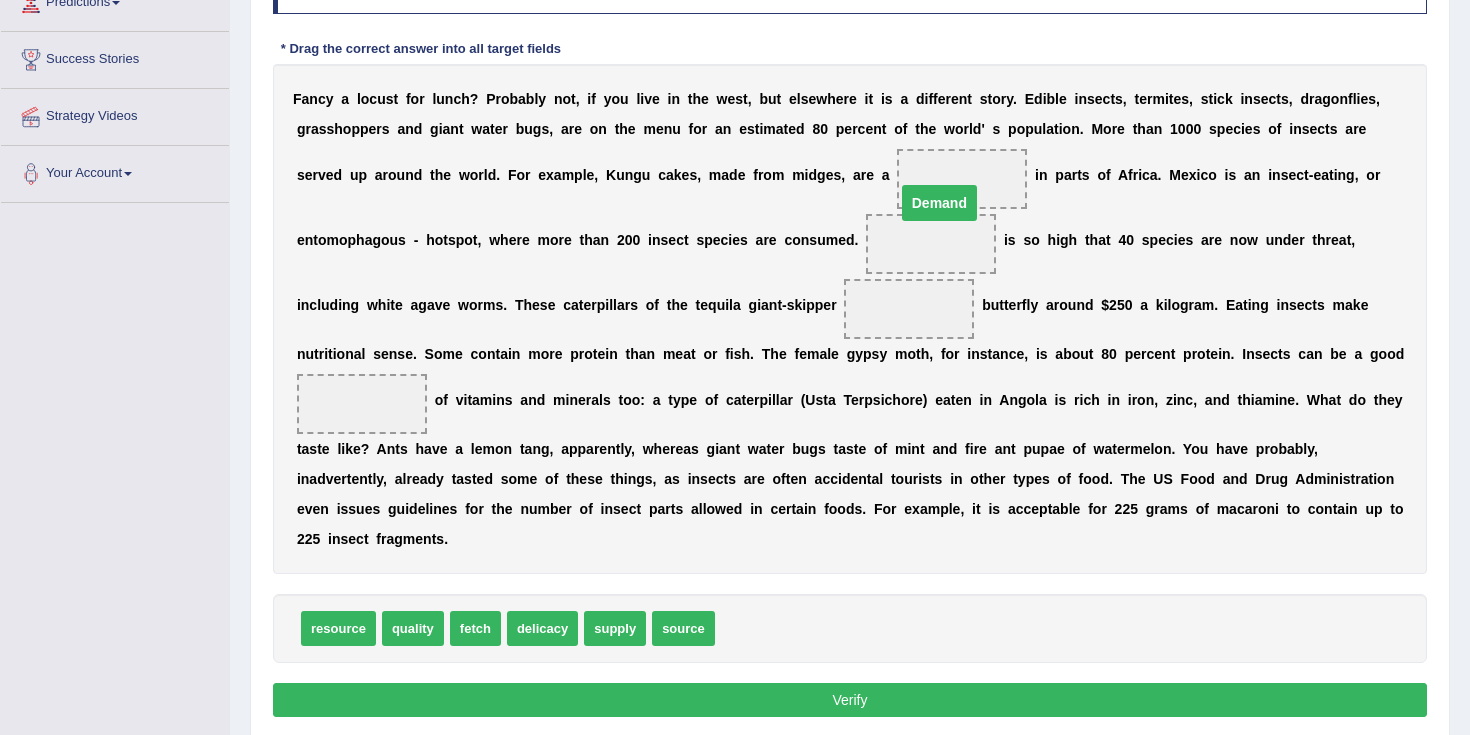 drag, startPoint x: 896, startPoint y: 311, endPoint x: 916, endPoint y: 228, distance: 85.37564 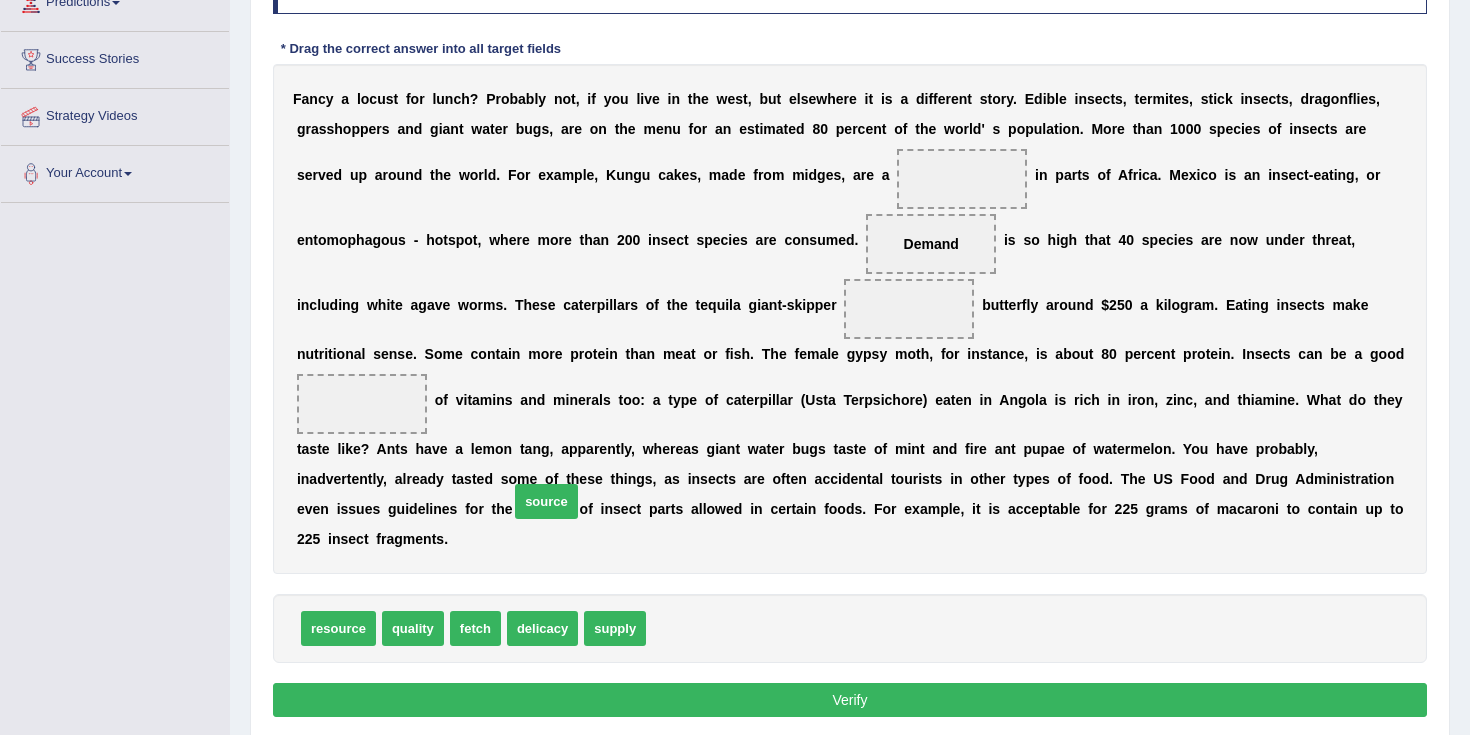 scroll, scrollTop: 353, scrollLeft: 0, axis: vertical 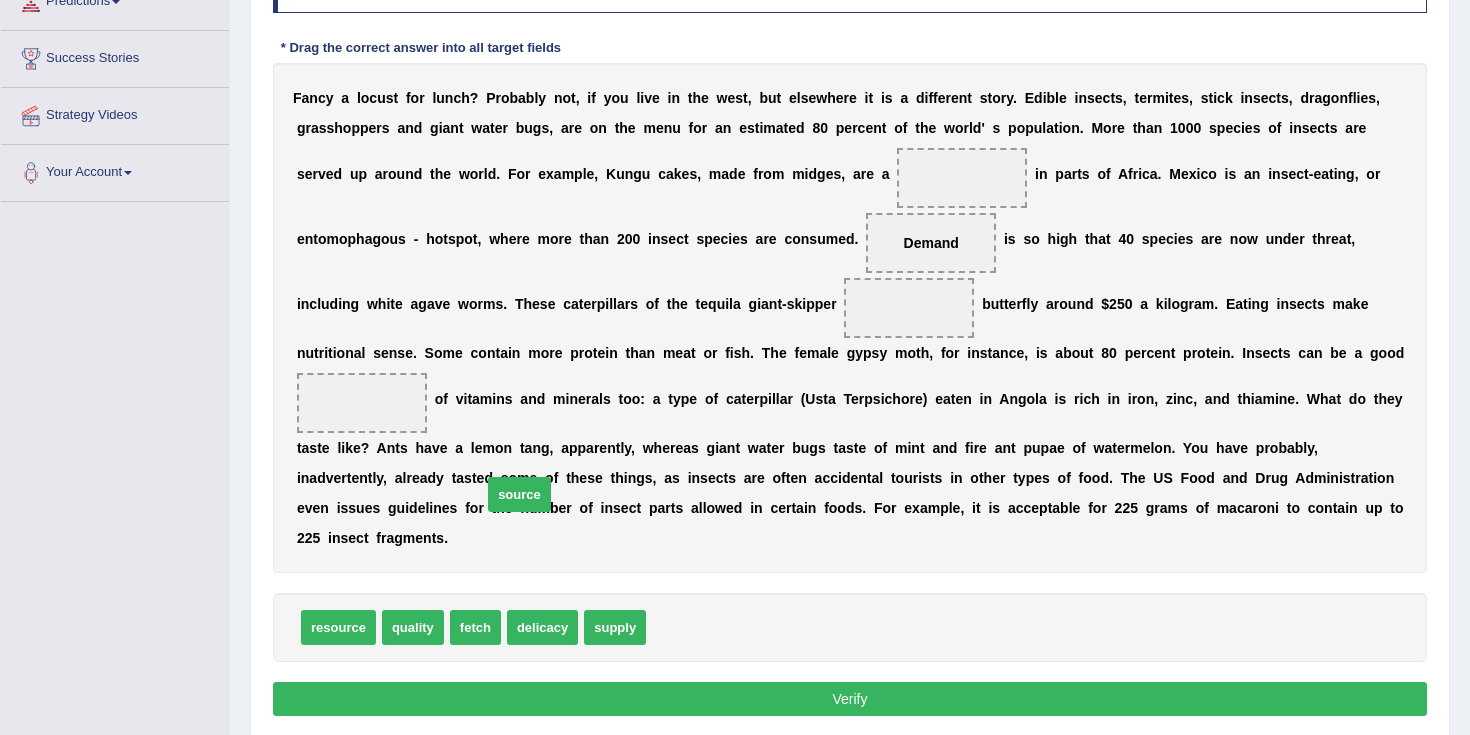 drag, startPoint x: 670, startPoint y: 636, endPoint x: 506, endPoint y: 501, distance: 212.41704 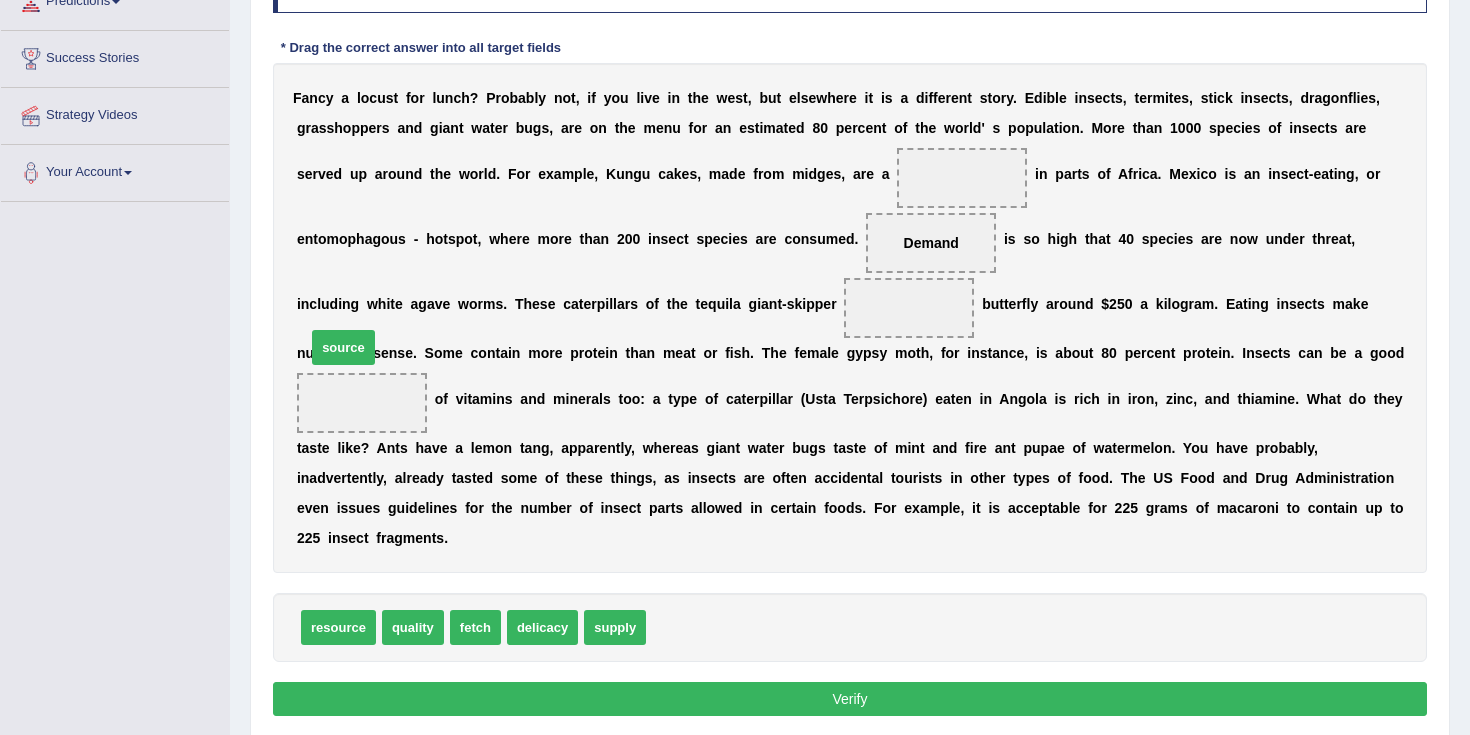 drag, startPoint x: 667, startPoint y: 620, endPoint x: 345, endPoint y: 379, distance: 402.2002 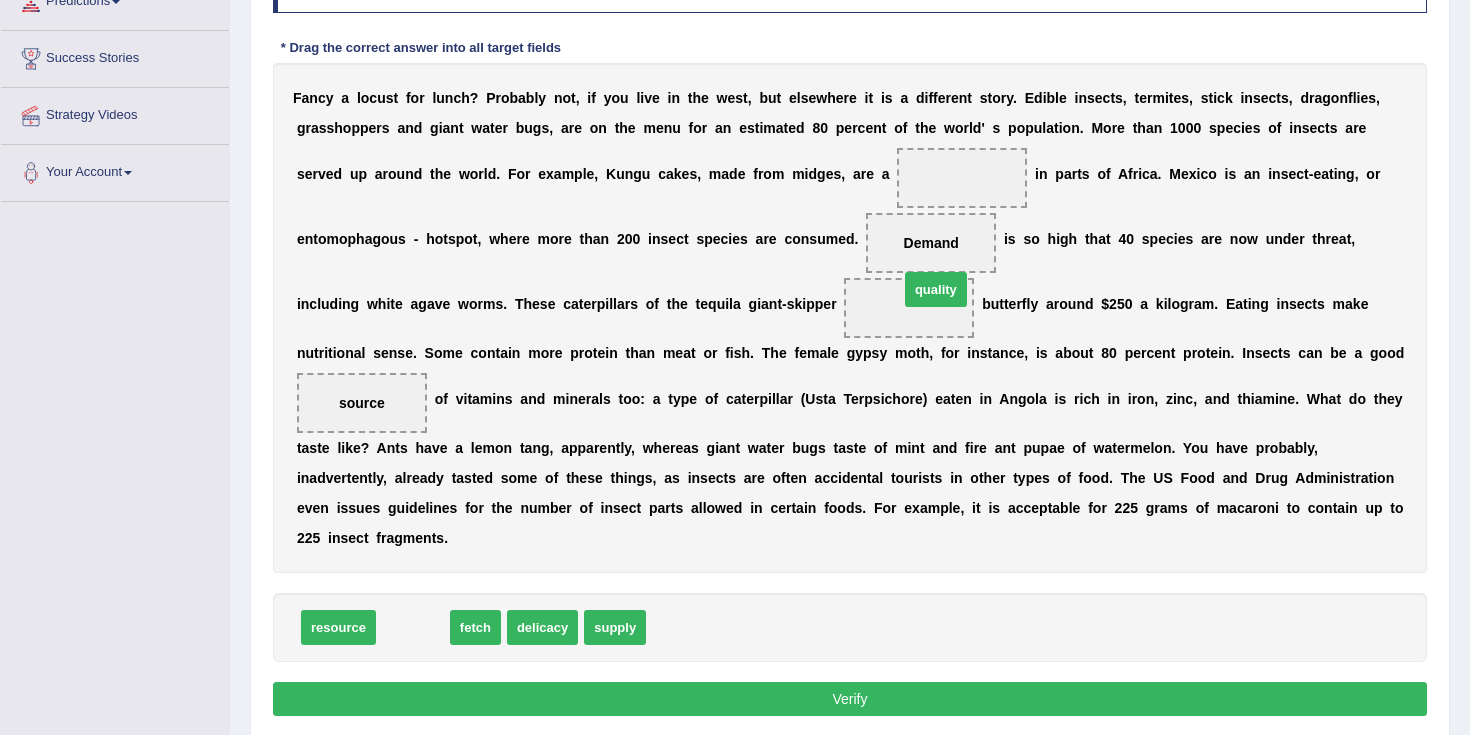 drag, startPoint x: 415, startPoint y: 637, endPoint x: 919, endPoint y: 318, distance: 596.47046 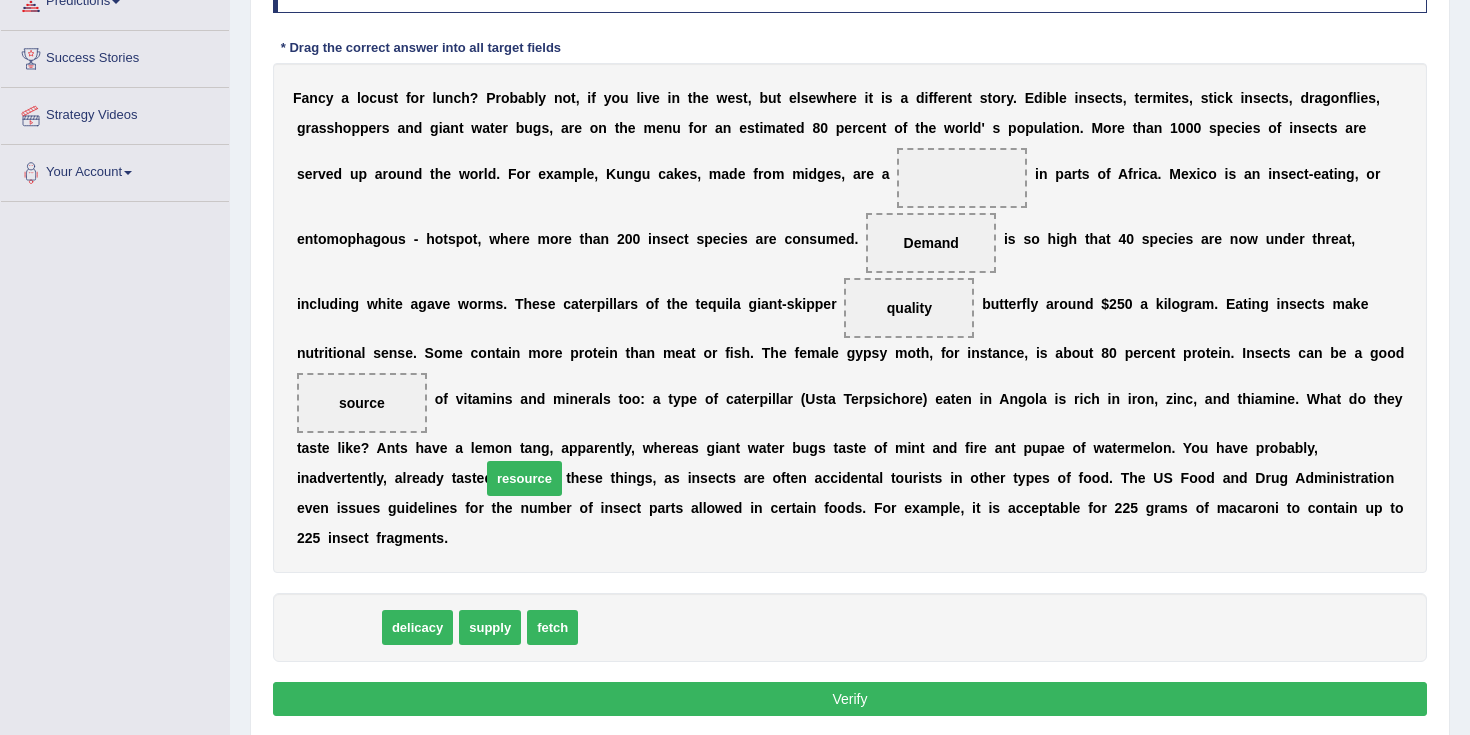 drag, startPoint x: 328, startPoint y: 645, endPoint x: 846, endPoint y: 297, distance: 624.0417 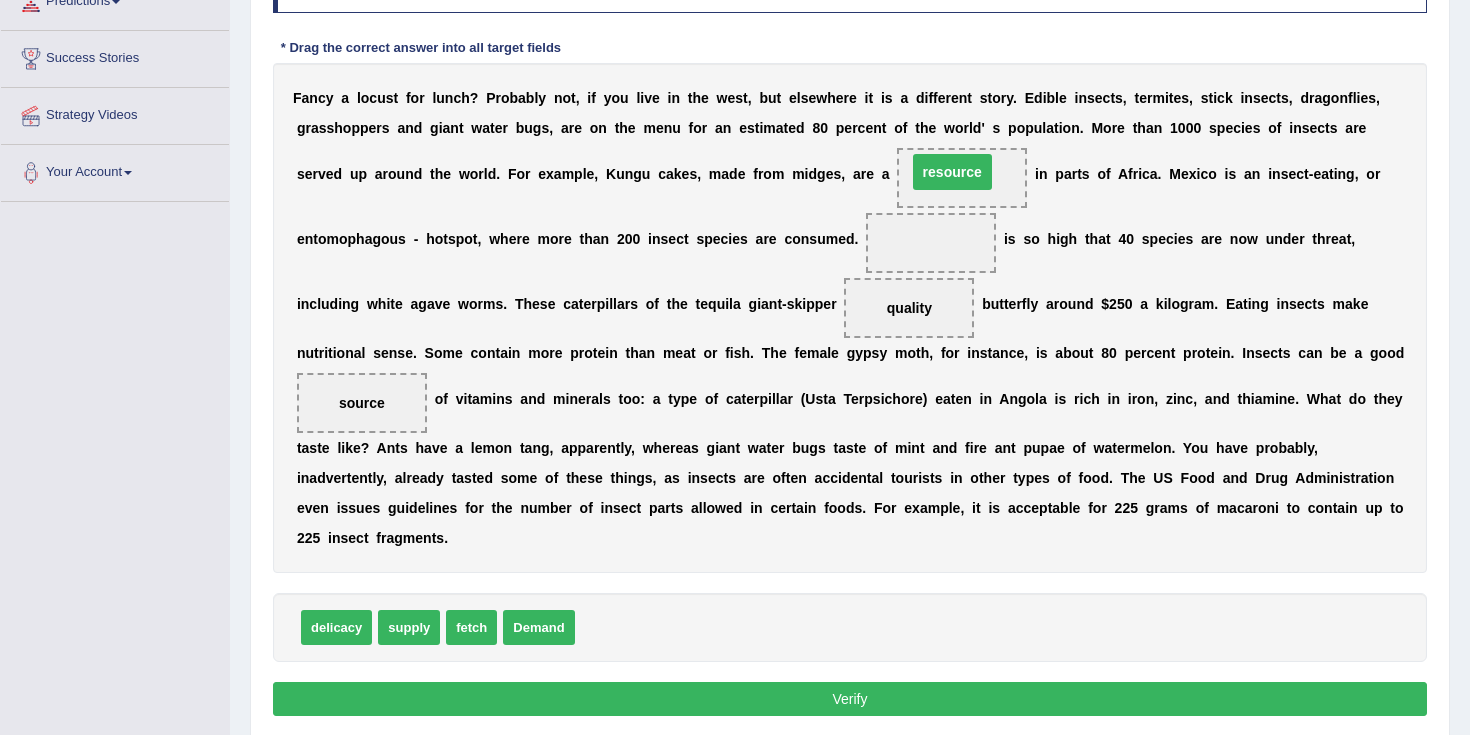drag, startPoint x: 914, startPoint y: 235, endPoint x: 937, endPoint y: 161, distance: 77.491936 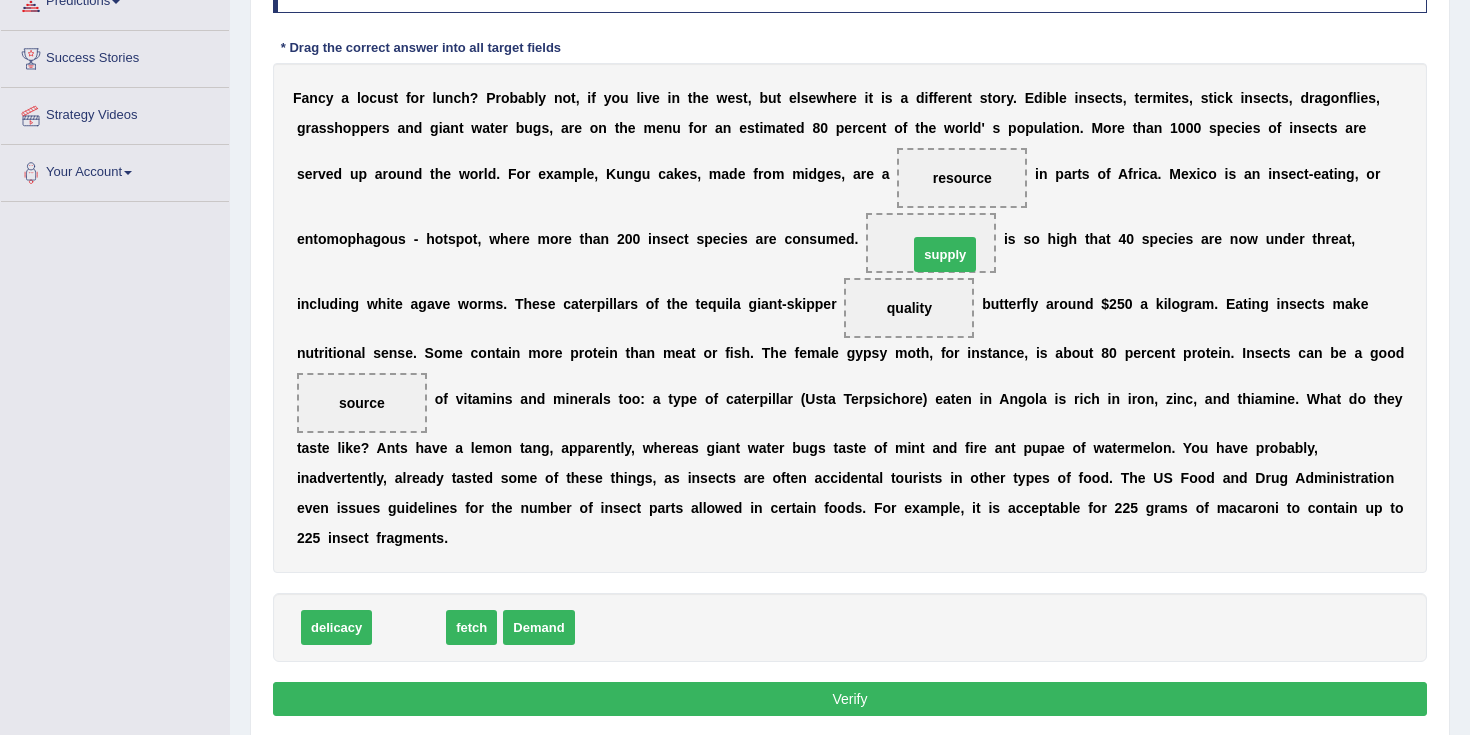 drag, startPoint x: 398, startPoint y: 636, endPoint x: 934, endPoint y: 262, distance: 653.584 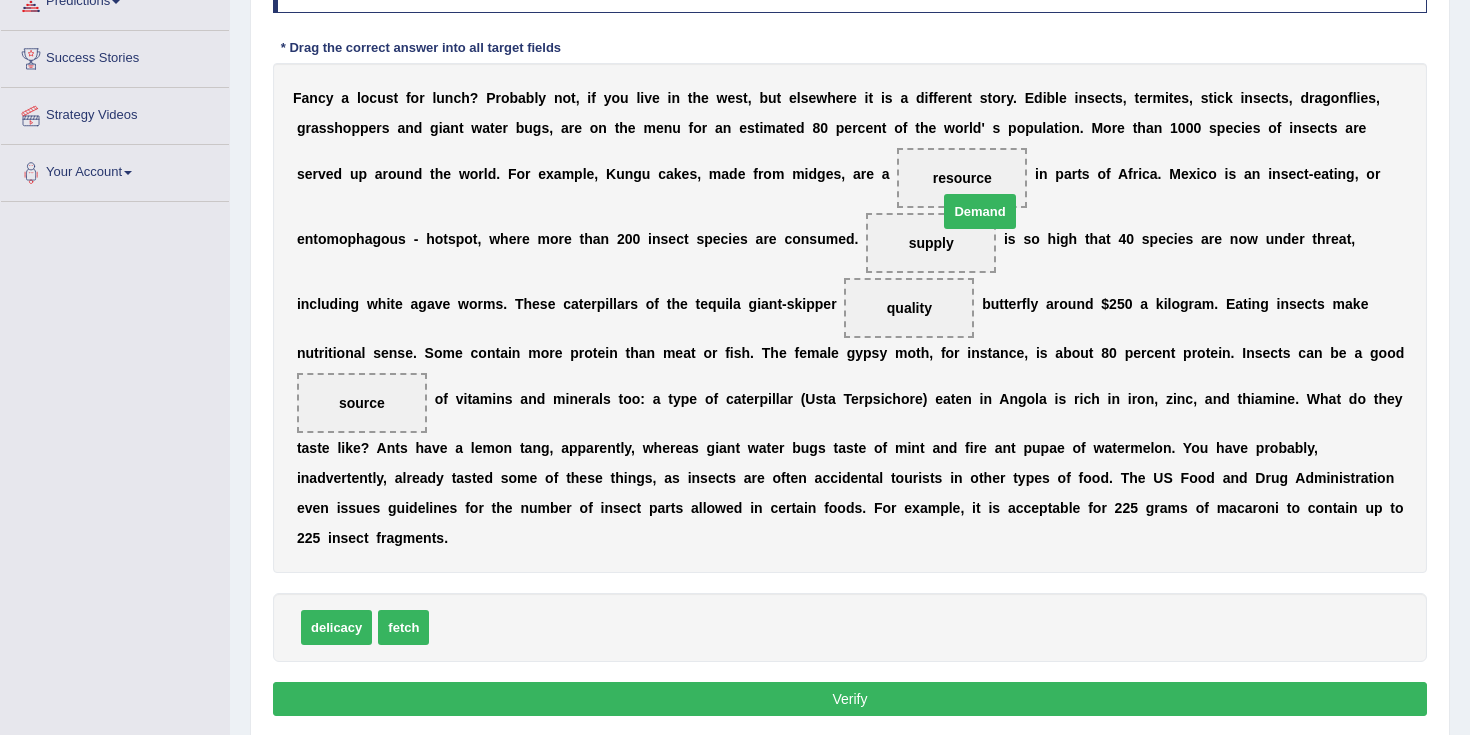 drag, startPoint x: 454, startPoint y: 631, endPoint x: 930, endPoint y: 235, distance: 619.1866 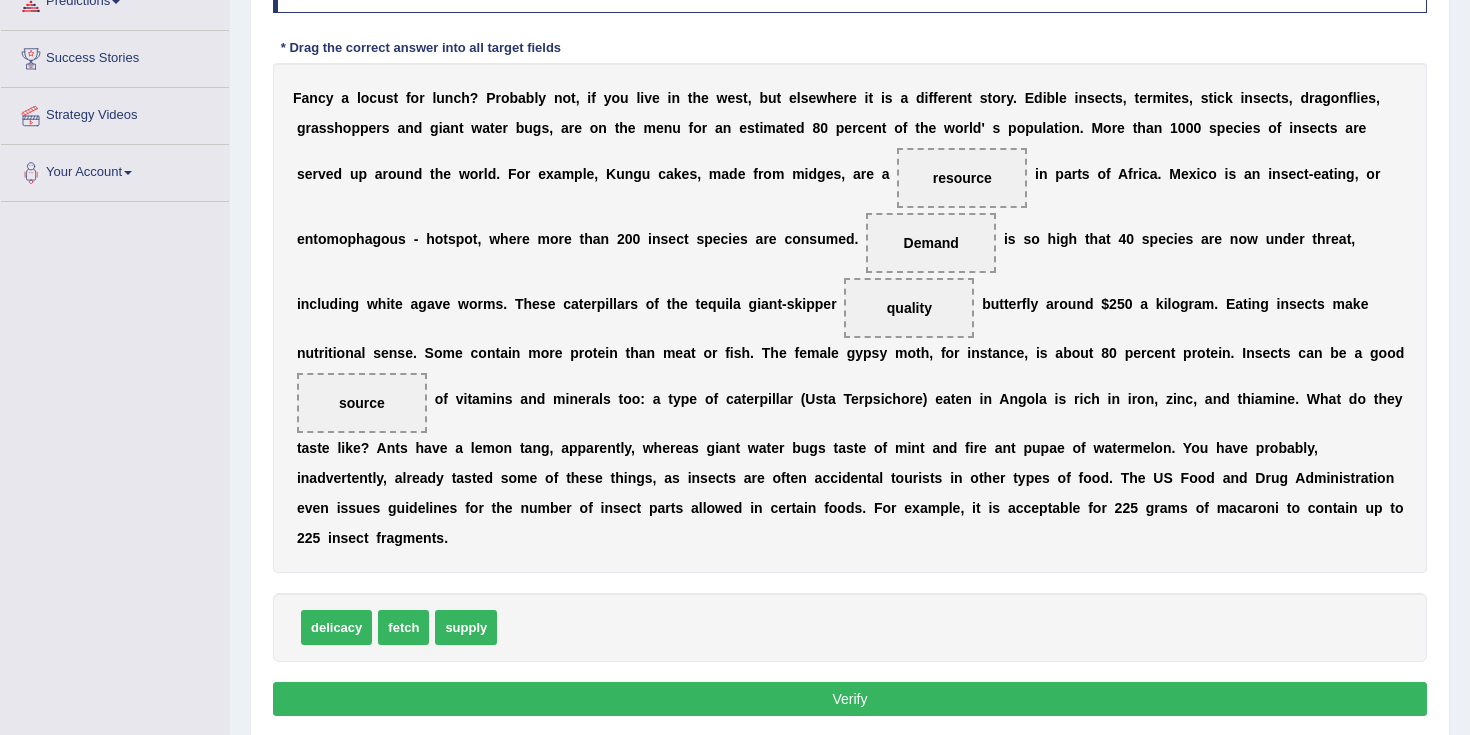 click on "Instructions:  In the text below some words are missing. Drag words from the box below to the appropriate place in the text. To undo an answer choice, drag the word back to the box below the text.
* Drag the correct answer into all target fields F a n c y    a    l o c u s t    f o r    l u n c h ?    P r o b a b l y    n o t ,    i f    y o u    l i v e    i n    t h e    w e s t ,    b u t    e l s e w h e r e    i t    i s    a    d i f f e r e n t    s t o r y .    E d i b l e    i n s e c t s ,    t e r m i t e s ,    s t i c k    i n s e c t s ,    d r a g o n f l i e s ,    g r a s s h o p p e r s    a n d    g i a n t    w a t e r    b u g s ,    a r e    o n    t h e    m e n u    f o r    a n    e s t i m a t e d    8 0    p e r c e n t    o f    t h e    w o r l d '    s    p o p u l a t i o n .    M o r e    t h a n    1 0 0 0    s p e c i e s    o f    i n s e c t s    a r e    s e r v e d    u p    a r o u n d    t h e    w o" at bounding box center (850, 334) 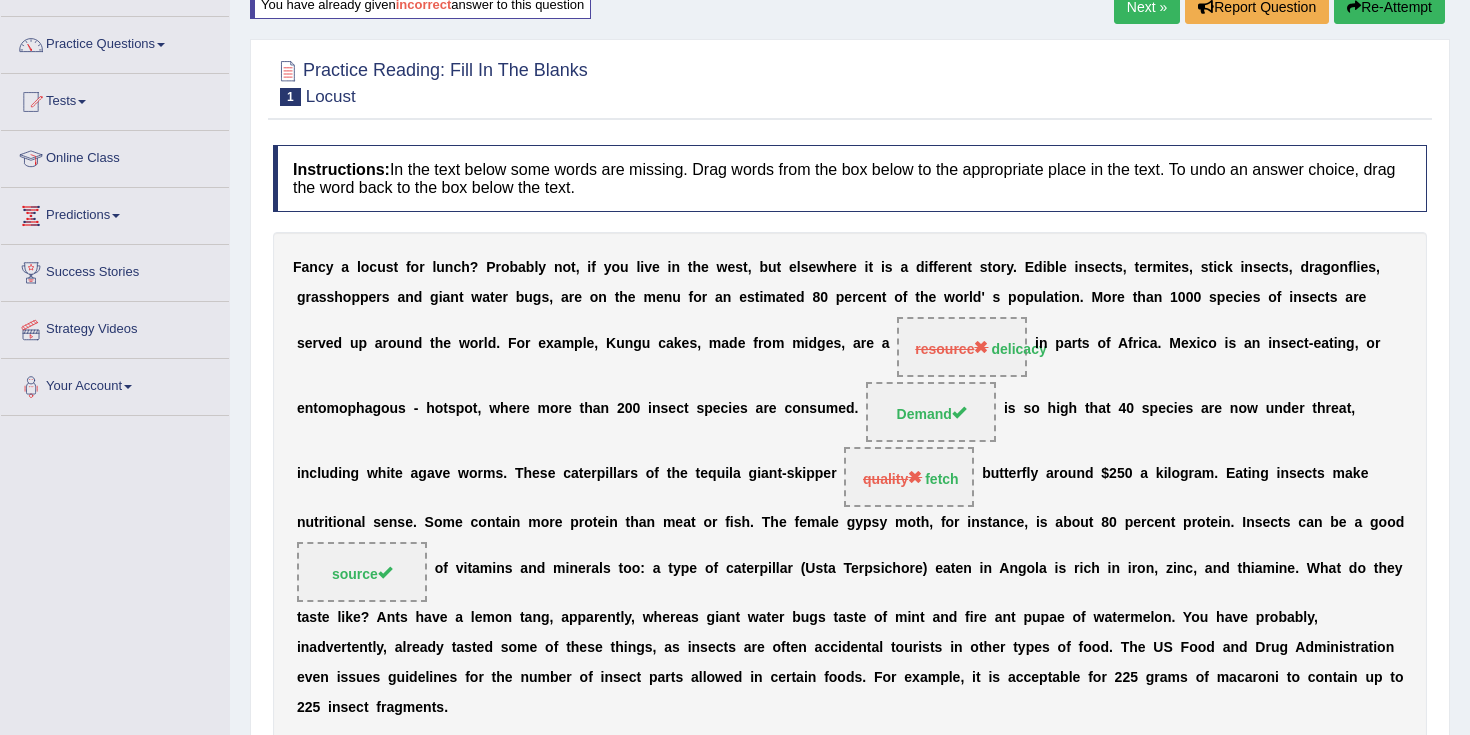 scroll, scrollTop: 132, scrollLeft: 0, axis: vertical 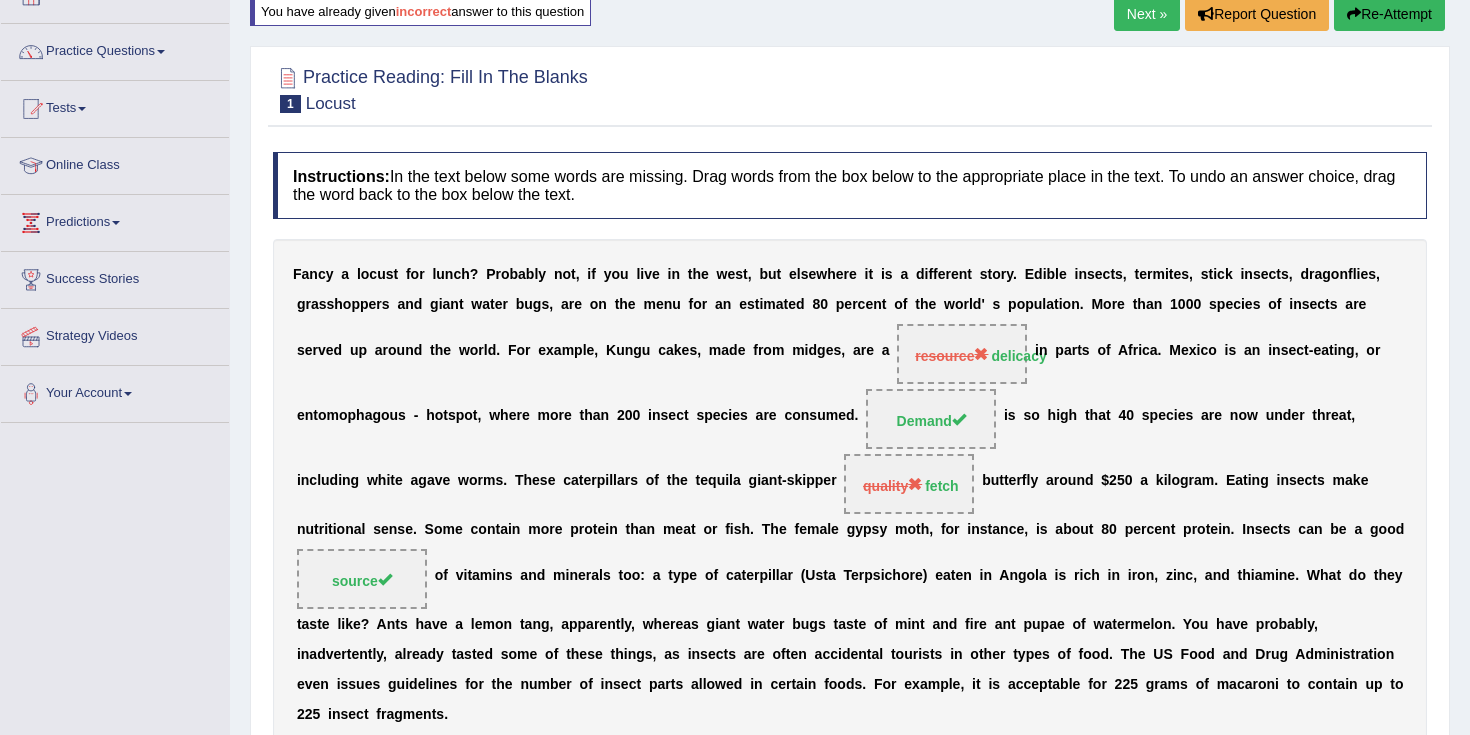 click on "Next »" at bounding box center (1147, 14) 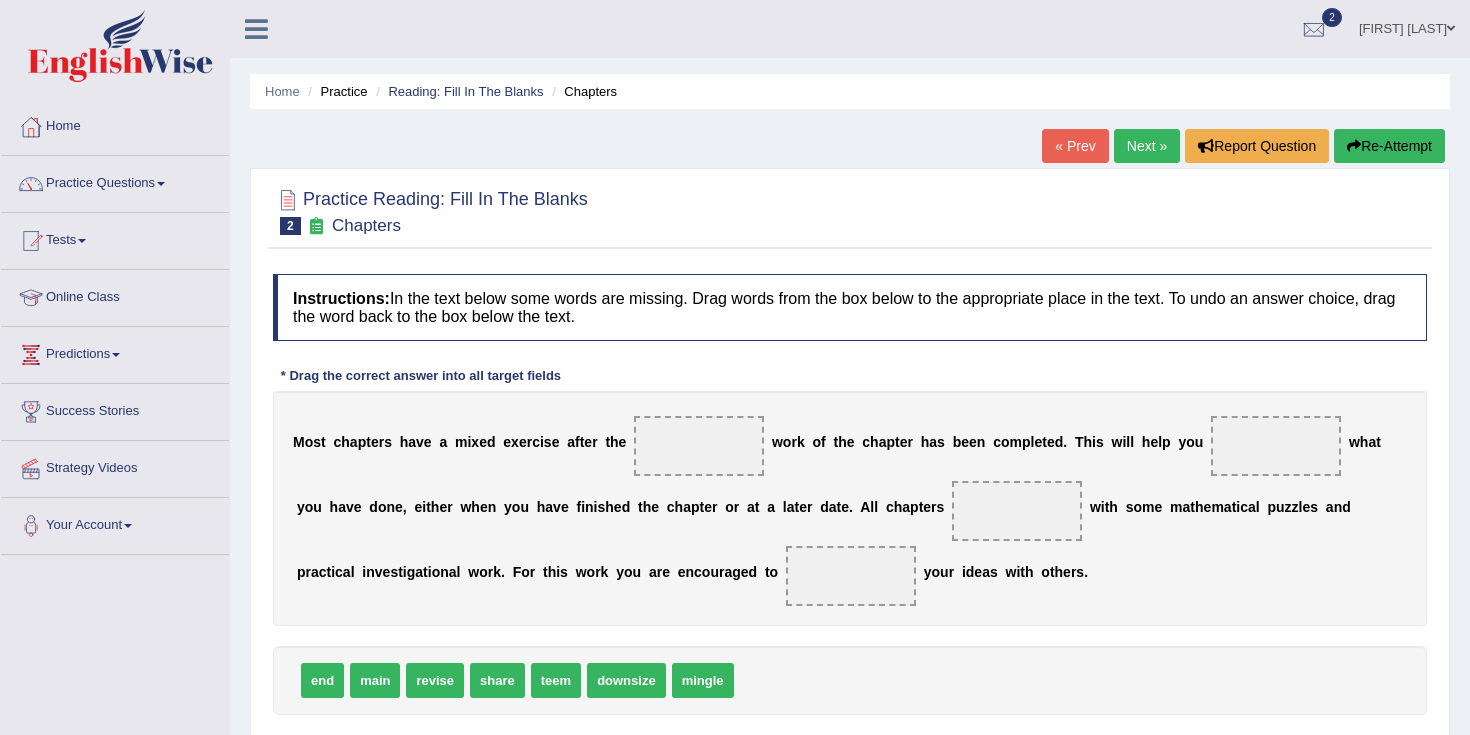 scroll, scrollTop: 0, scrollLeft: 0, axis: both 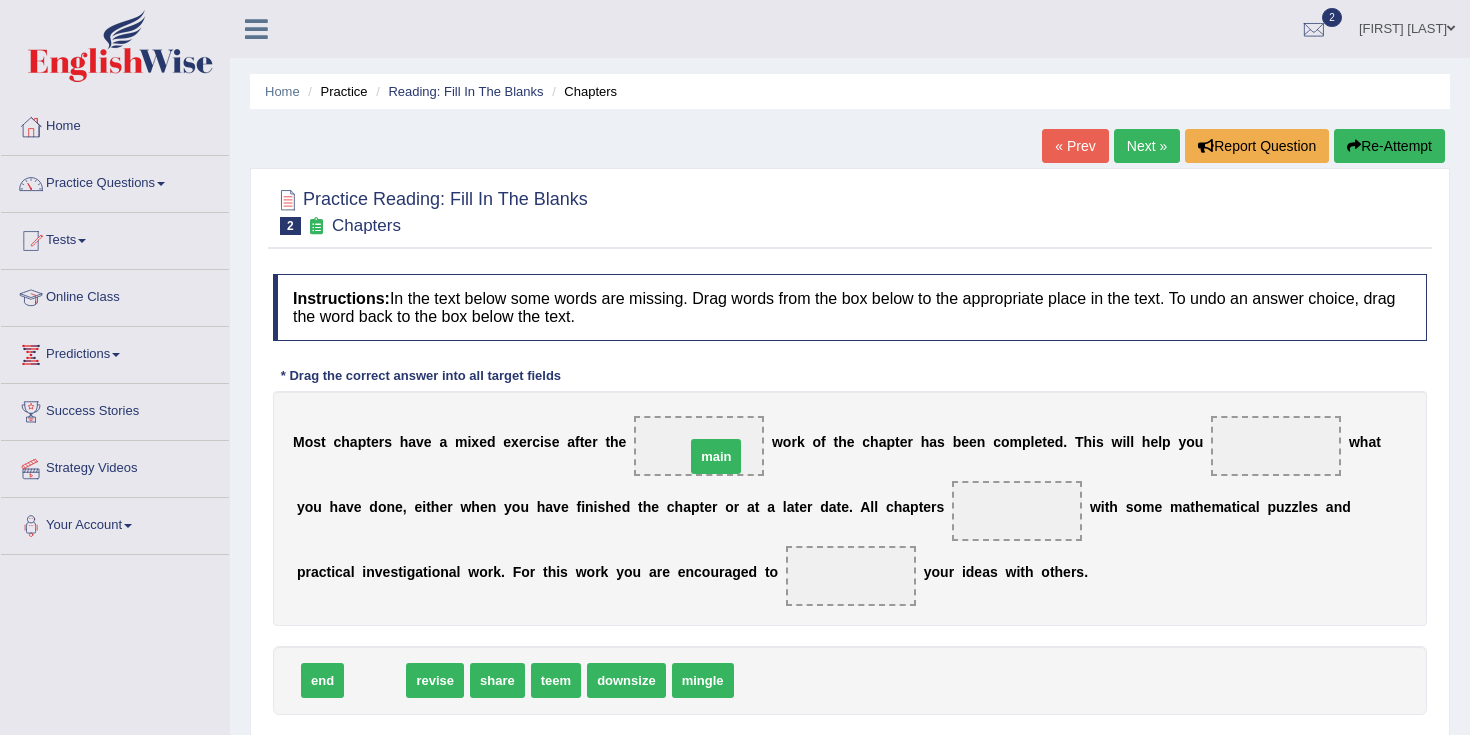 drag, startPoint x: 373, startPoint y: 681, endPoint x: 712, endPoint y: 457, distance: 406.3213 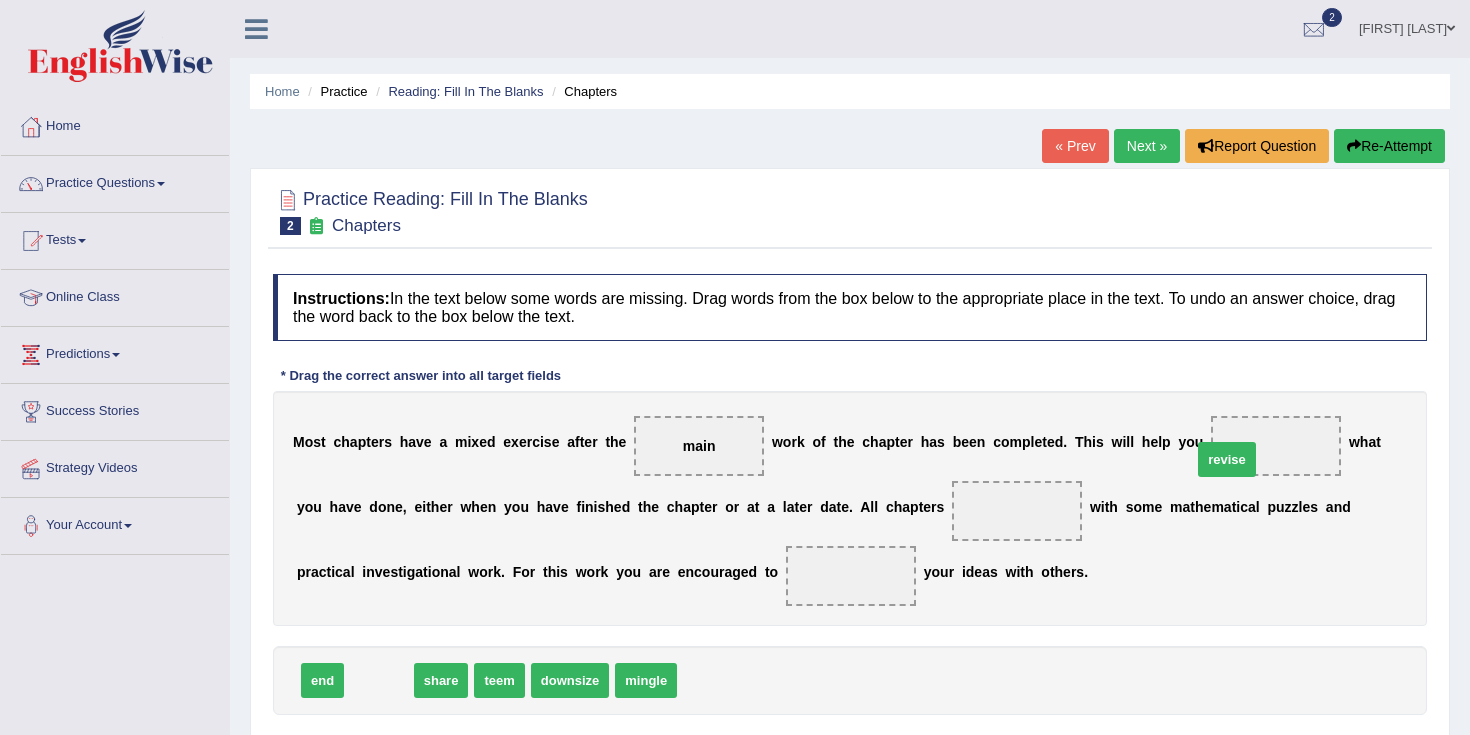 drag, startPoint x: 386, startPoint y: 690, endPoint x: 1235, endPoint y: 466, distance: 878.053 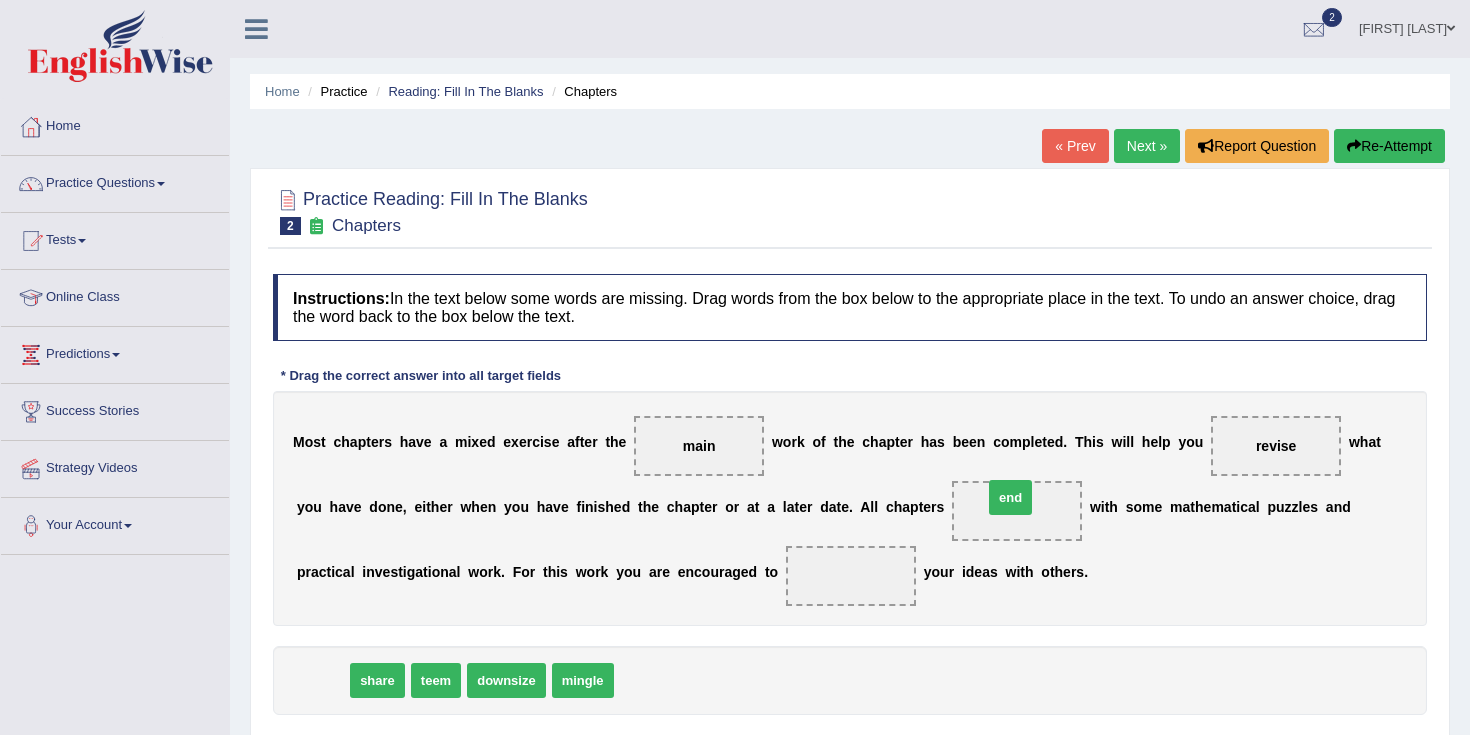 drag, startPoint x: 323, startPoint y: 682, endPoint x: 1008, endPoint y: 501, distance: 708.5097 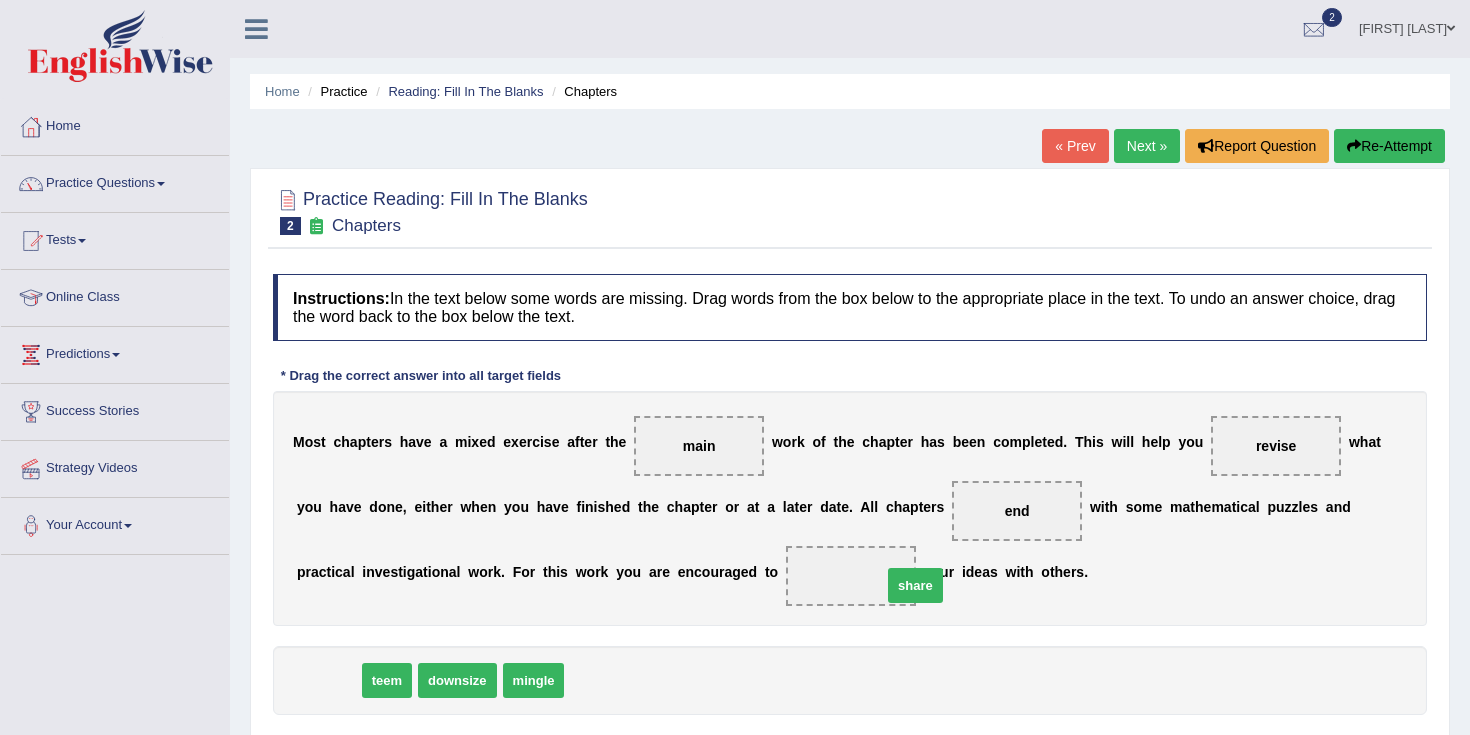 drag, startPoint x: 330, startPoint y: 686, endPoint x: 873, endPoint y: 586, distance: 552.13135 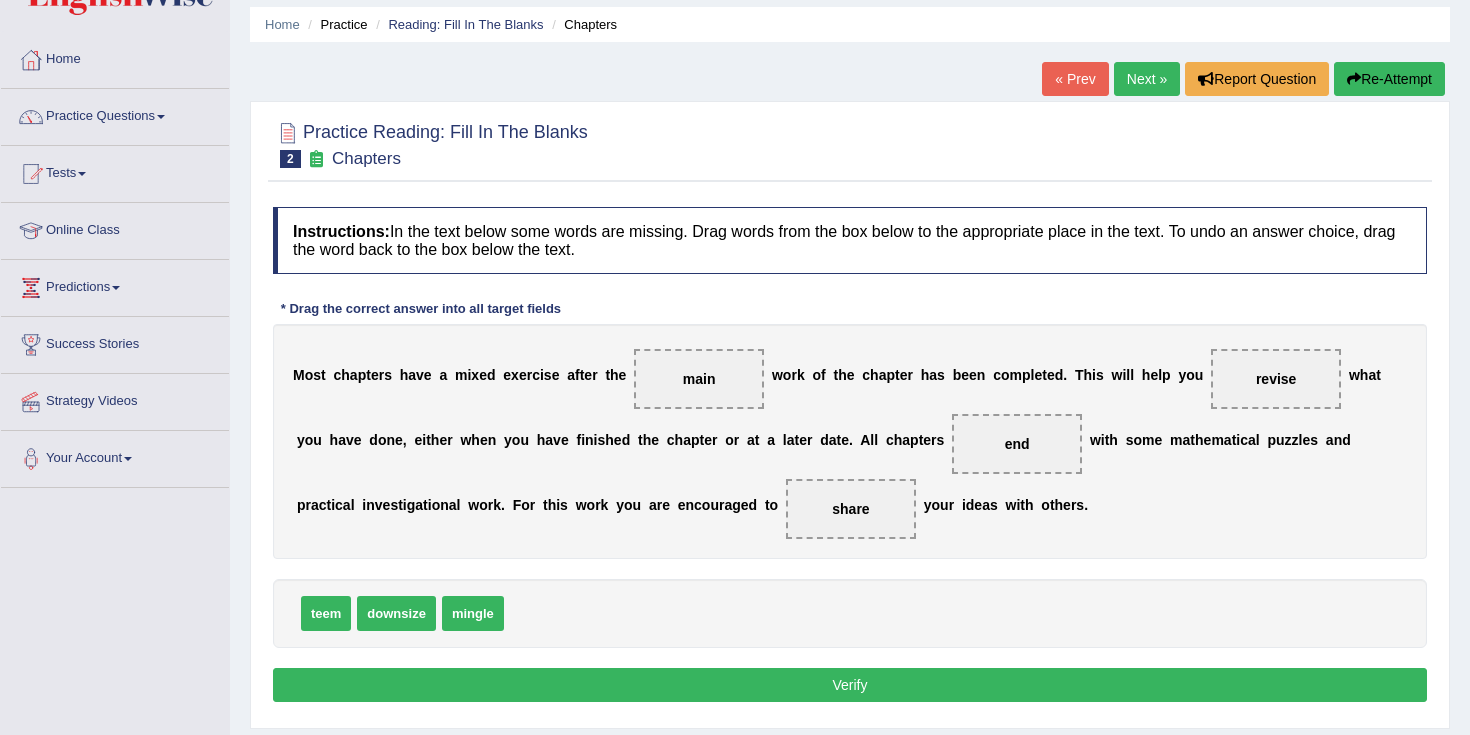 scroll, scrollTop: 86, scrollLeft: 0, axis: vertical 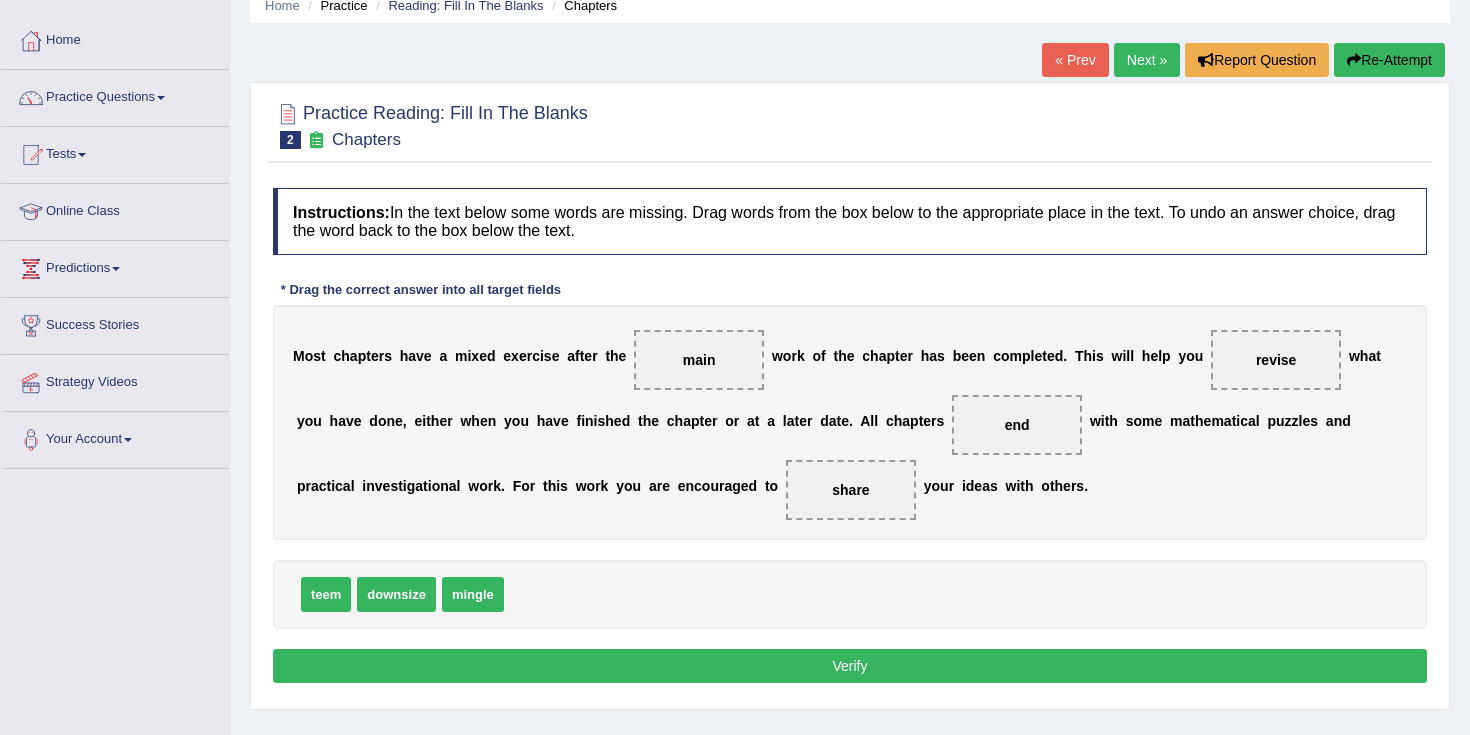 click on "Verify" at bounding box center (850, 666) 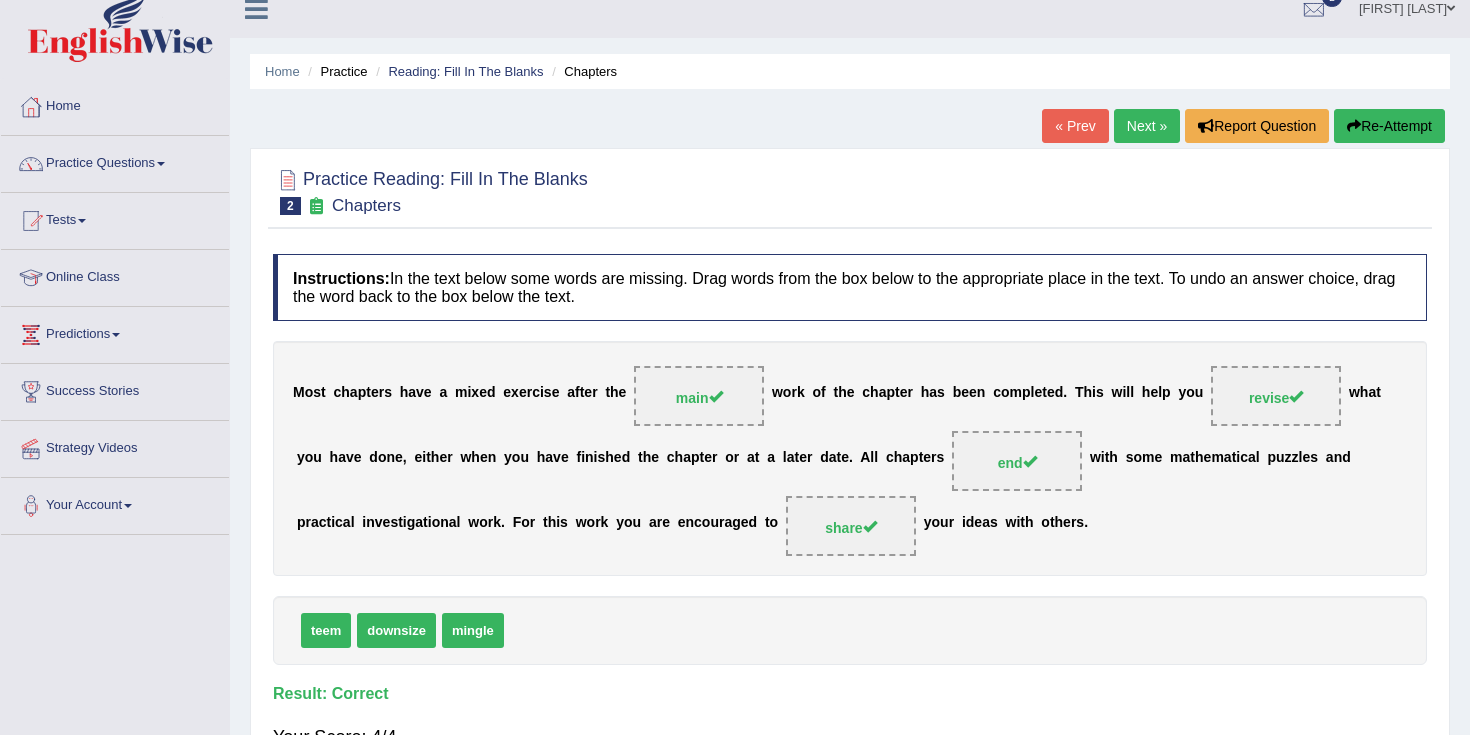scroll, scrollTop: 2, scrollLeft: 0, axis: vertical 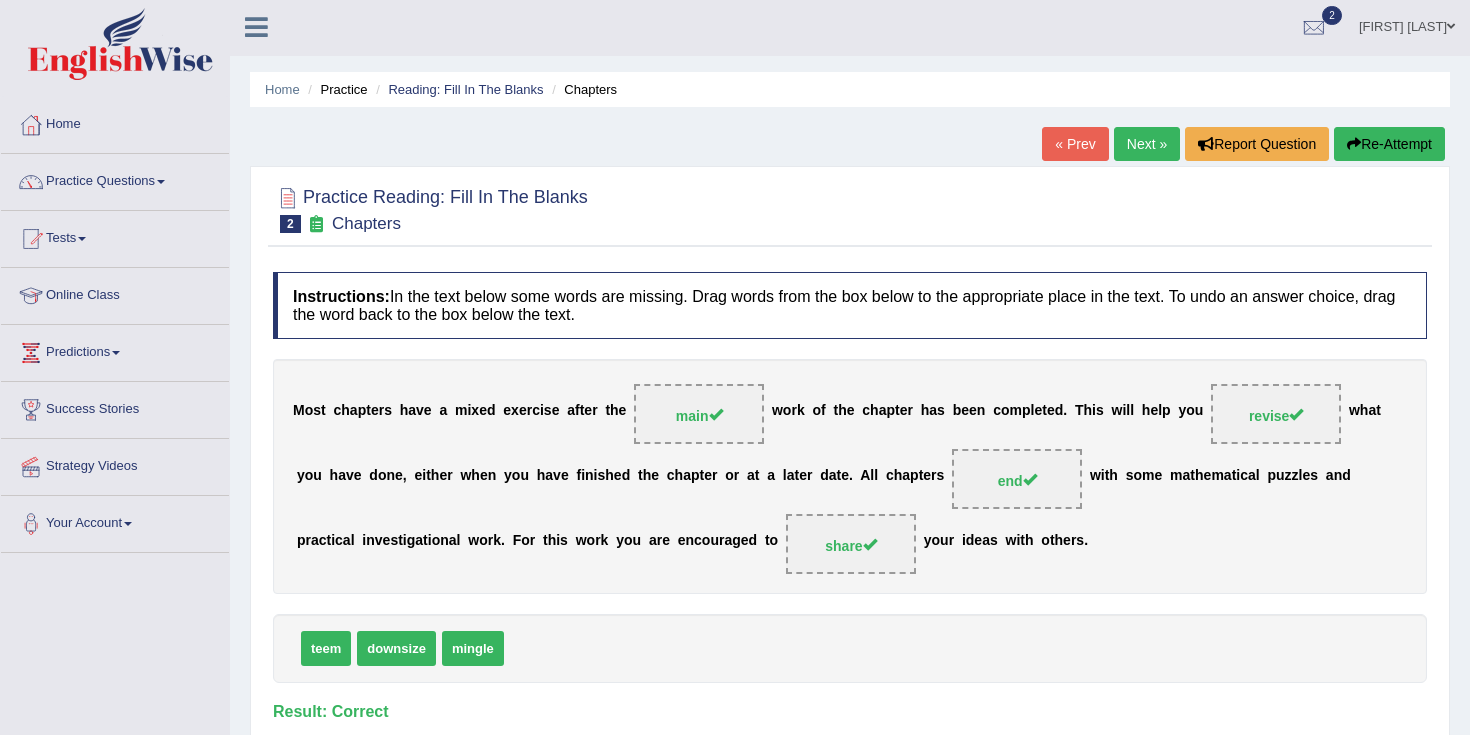 click on "Next »" at bounding box center (1147, 144) 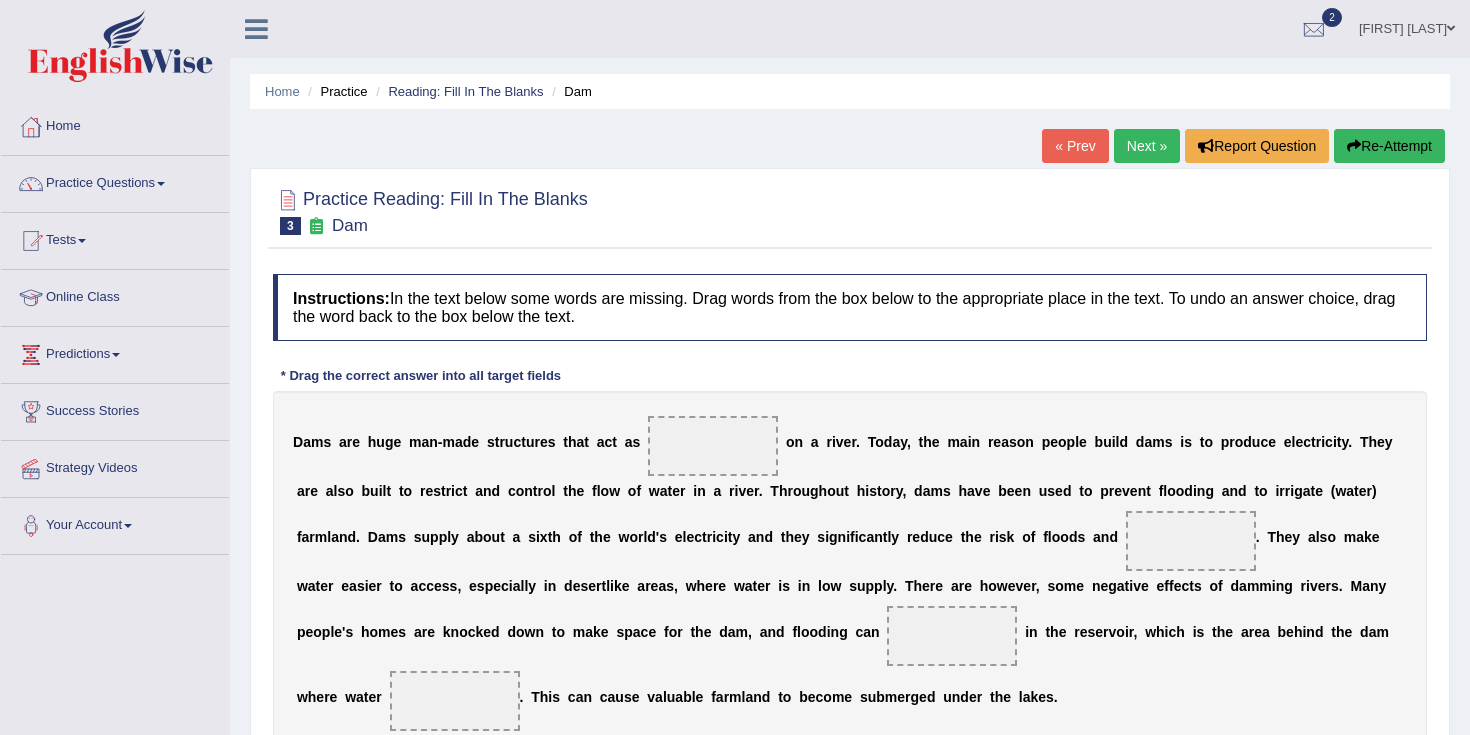 scroll, scrollTop: 0, scrollLeft: 0, axis: both 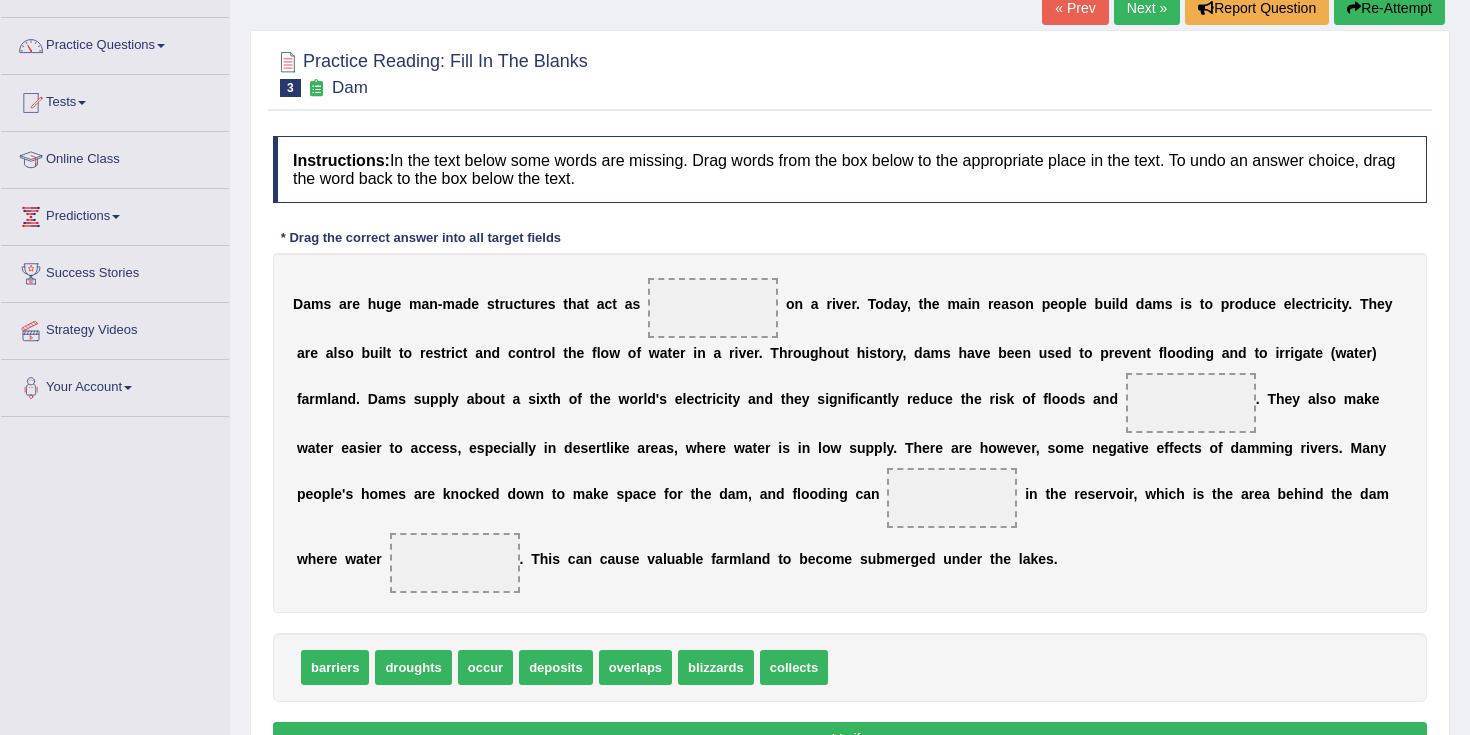 click at bounding box center (713, 308) 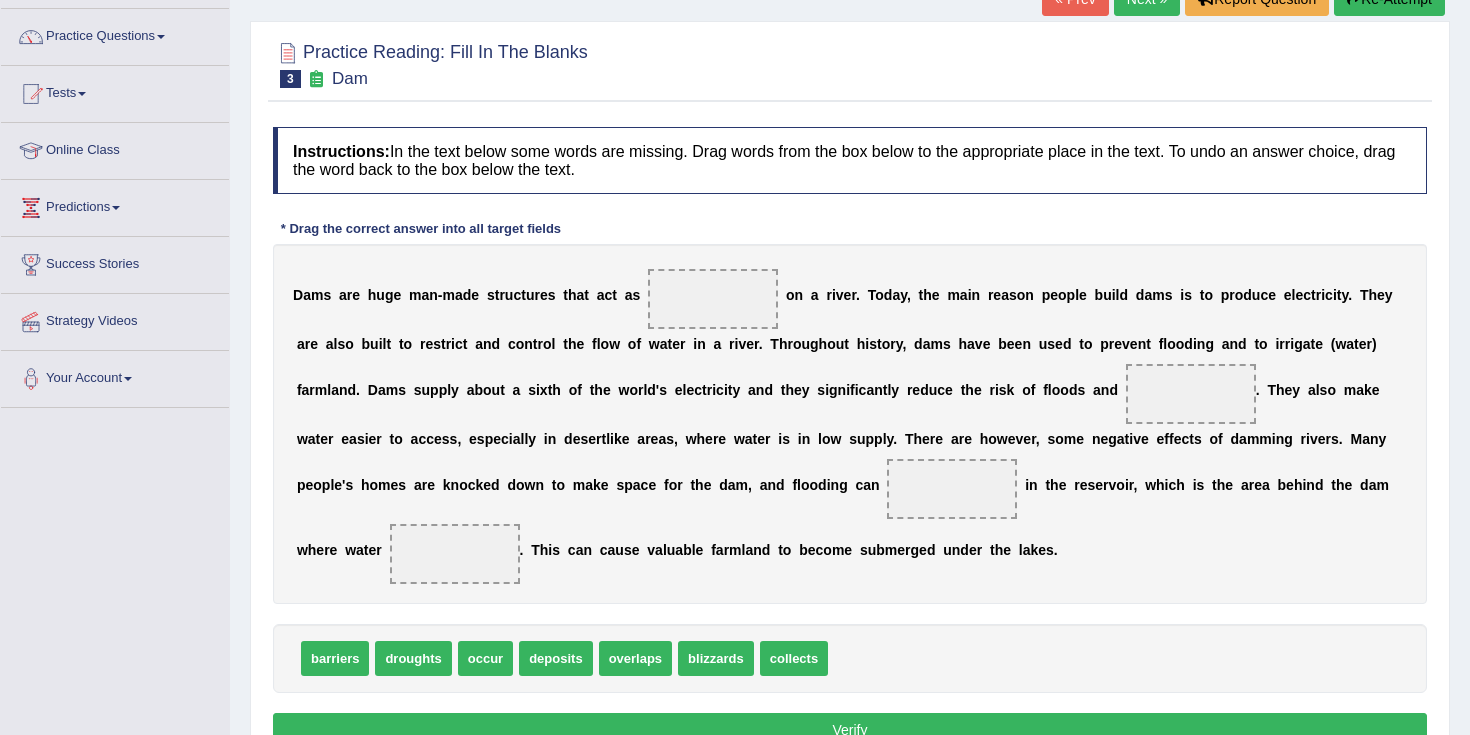 drag, startPoint x: 342, startPoint y: 667, endPoint x: 600, endPoint y: 492, distance: 311.7515 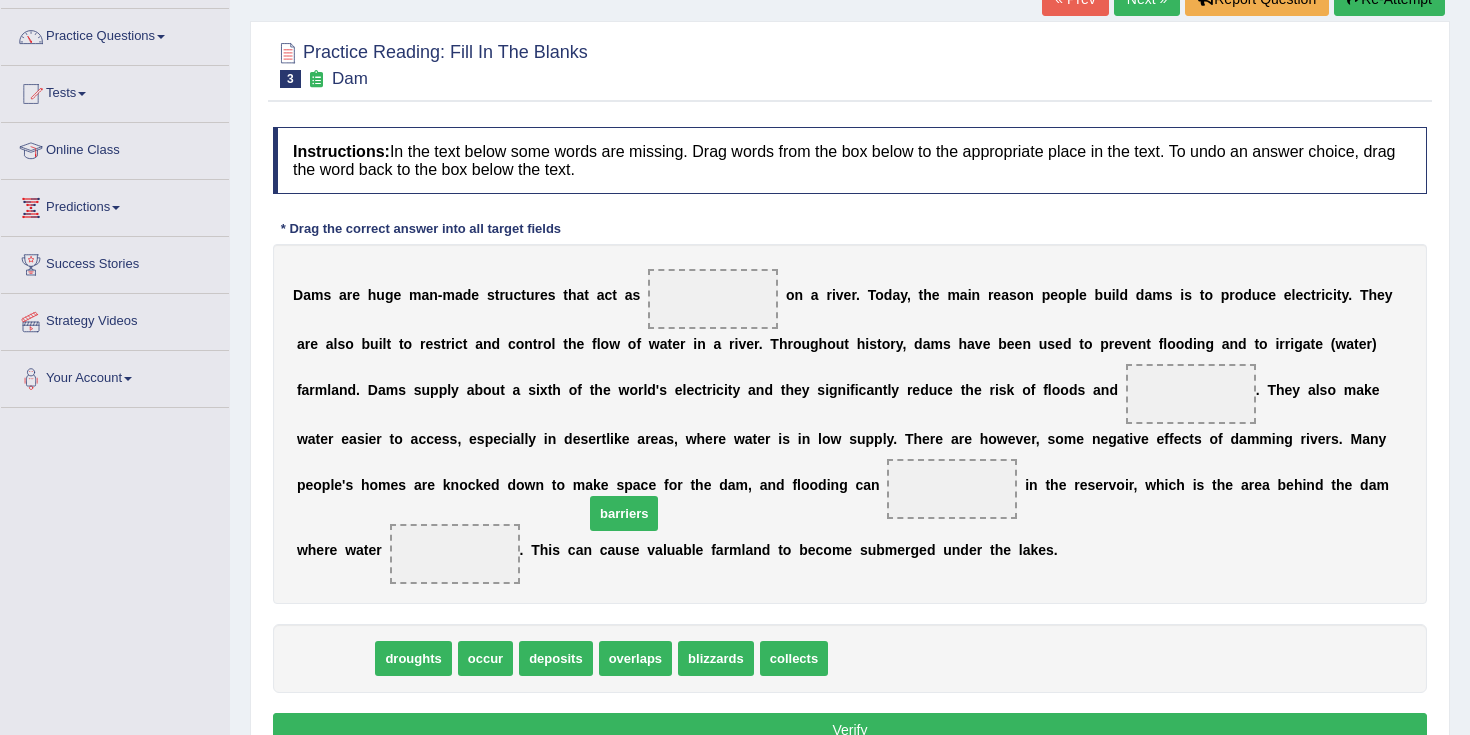 drag, startPoint x: 340, startPoint y: 661, endPoint x: 692, endPoint y: 349, distance: 470.37006 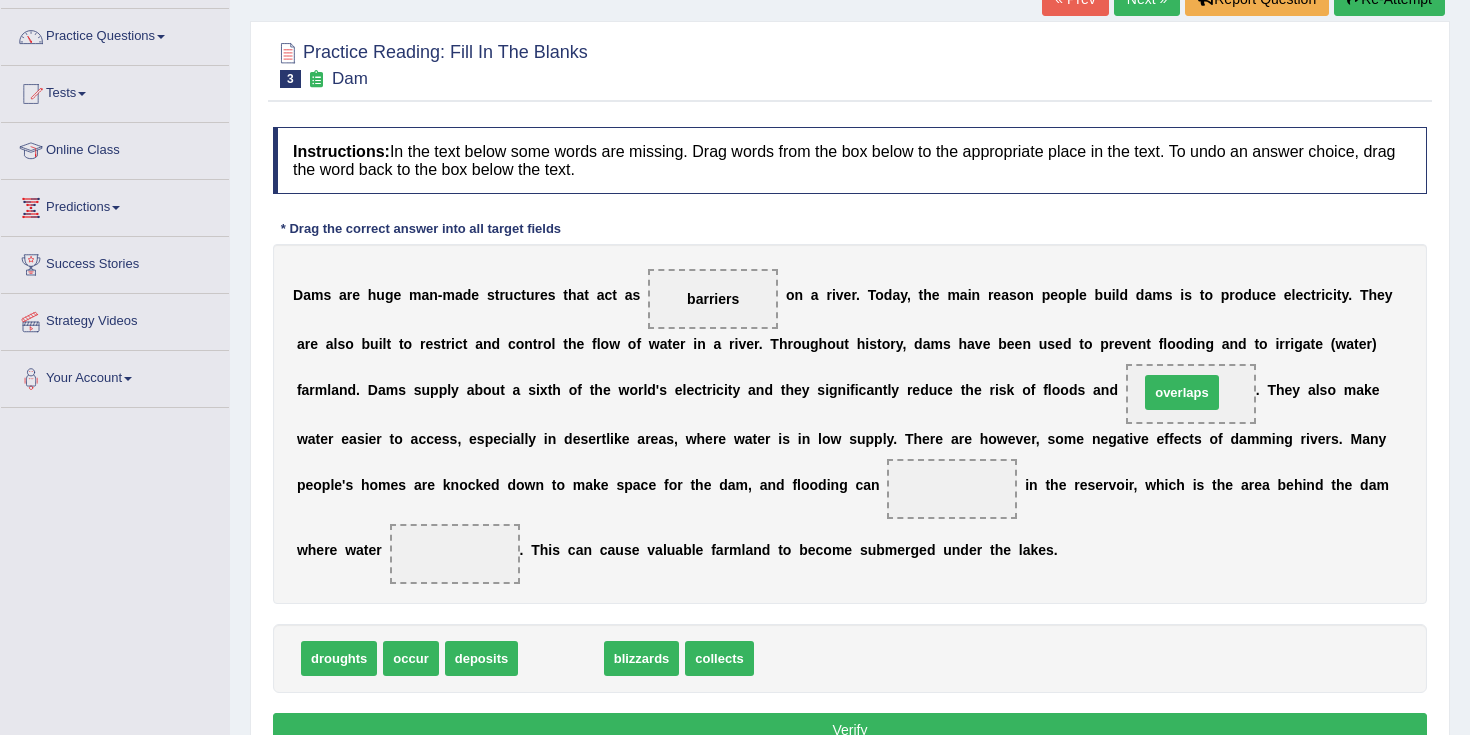 drag, startPoint x: 566, startPoint y: 668, endPoint x: 1187, endPoint y: 403, distance: 675.17847 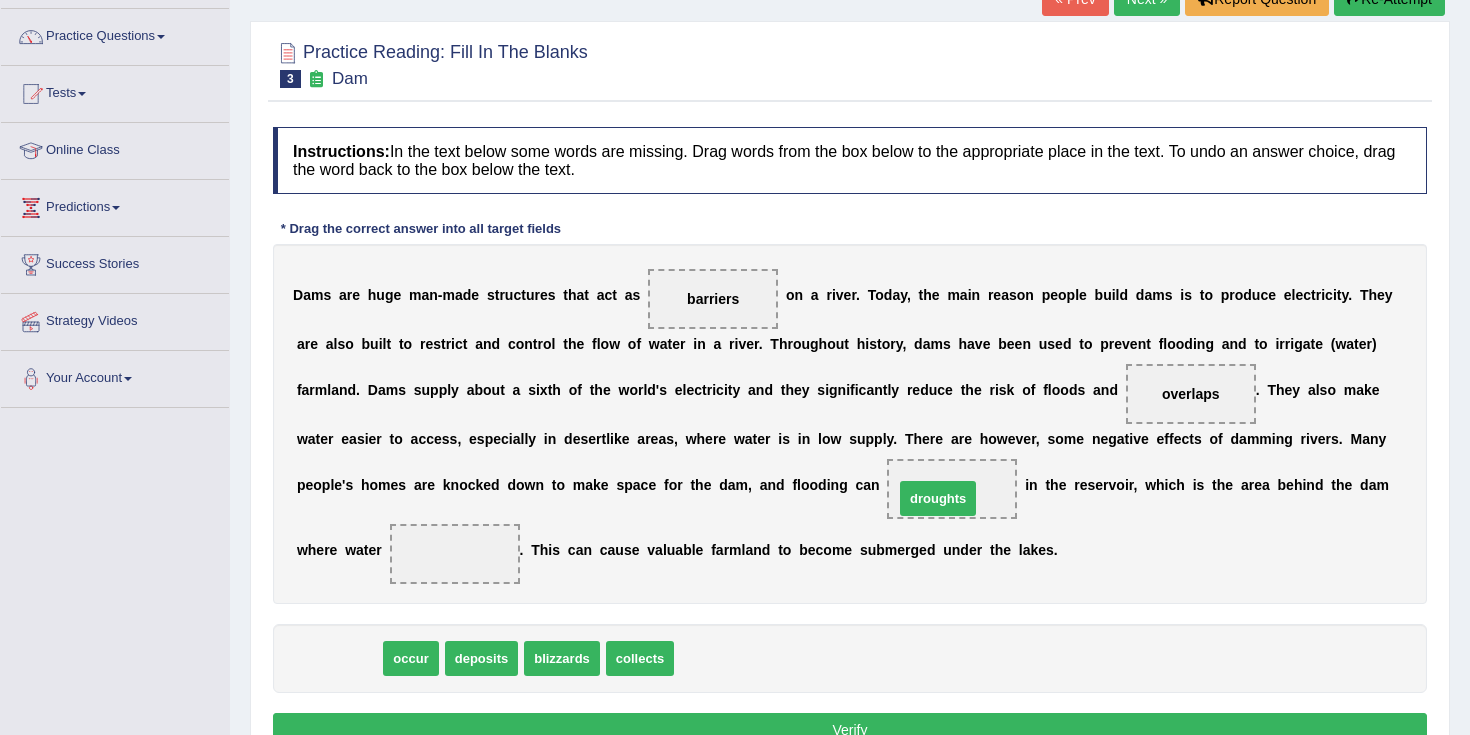 drag, startPoint x: 315, startPoint y: 658, endPoint x: 914, endPoint y: 498, distance: 620.0008 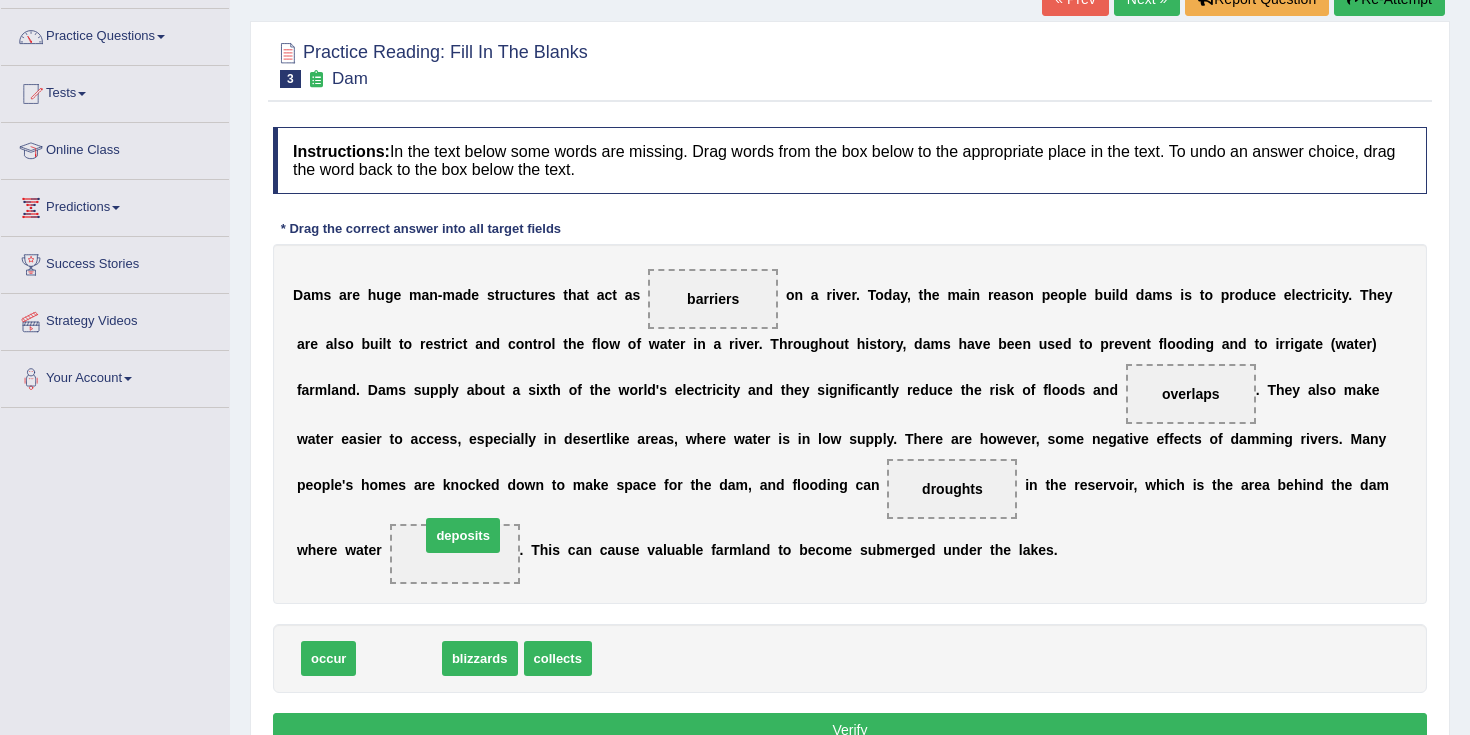 drag, startPoint x: 411, startPoint y: 659, endPoint x: 472, endPoint y: 553, distance: 122.29881 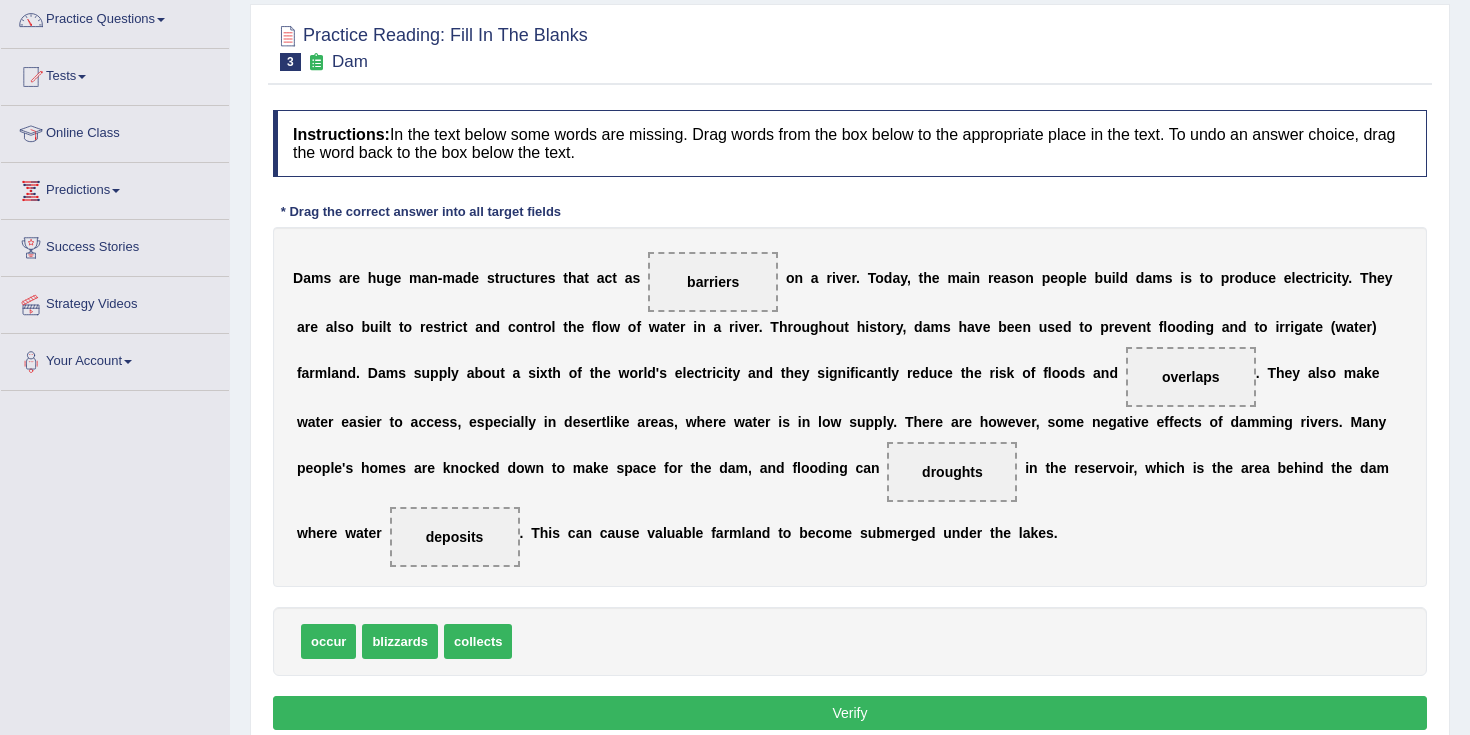 scroll, scrollTop: 162, scrollLeft: 0, axis: vertical 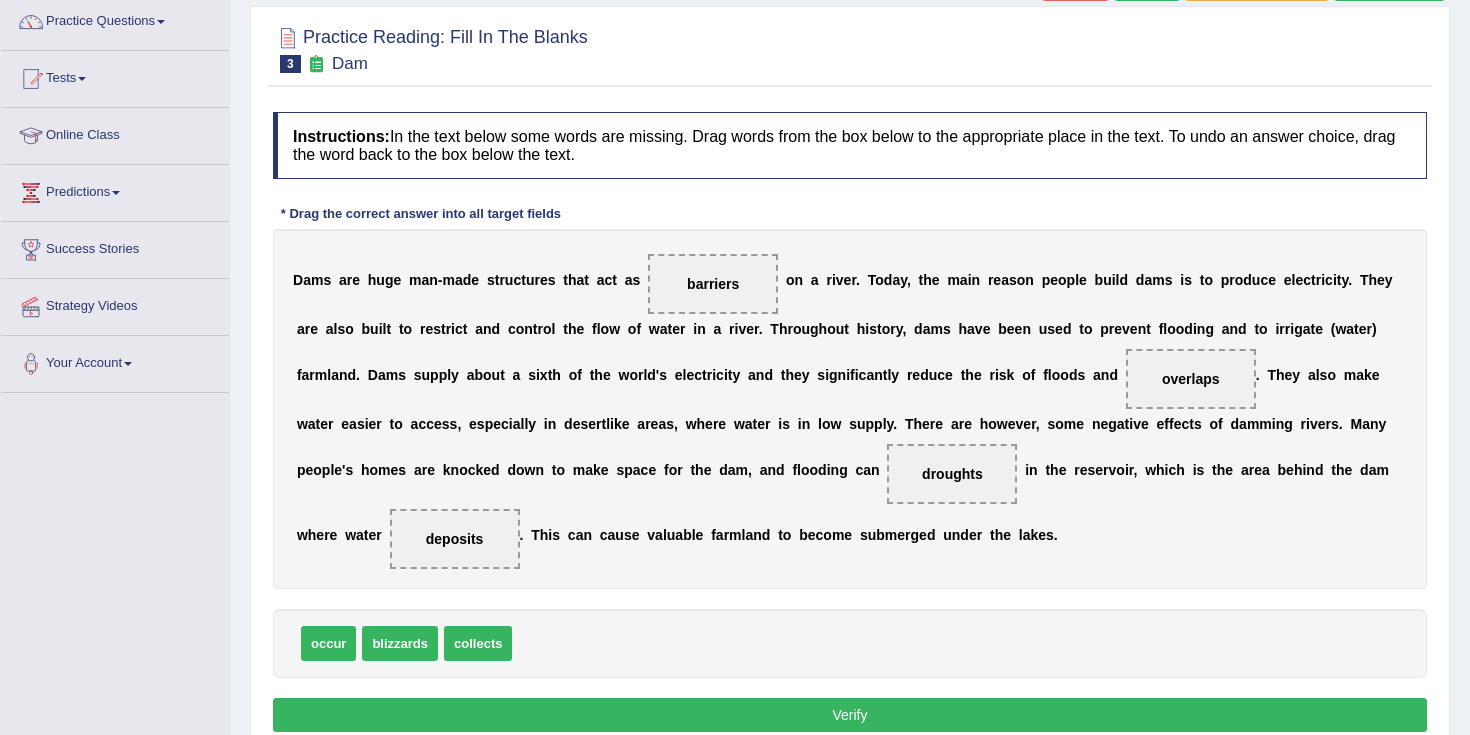 click on "Verify" at bounding box center (850, 715) 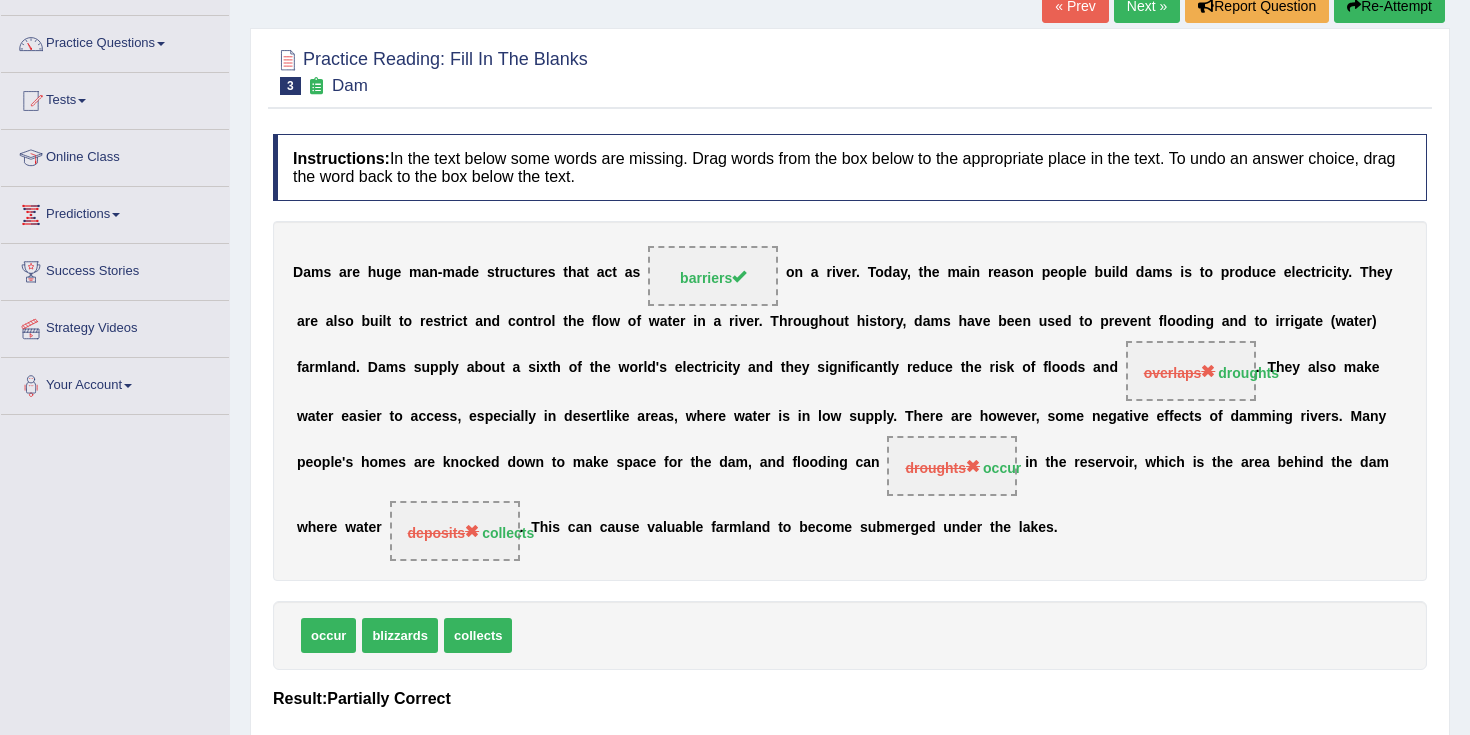 scroll, scrollTop: 139, scrollLeft: 0, axis: vertical 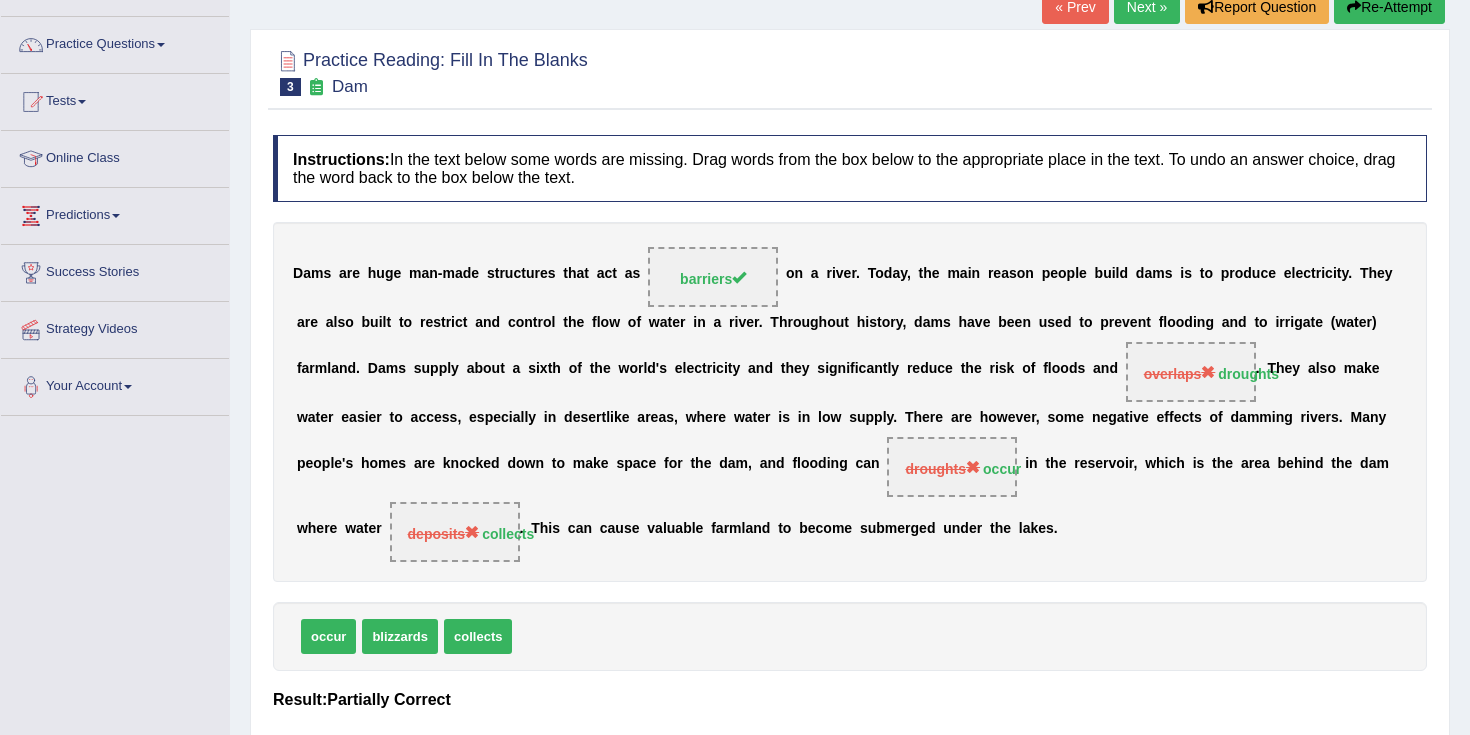 click on "Next »" at bounding box center (1147, 7) 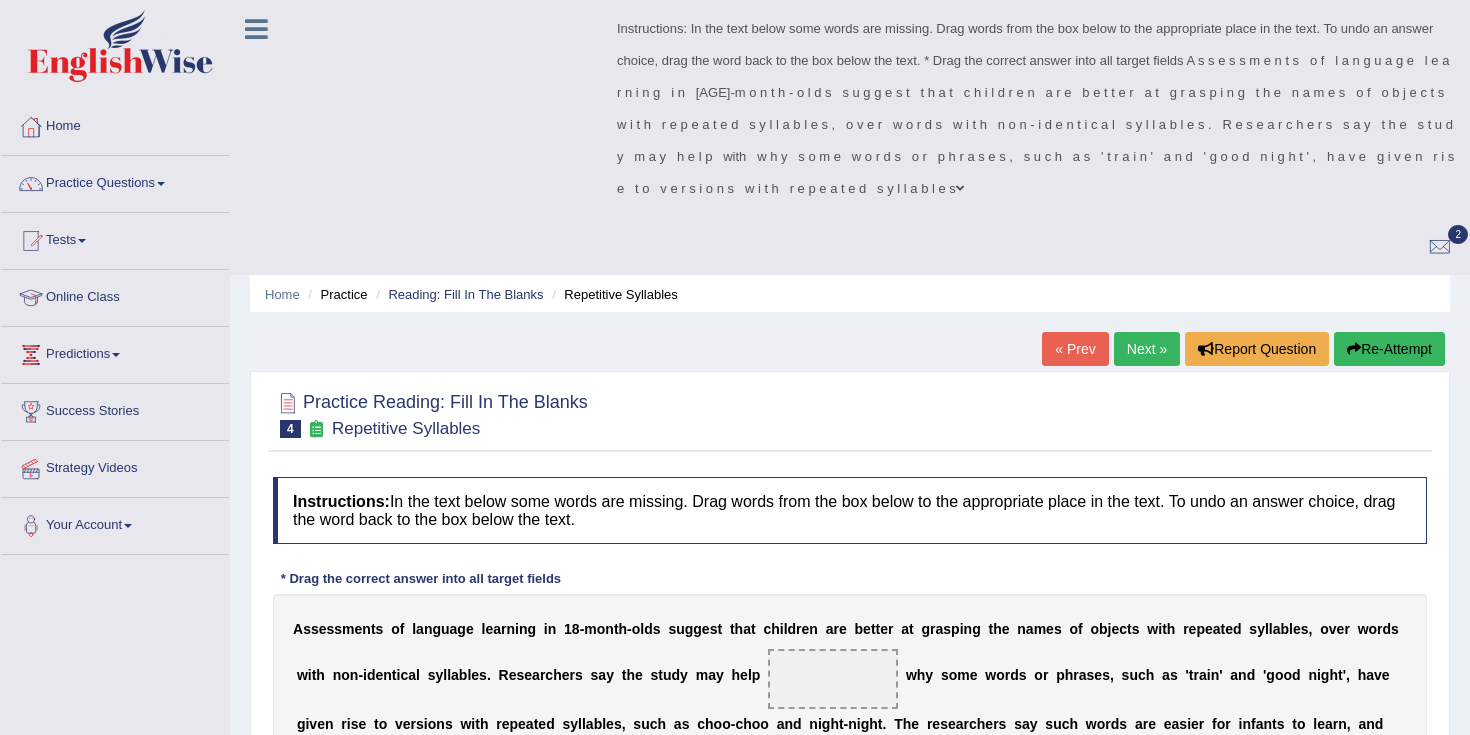 scroll, scrollTop: 0, scrollLeft: 0, axis: both 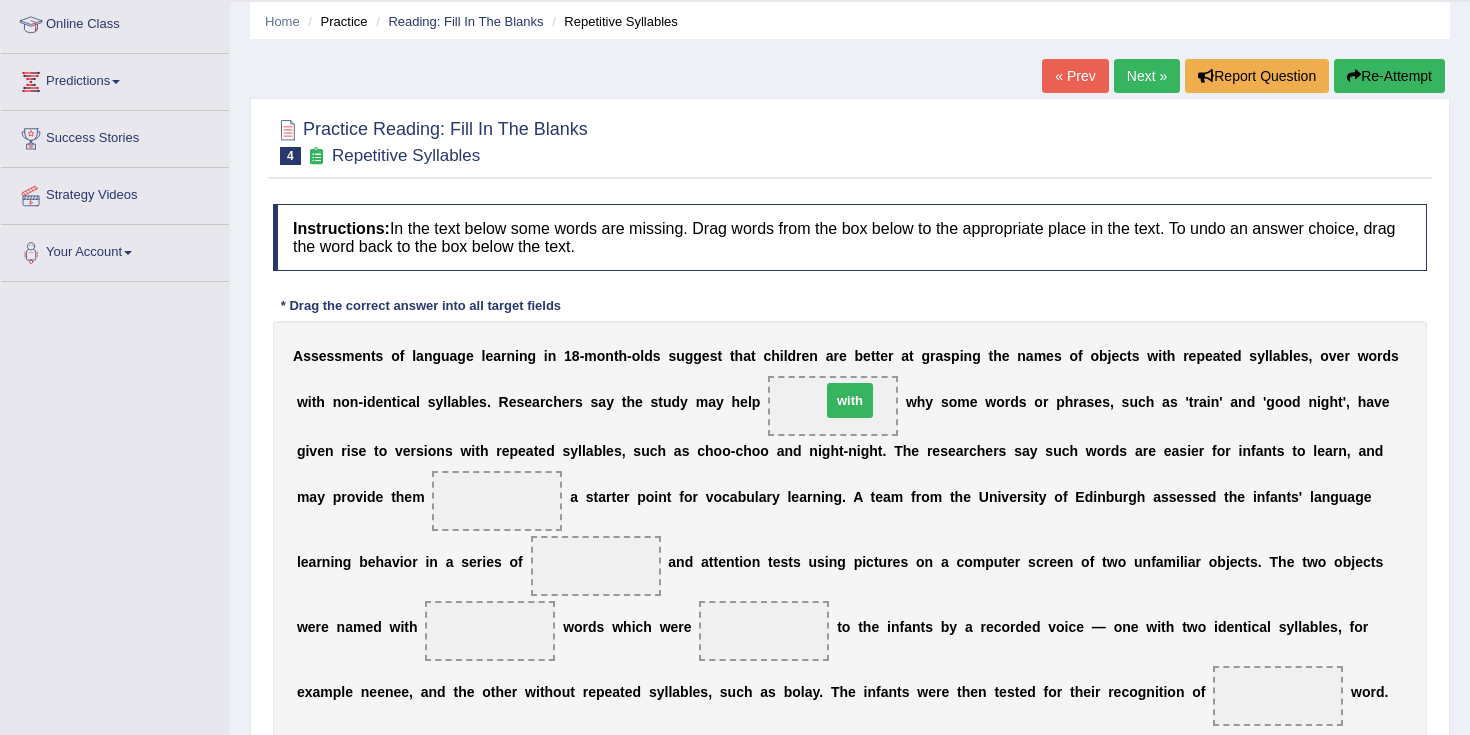 drag, startPoint x: 397, startPoint y: 656, endPoint x: 847, endPoint y: 197, distance: 642.79156 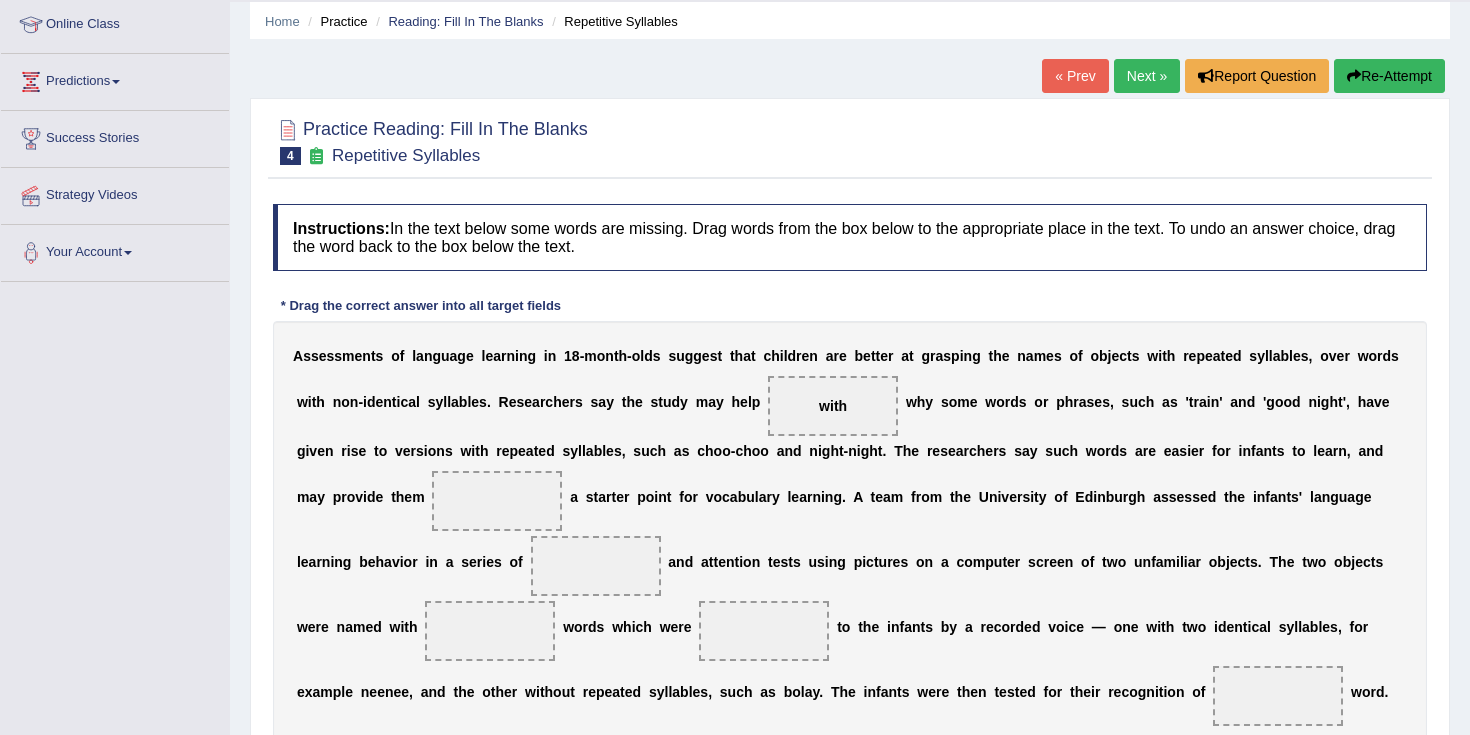 scroll, scrollTop: 275, scrollLeft: 0, axis: vertical 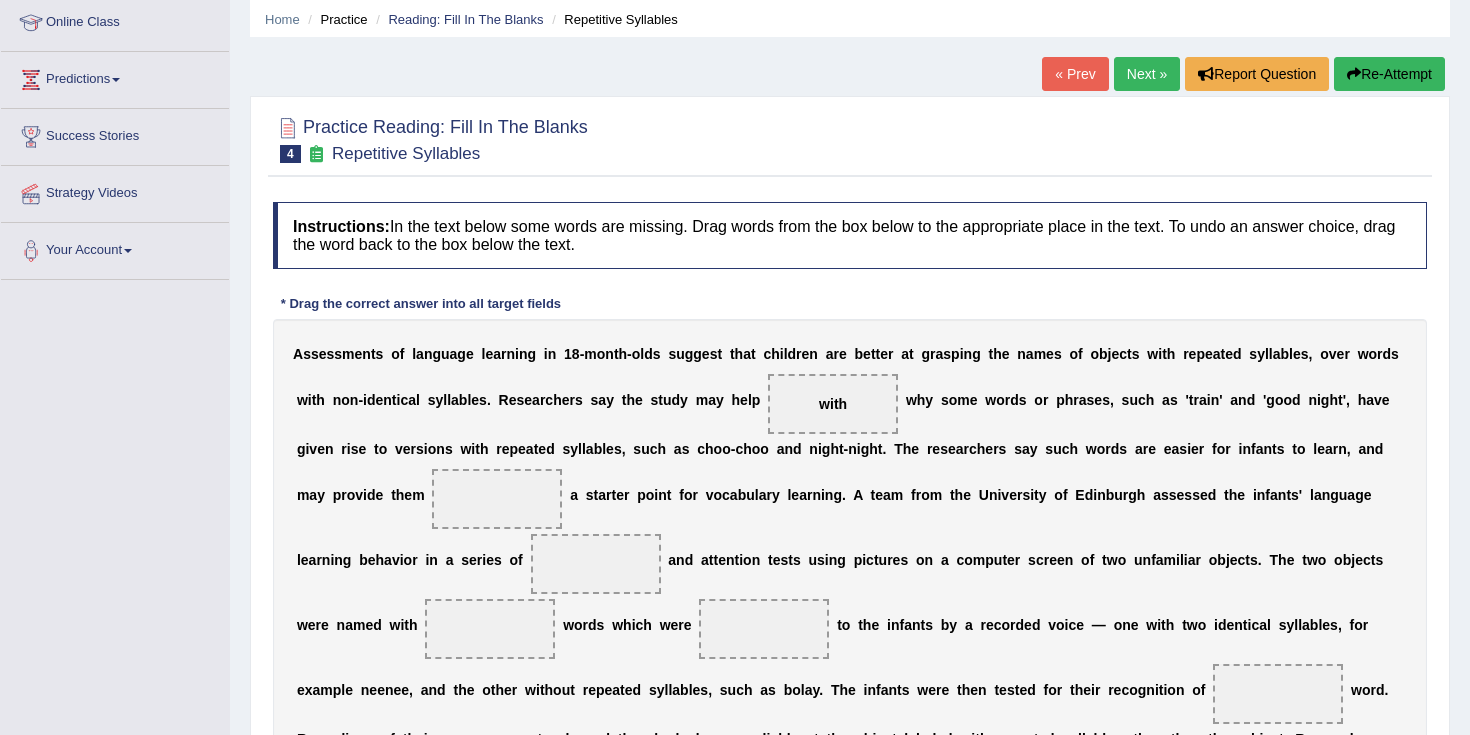 drag, startPoint x: 309, startPoint y: 678, endPoint x: 664, endPoint y: 385, distance: 460.29773 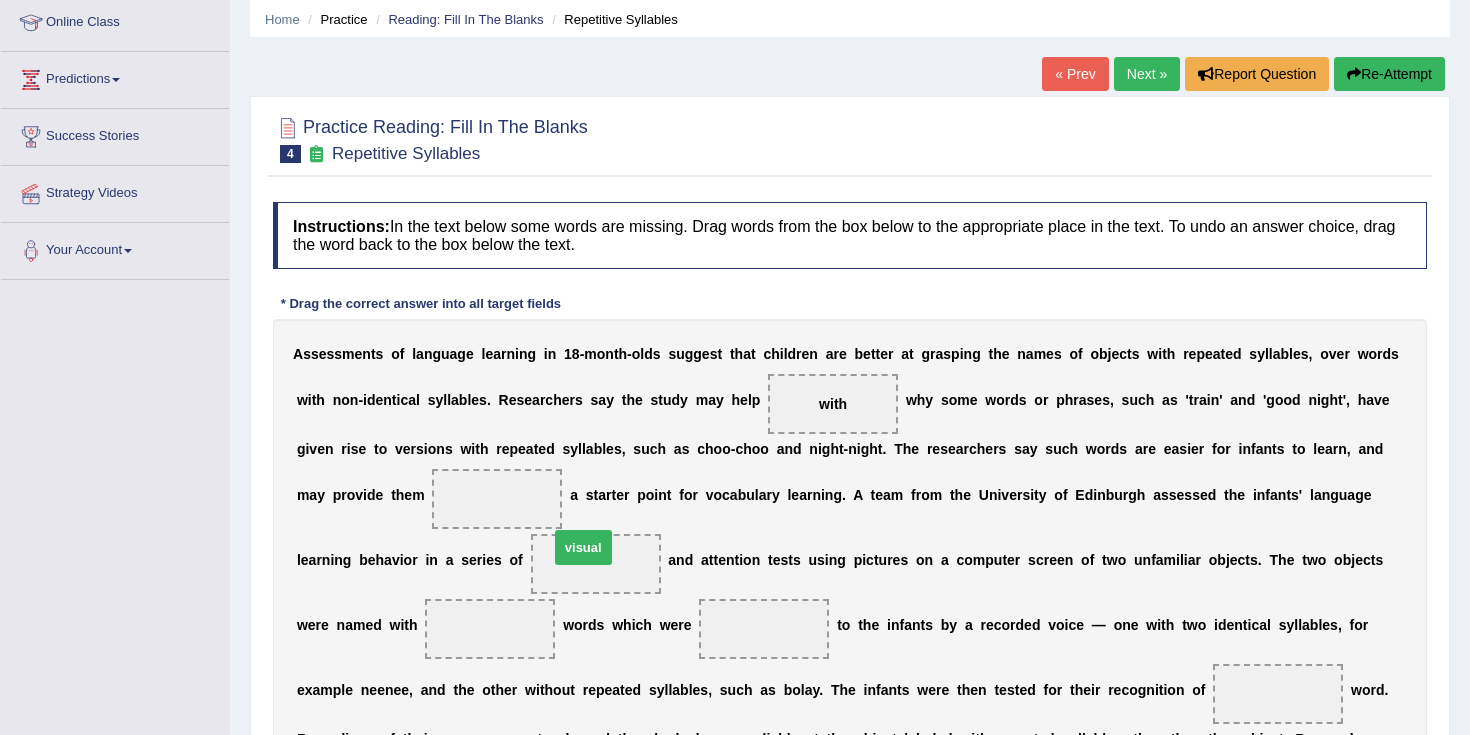 drag, startPoint x: 472, startPoint y: 659, endPoint x: 586, endPoint y: 359, distance: 320.9299 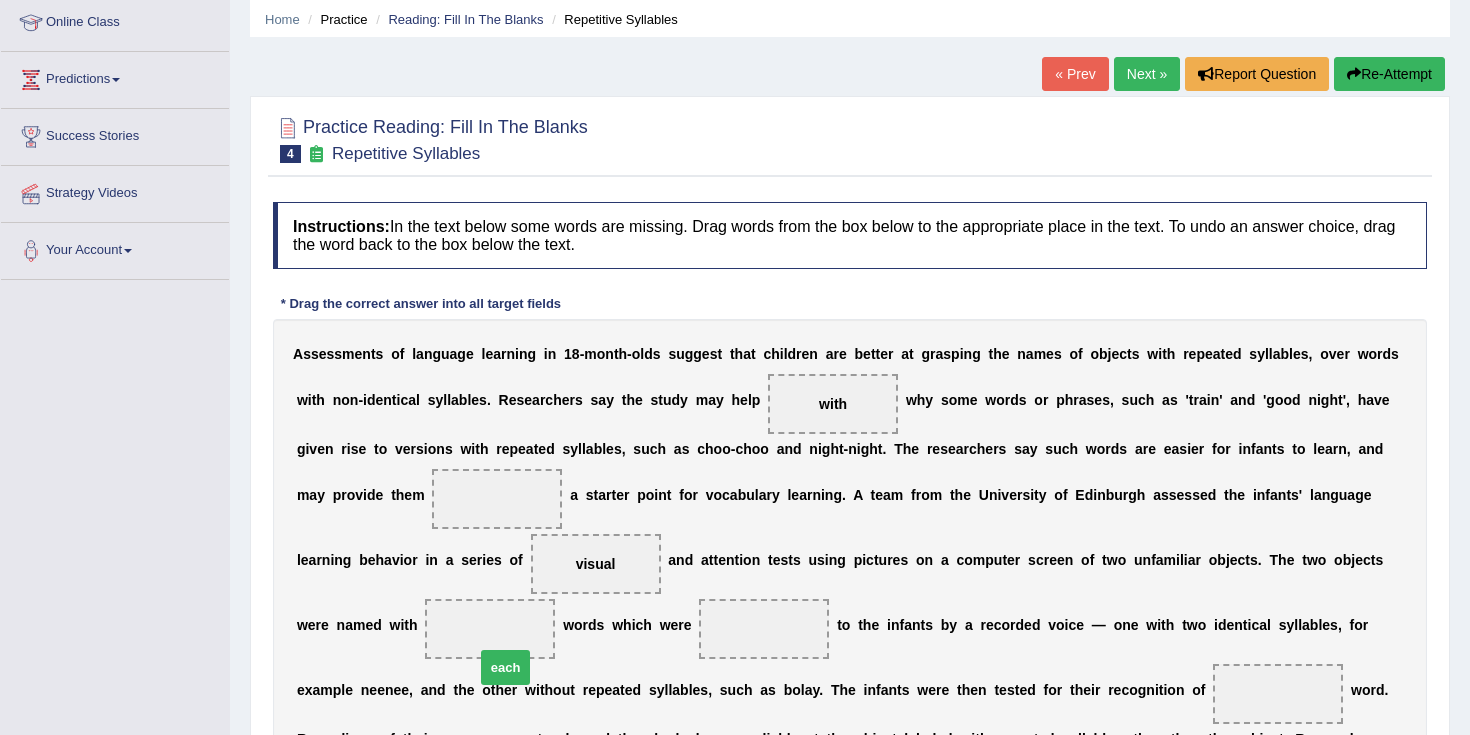 drag, startPoint x: 799, startPoint y: 665, endPoint x: 490, endPoint y: 447, distance: 378.16003 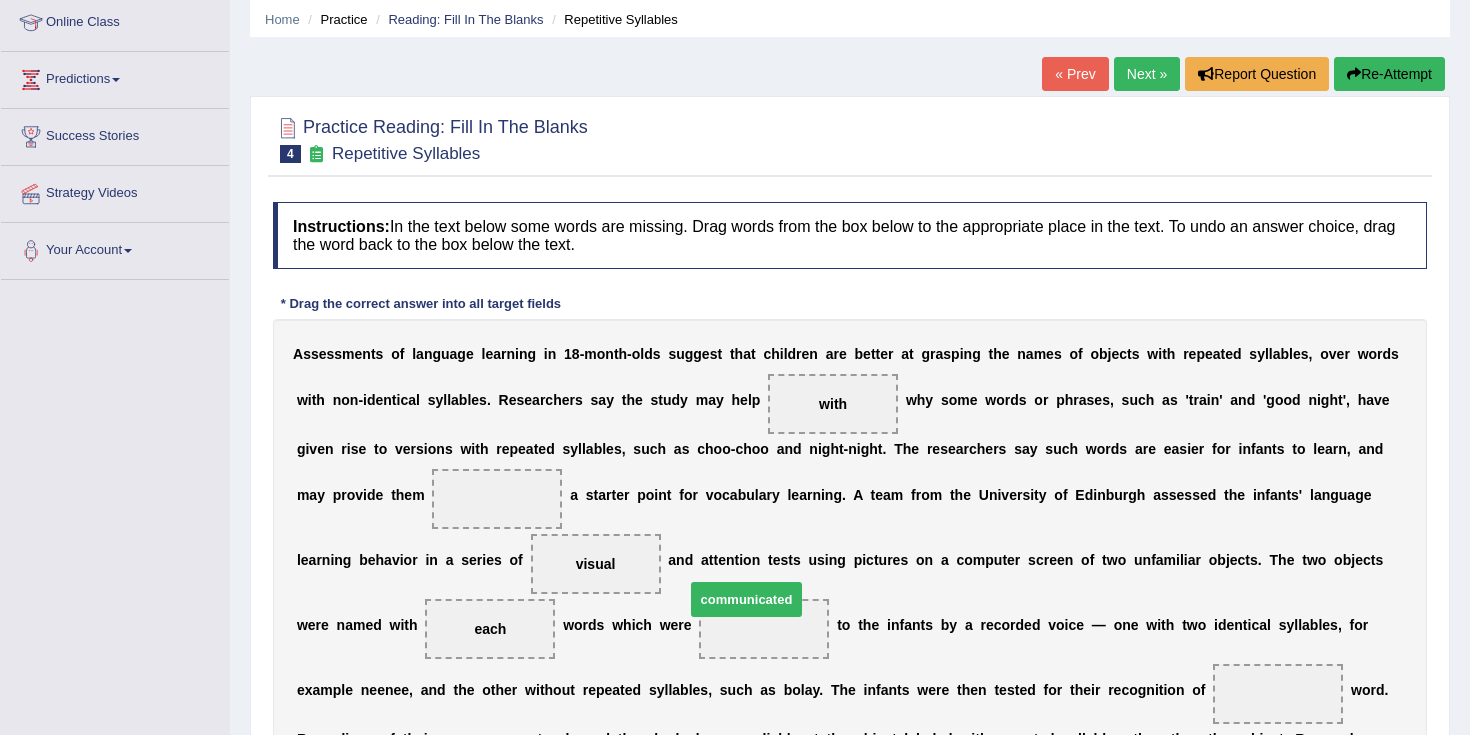 drag, startPoint x: 552, startPoint y: 666, endPoint x: 723, endPoint y: 408, distance: 309.52383 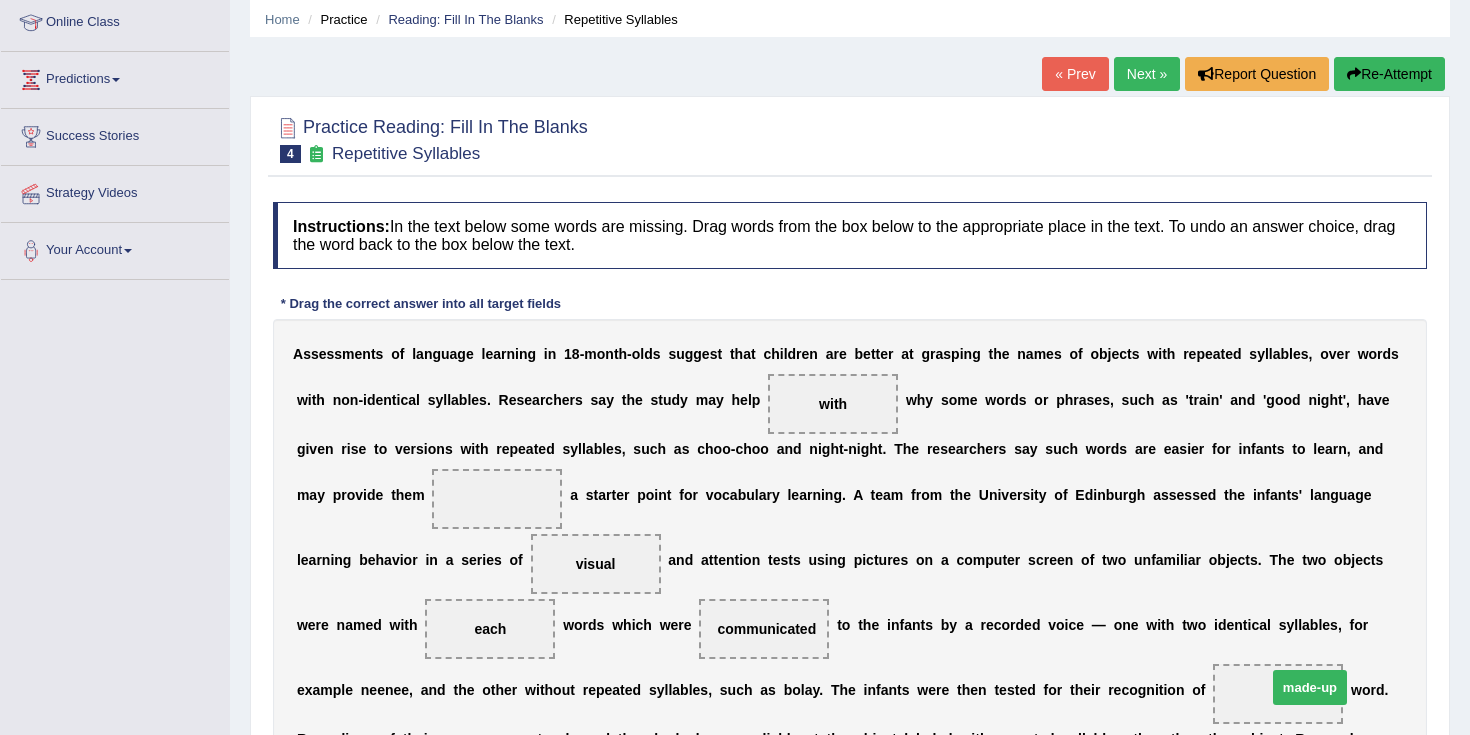 drag, startPoint x: 626, startPoint y: 654, endPoint x: 1300, endPoint y: 489, distance: 693.9027 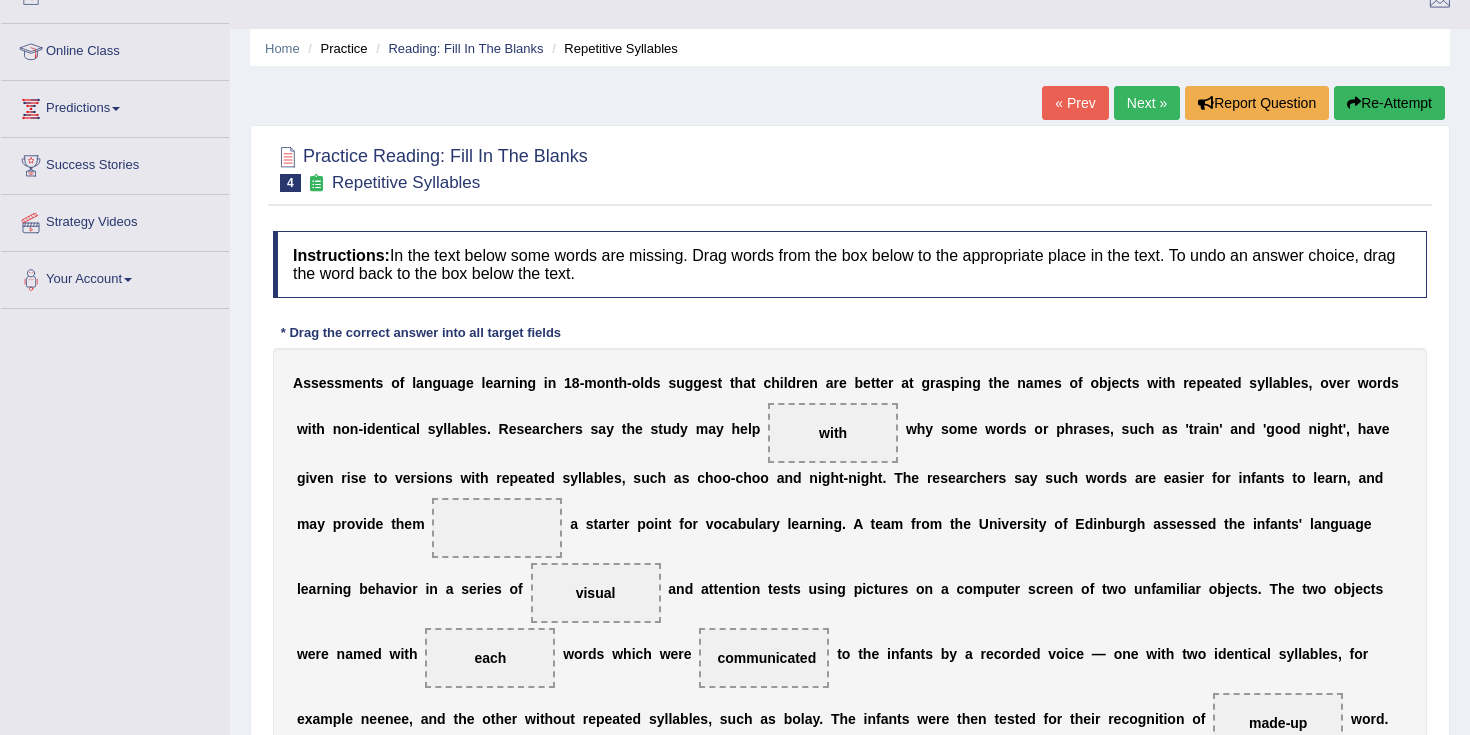scroll, scrollTop: 242, scrollLeft: 0, axis: vertical 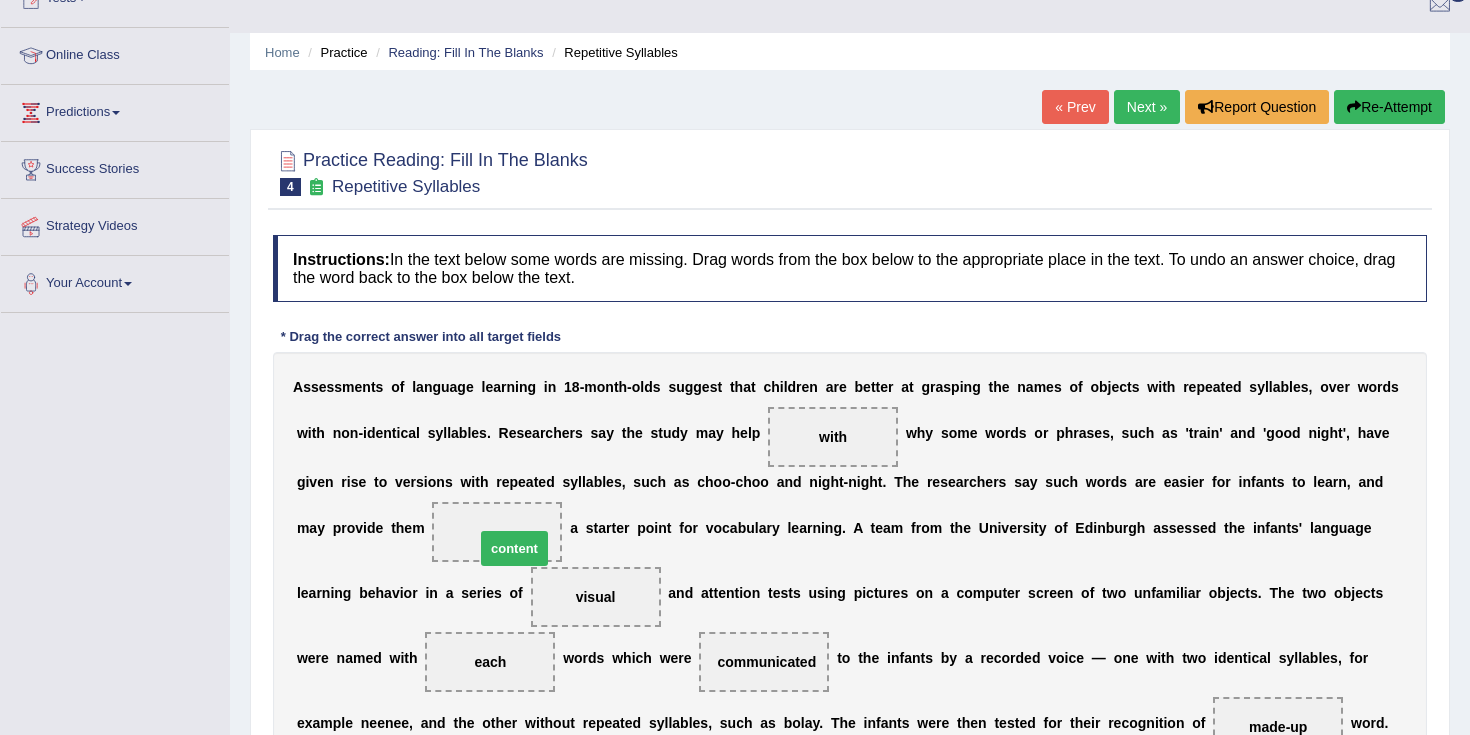 drag, startPoint x: 352, startPoint y: 691, endPoint x: 528, endPoint y: 346, distance: 387.29962 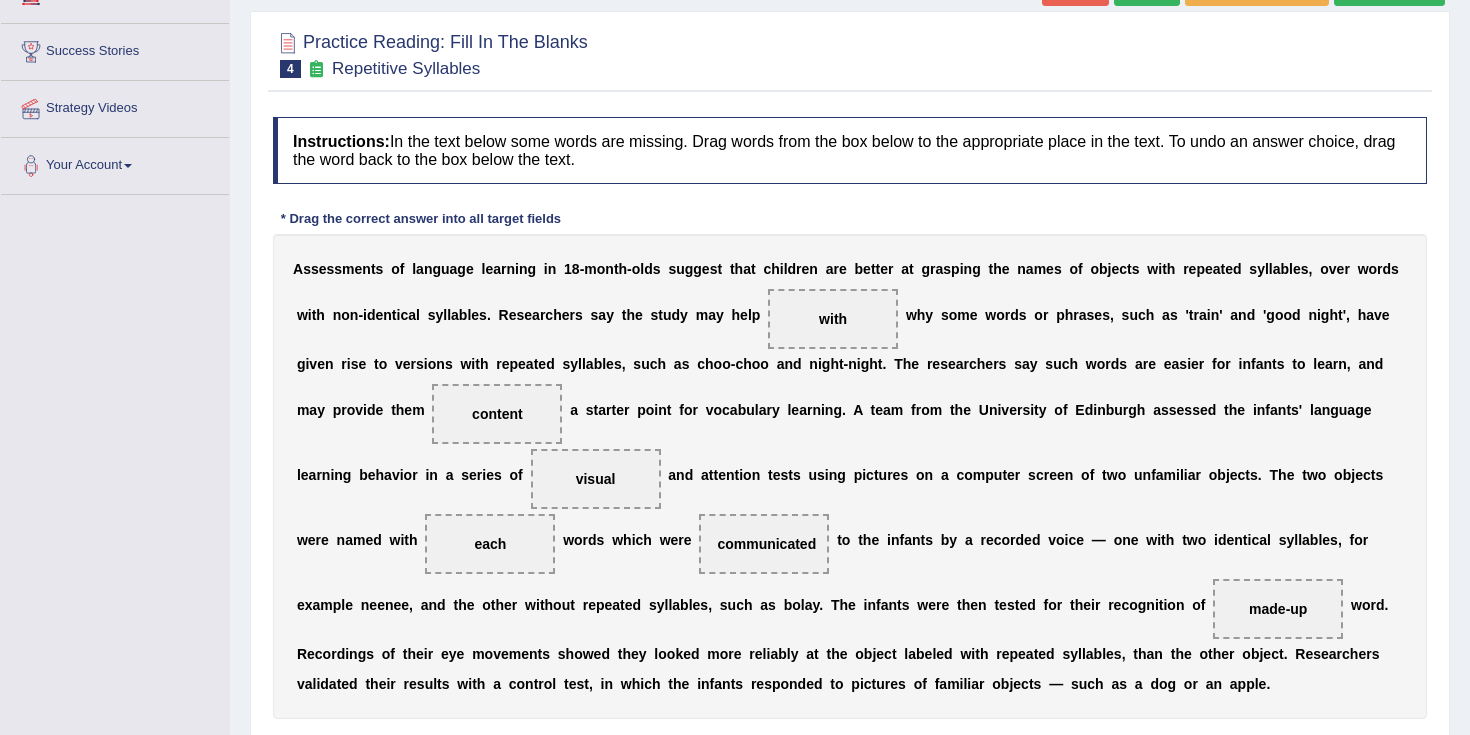click on "Verify" at bounding box center [850, 845] 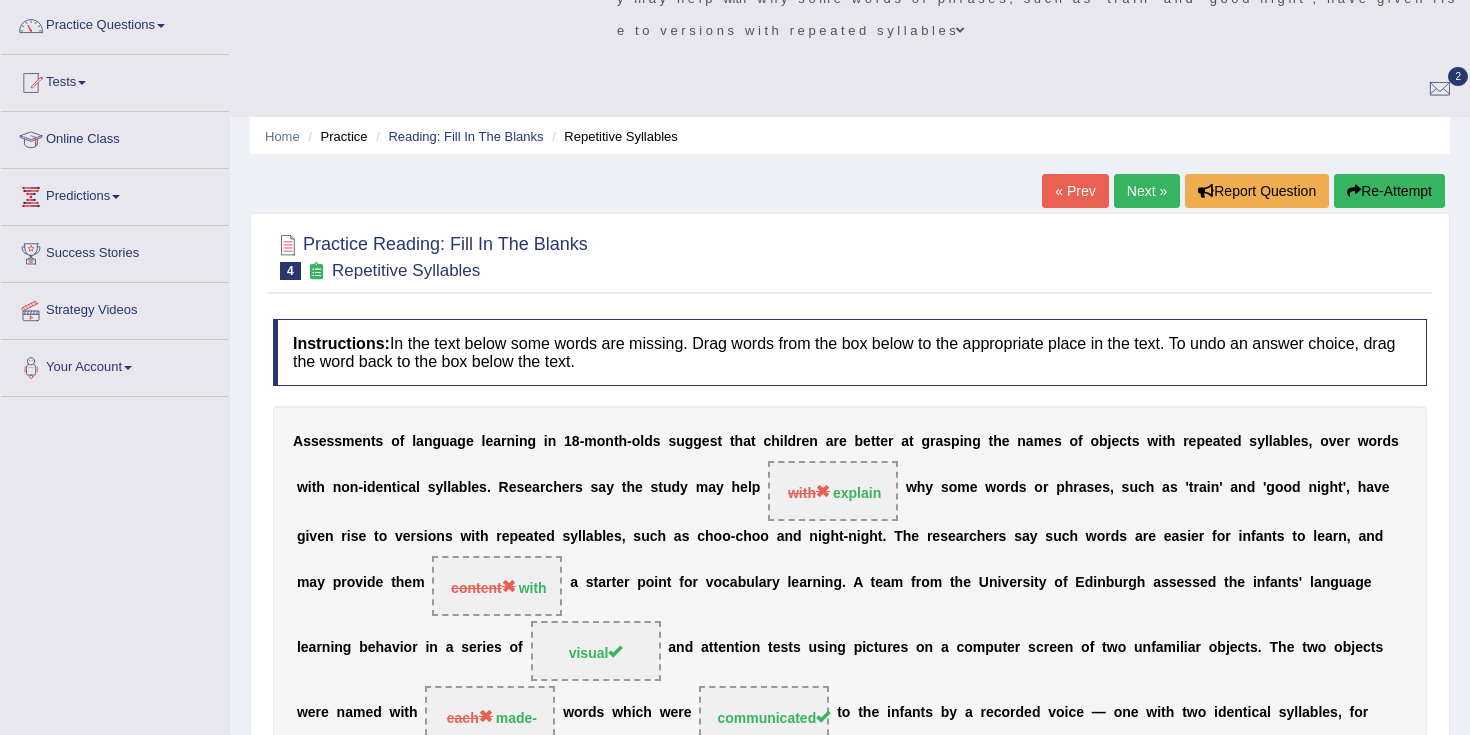 scroll, scrollTop: 0, scrollLeft: 0, axis: both 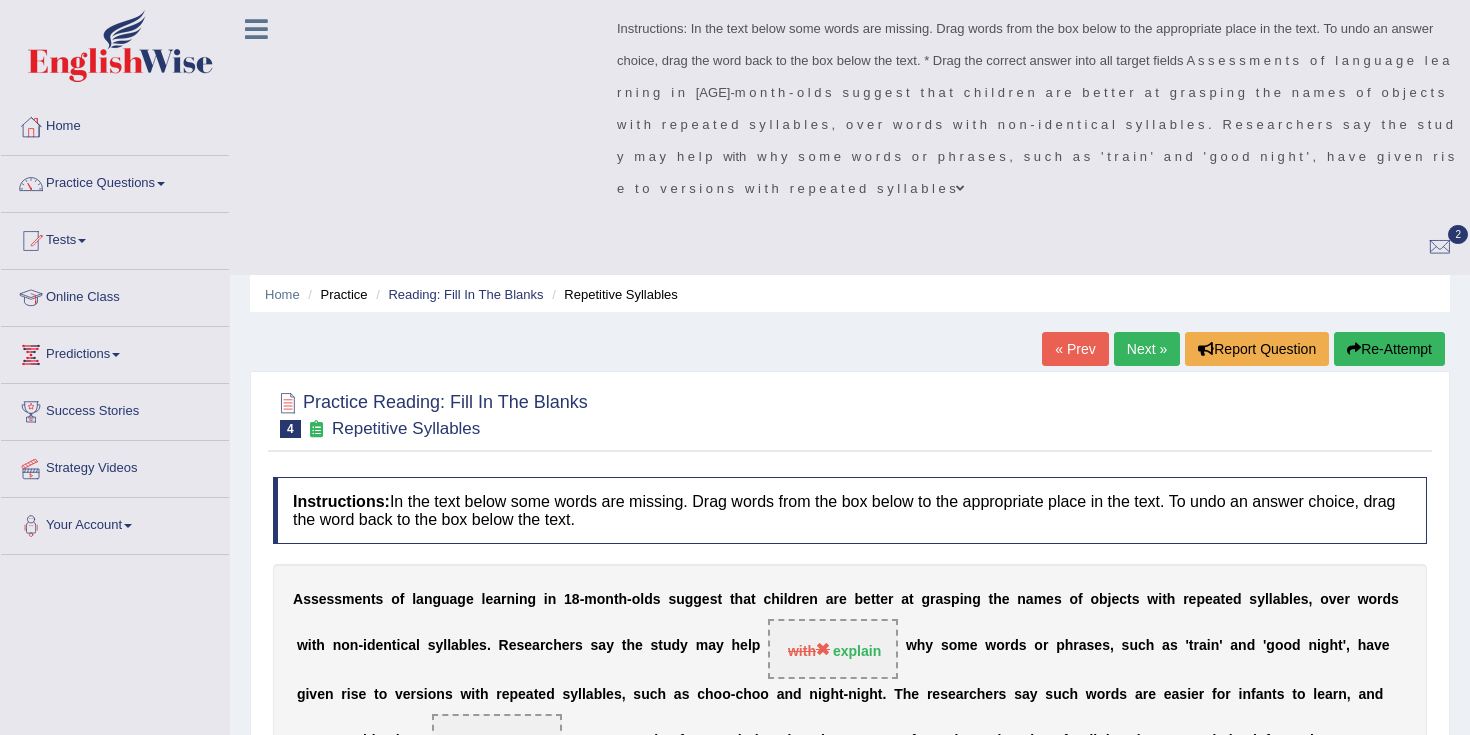 click on "Next »" at bounding box center [1147, 349] 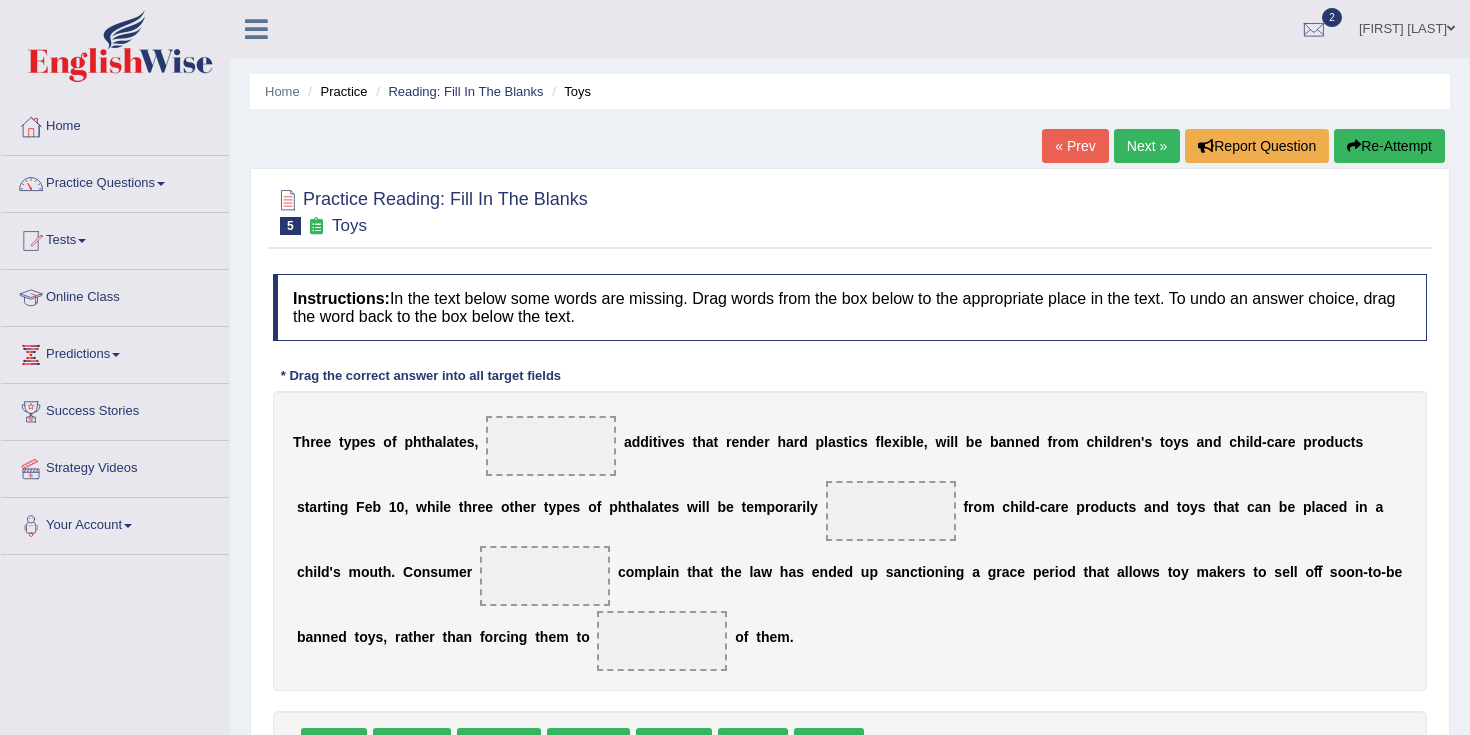 scroll, scrollTop: 0, scrollLeft: 0, axis: both 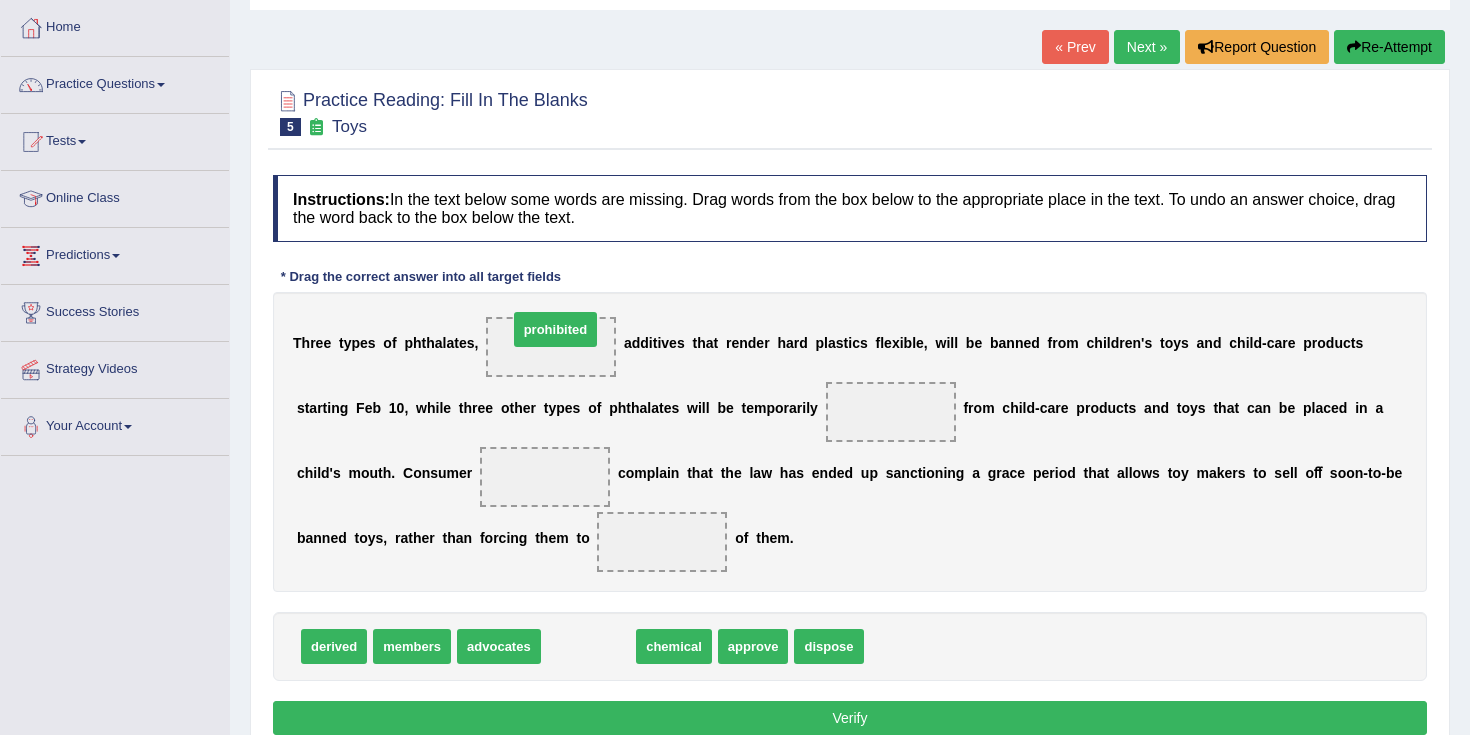 drag, startPoint x: 608, startPoint y: 648, endPoint x: 575, endPoint y: 333, distance: 316.72385 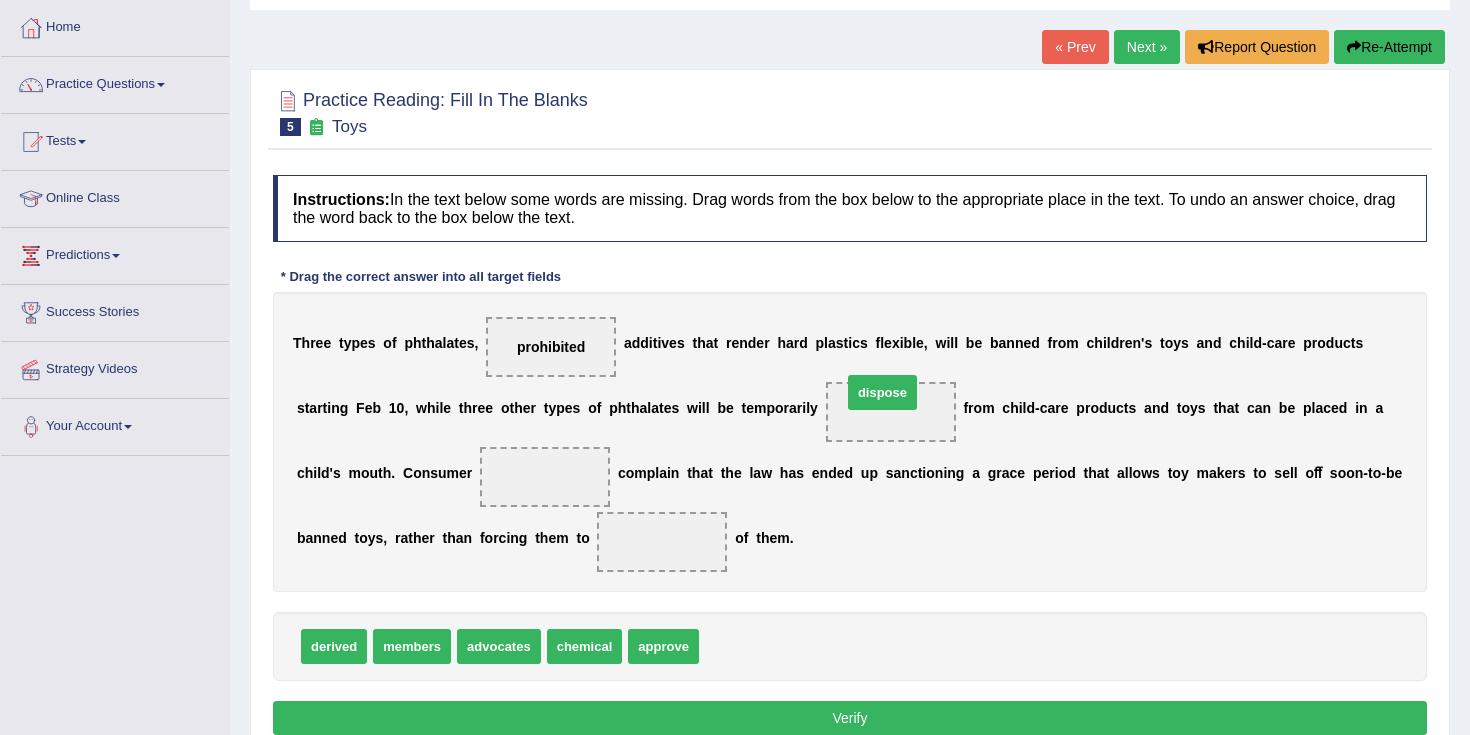 drag, startPoint x: 744, startPoint y: 658, endPoint x: 885, endPoint y: 411, distance: 284.41168 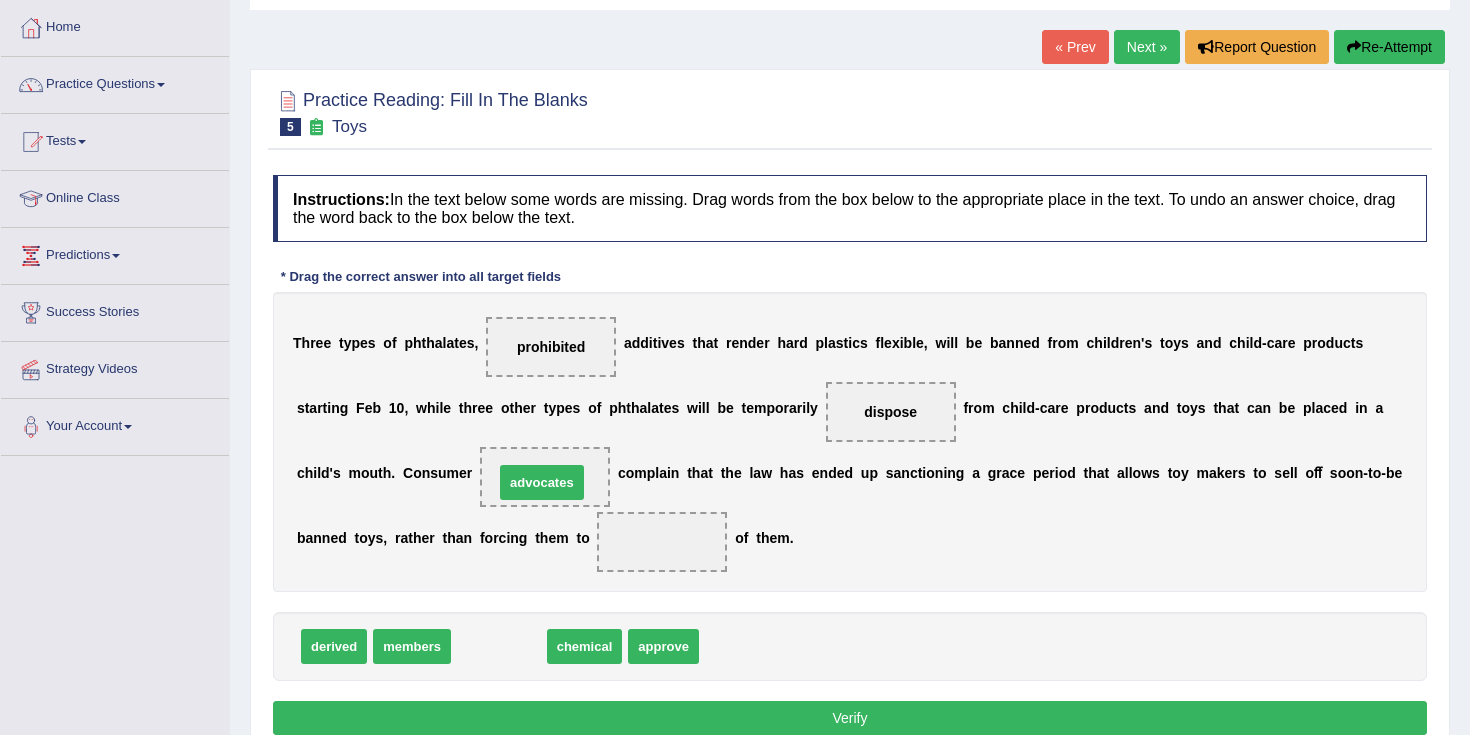 drag, startPoint x: 481, startPoint y: 644, endPoint x: 524, endPoint y: 480, distance: 169.5435 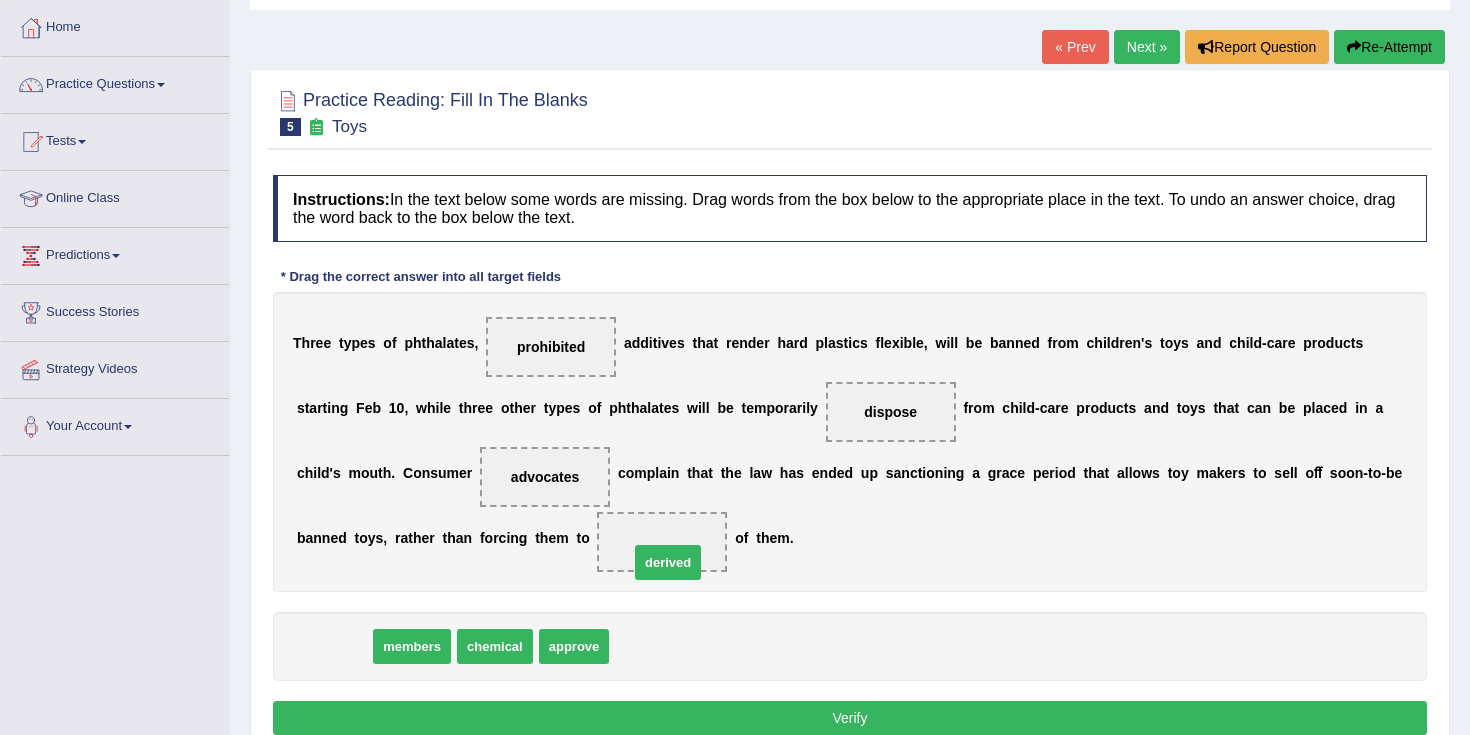drag, startPoint x: 334, startPoint y: 651, endPoint x: 678, endPoint y: 554, distance: 357.41434 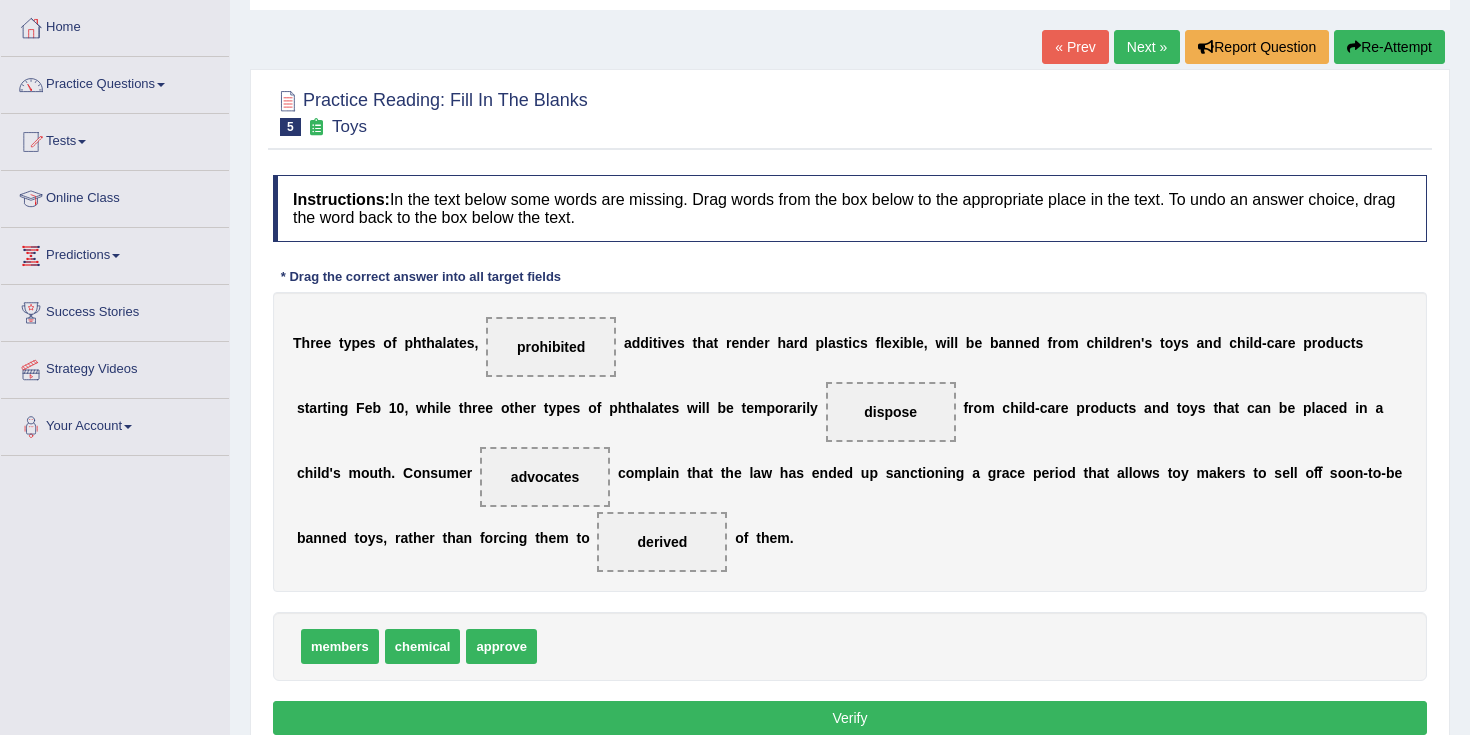 click on "Verify" at bounding box center (850, 718) 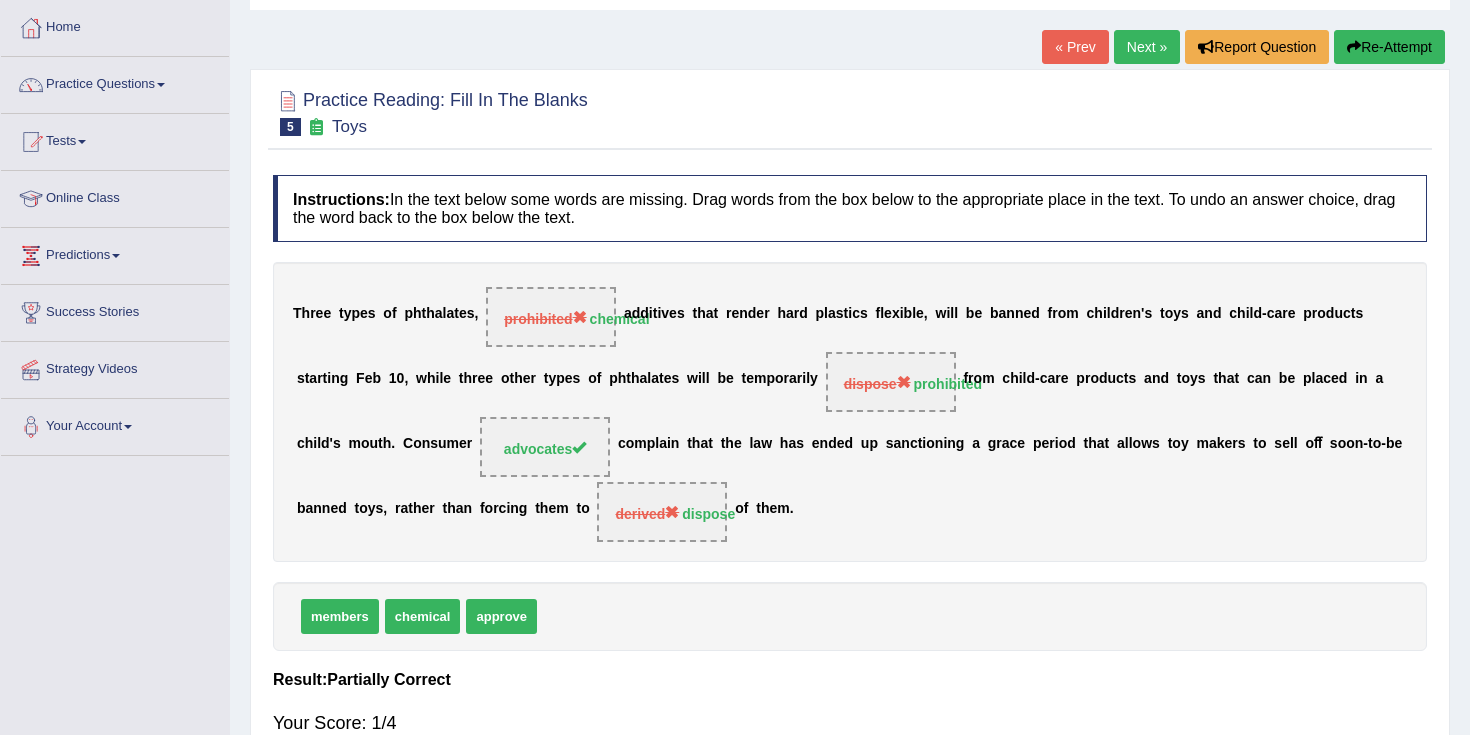 click on "Next »" at bounding box center [1147, 47] 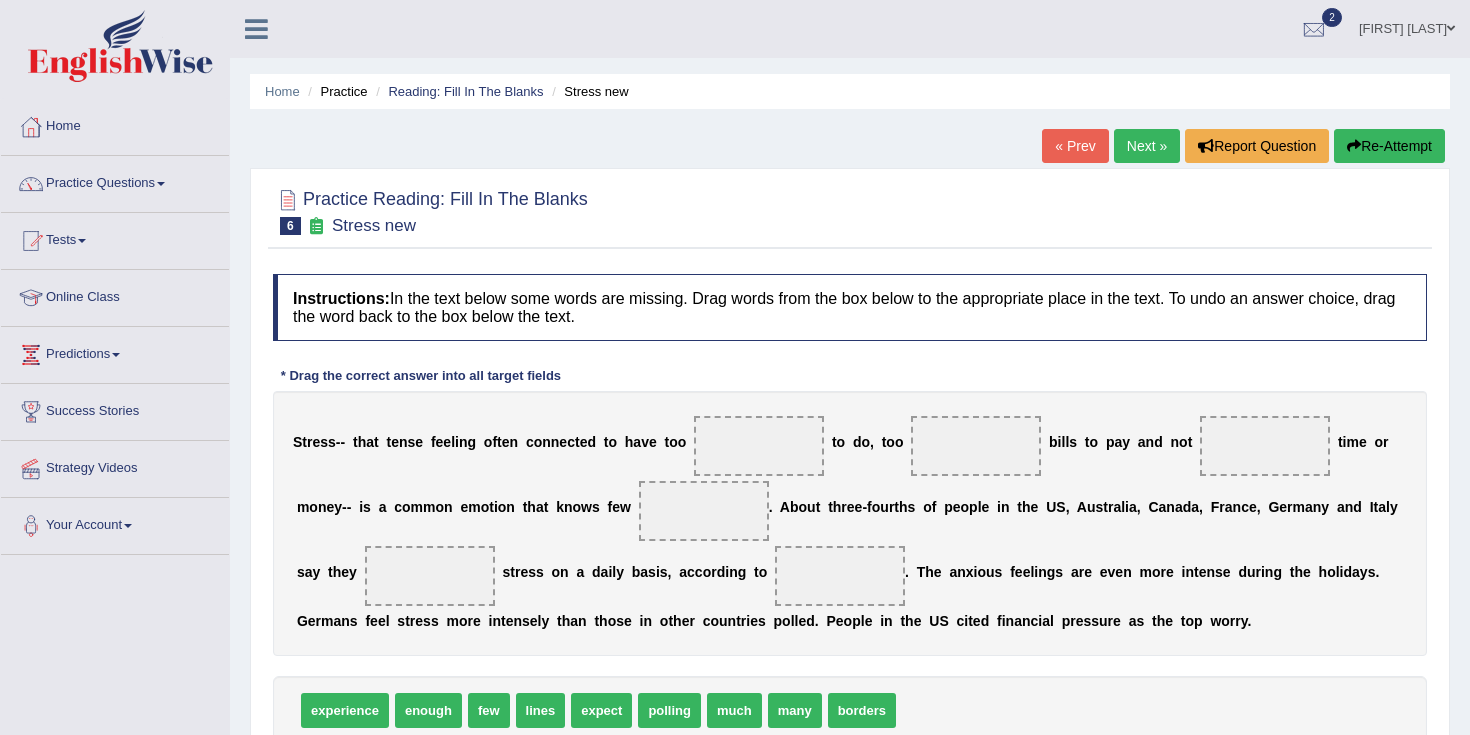 scroll, scrollTop: 0, scrollLeft: 0, axis: both 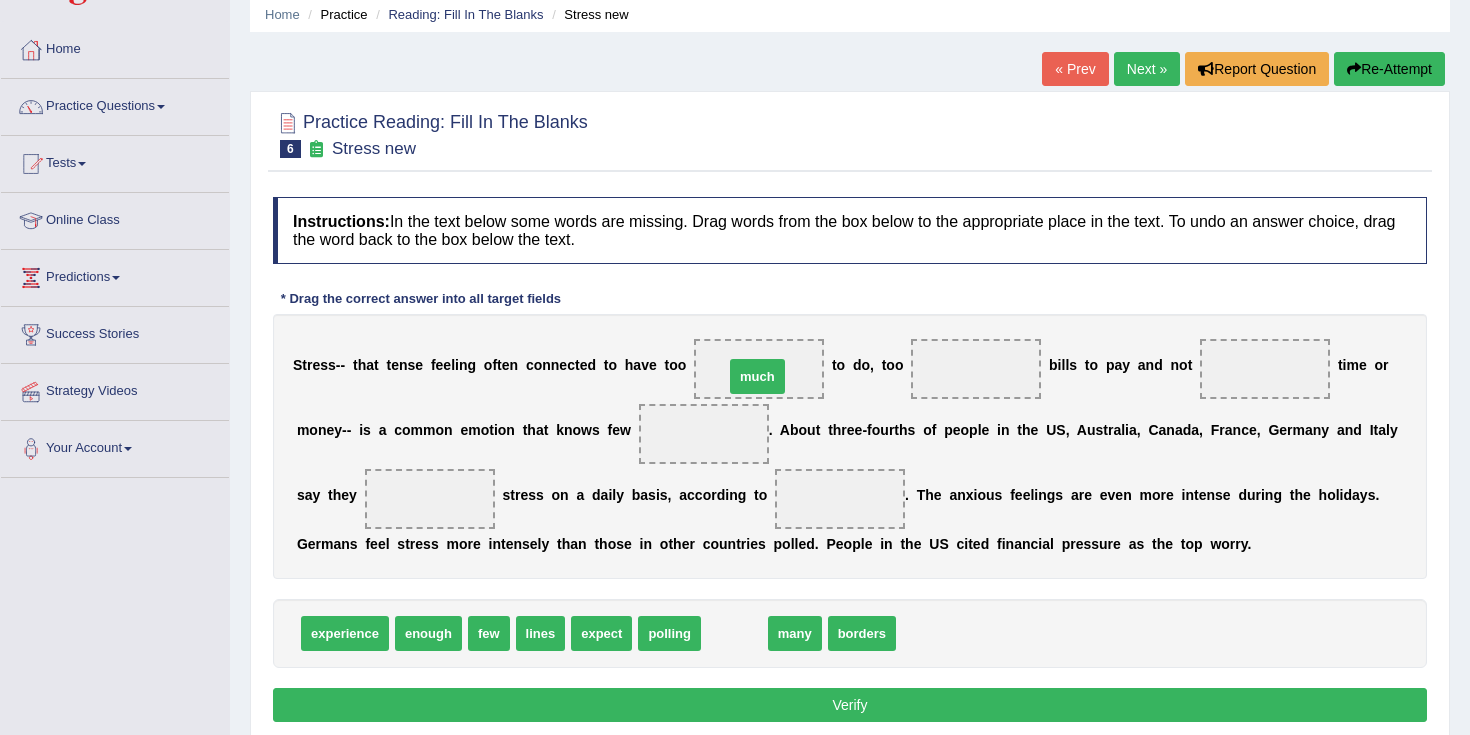 drag, startPoint x: 730, startPoint y: 625, endPoint x: 753, endPoint y: 371, distance: 255.03922 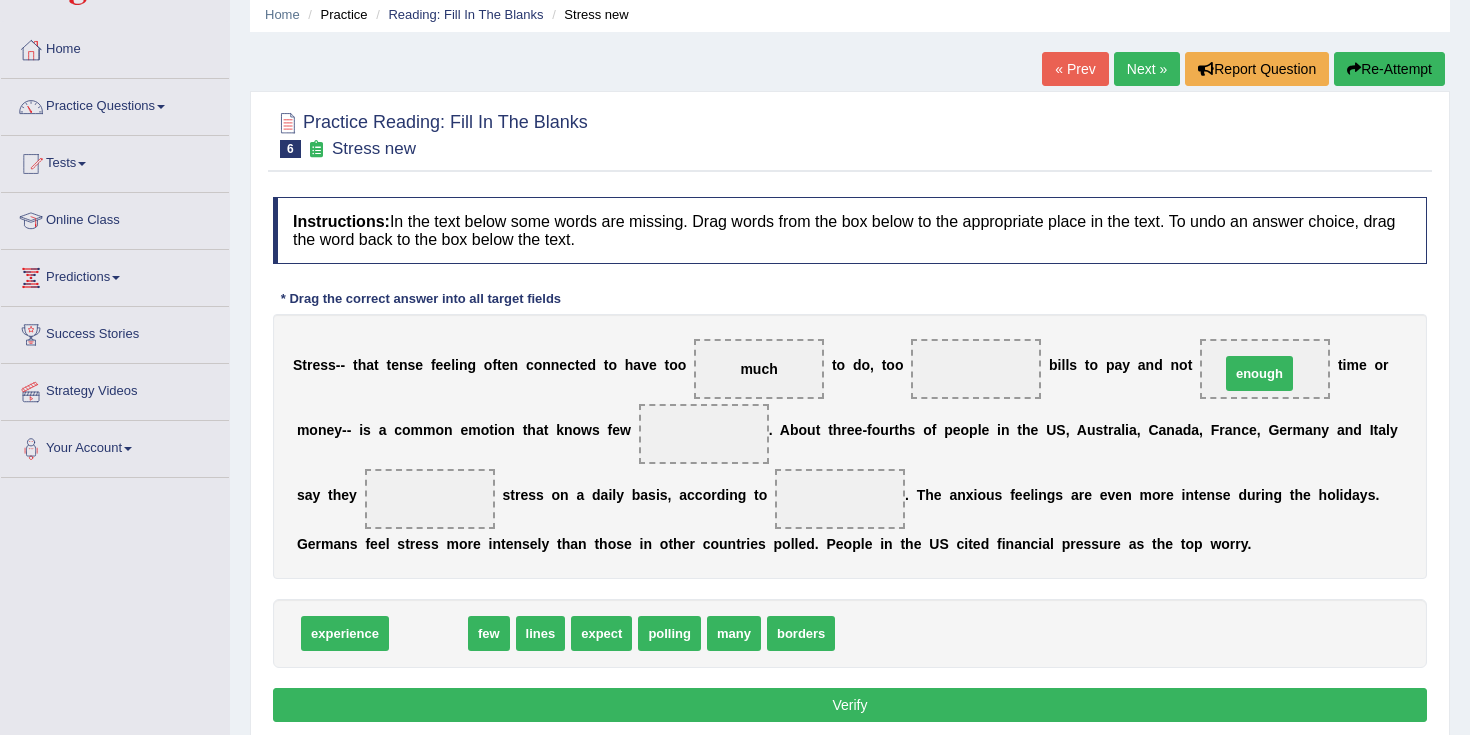 drag, startPoint x: 435, startPoint y: 632, endPoint x: 1268, endPoint y: 373, distance: 872.33594 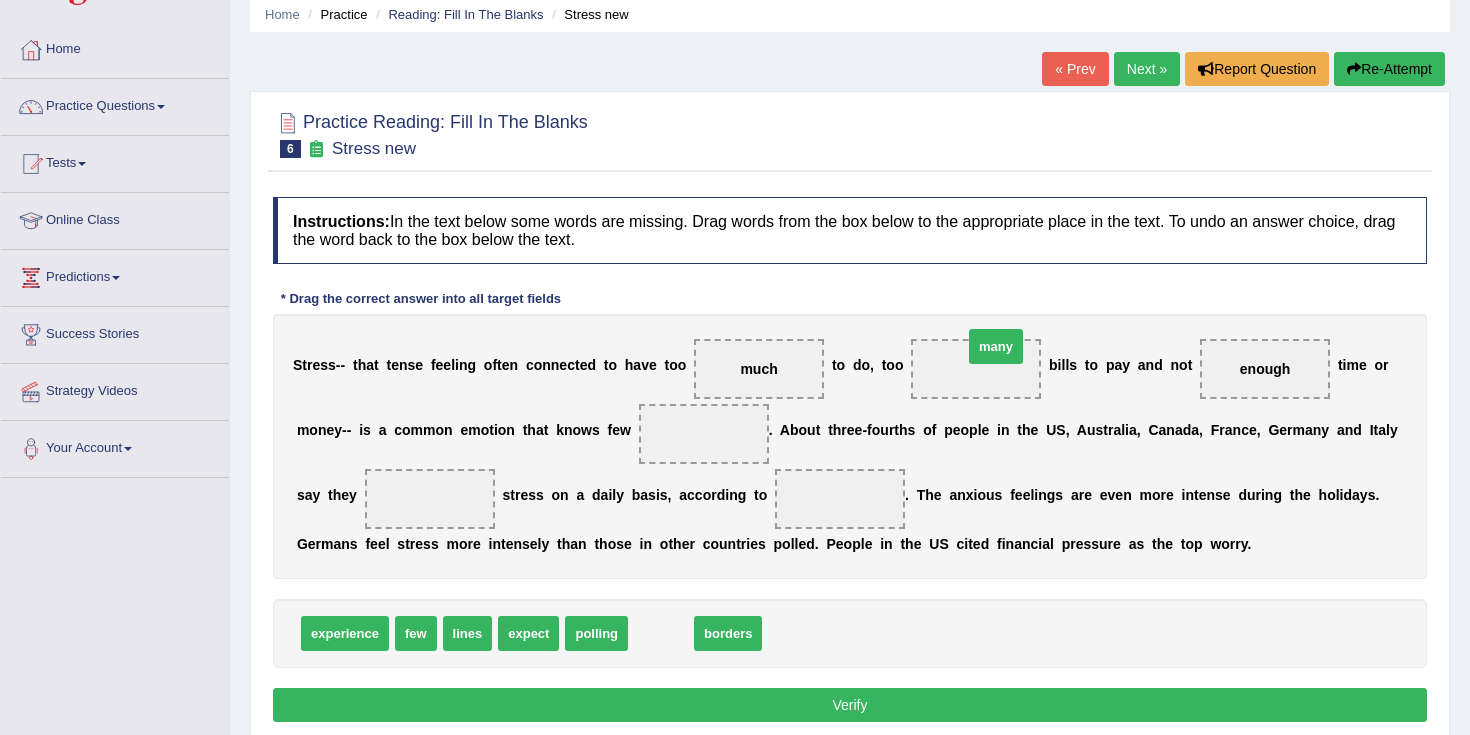 drag, startPoint x: 656, startPoint y: 644, endPoint x: 985, endPoint y: 357, distance: 436.58905 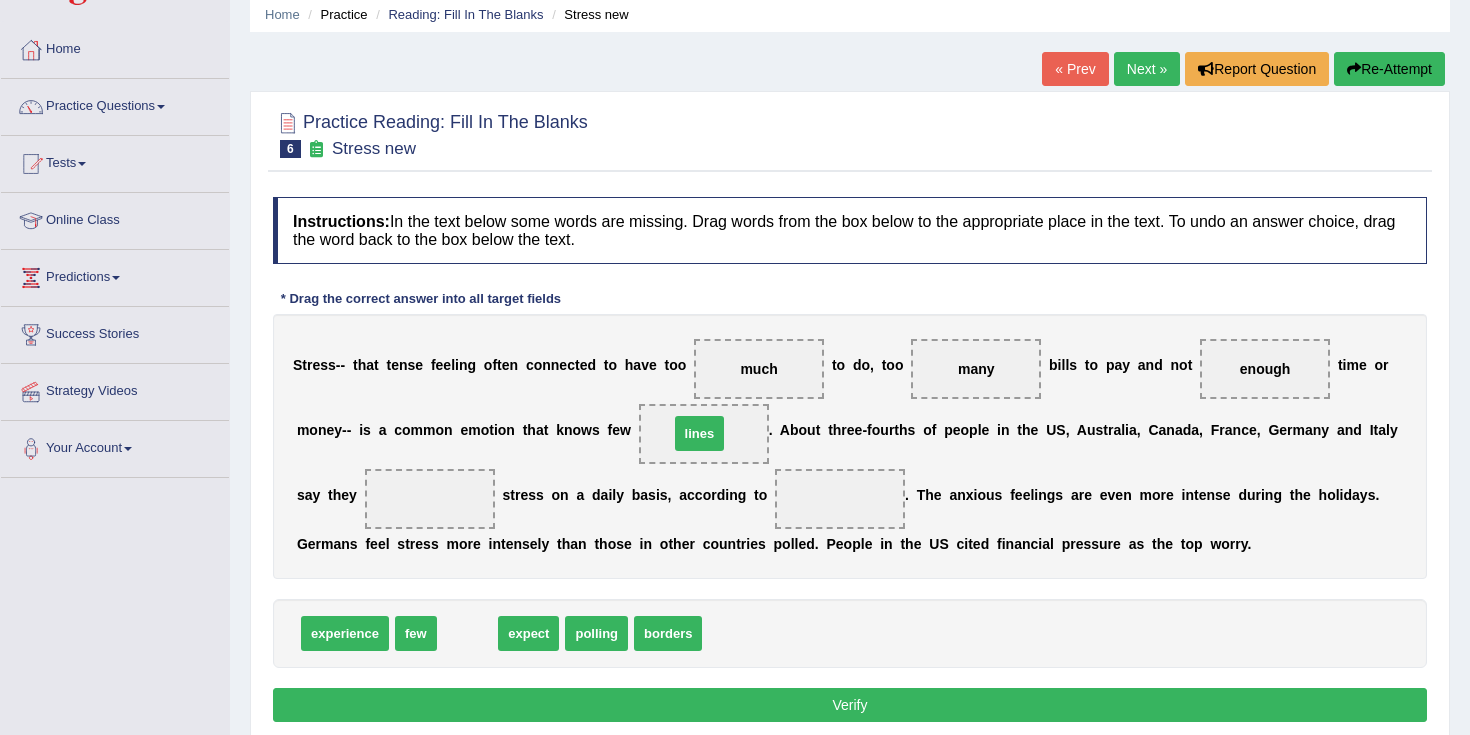 drag, startPoint x: 460, startPoint y: 641, endPoint x: 692, endPoint y: 441, distance: 306.30704 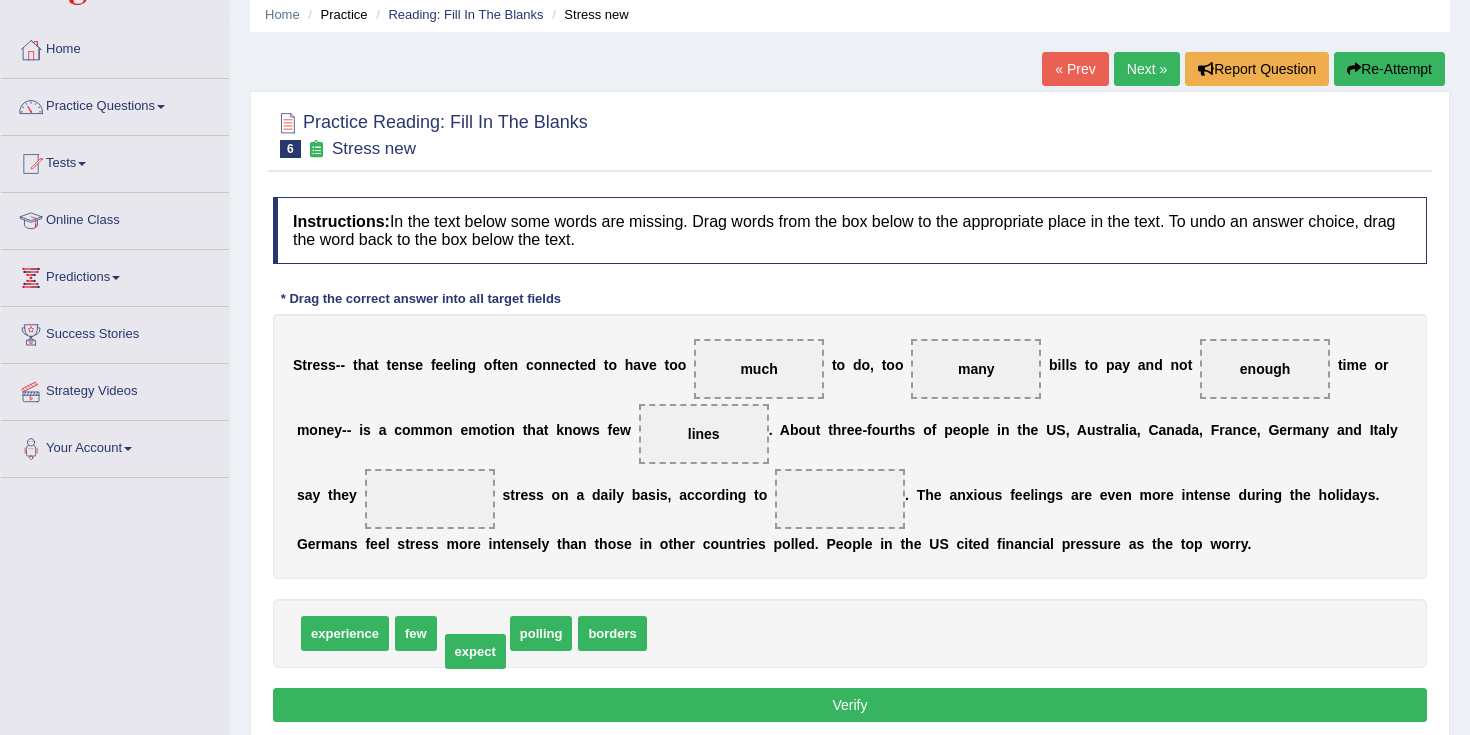drag, startPoint x: 484, startPoint y: 637, endPoint x: 477, endPoint y: 646, distance: 11.401754 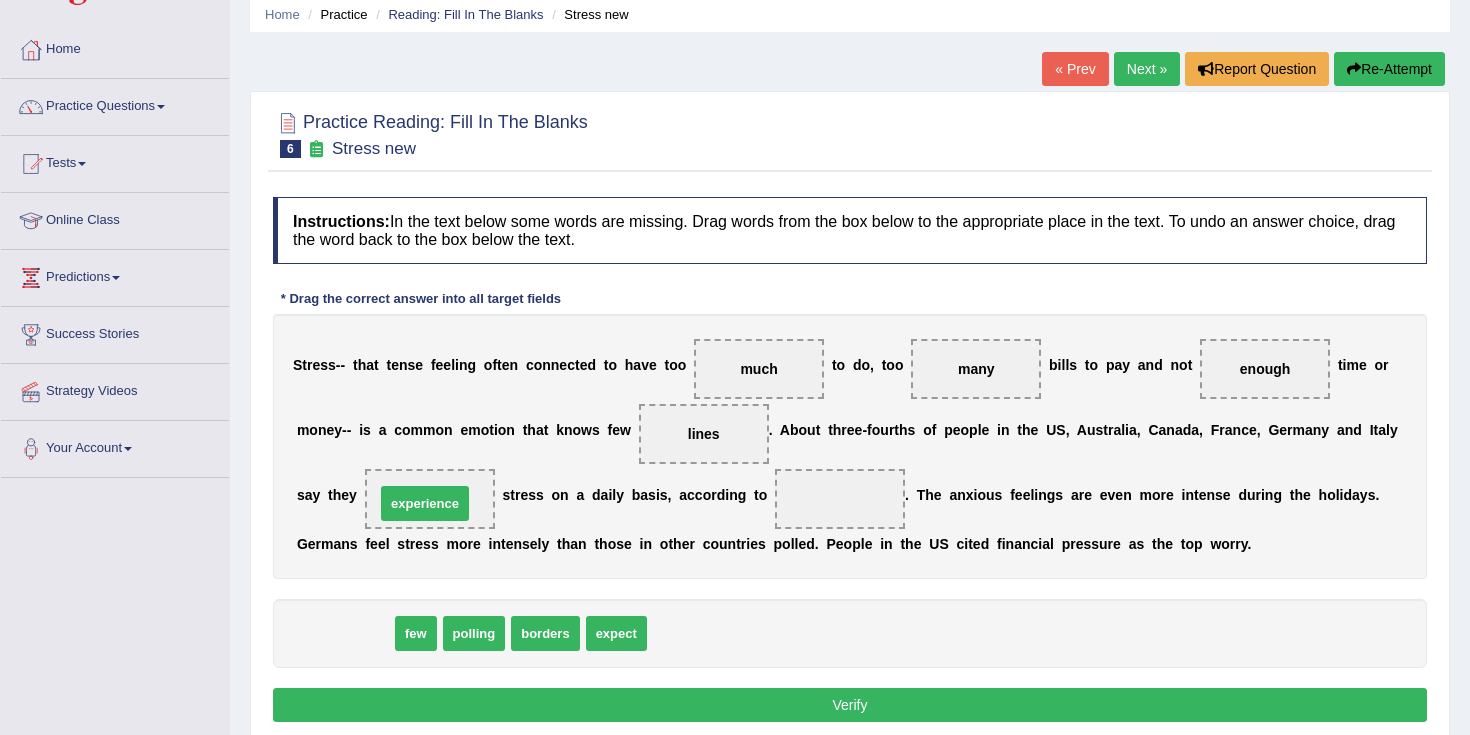 drag, startPoint x: 361, startPoint y: 629, endPoint x: 441, endPoint y: 495, distance: 156.06409 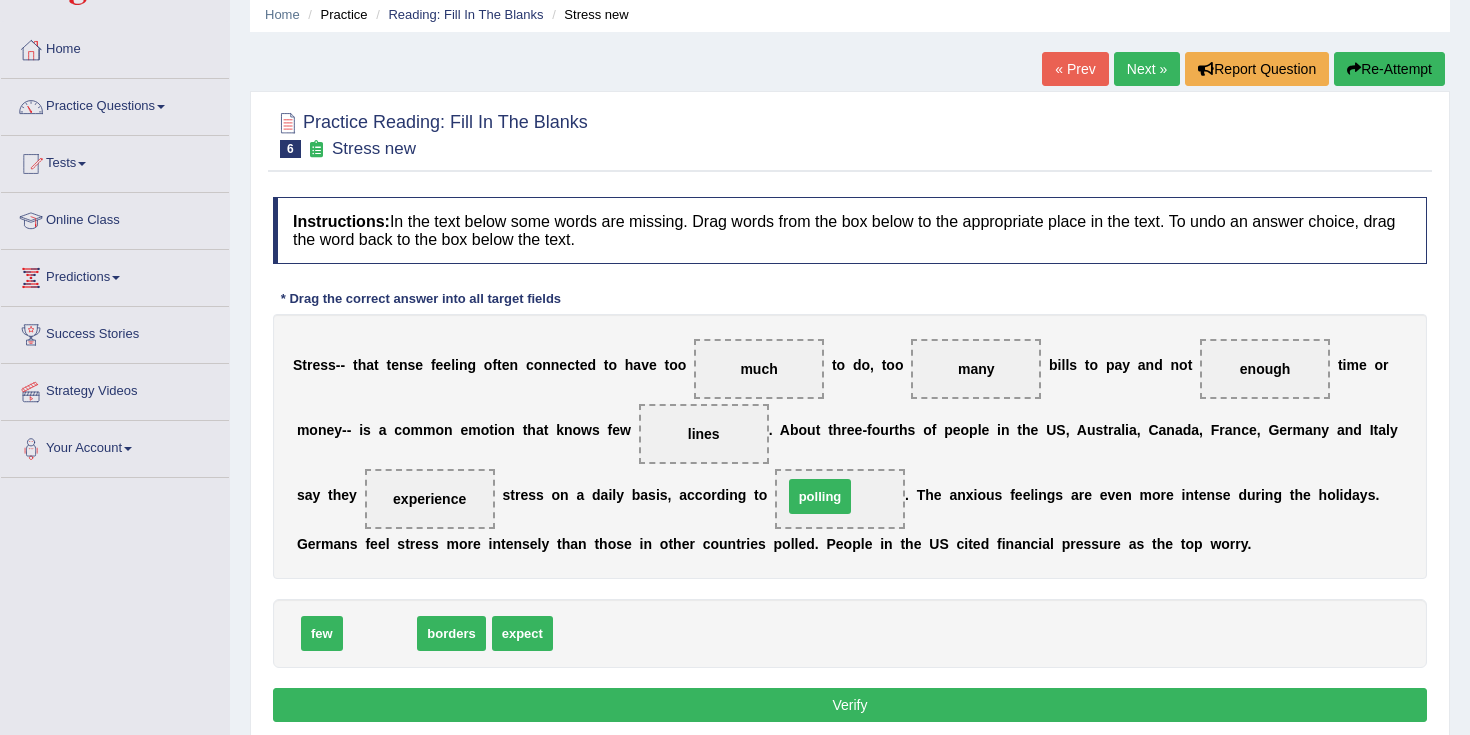 drag, startPoint x: 387, startPoint y: 637, endPoint x: 853, endPoint y: 500, distance: 485.7211 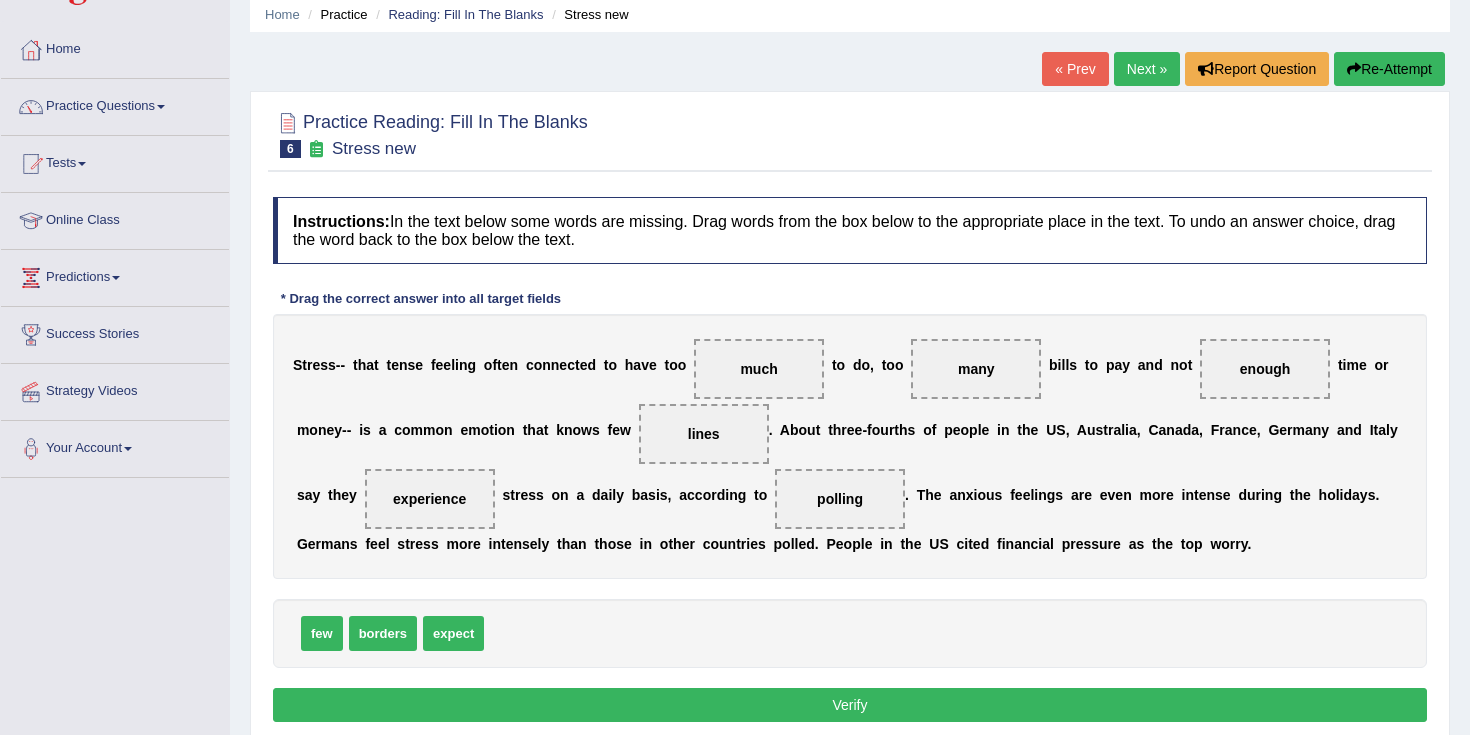 click on "Verify" at bounding box center [850, 705] 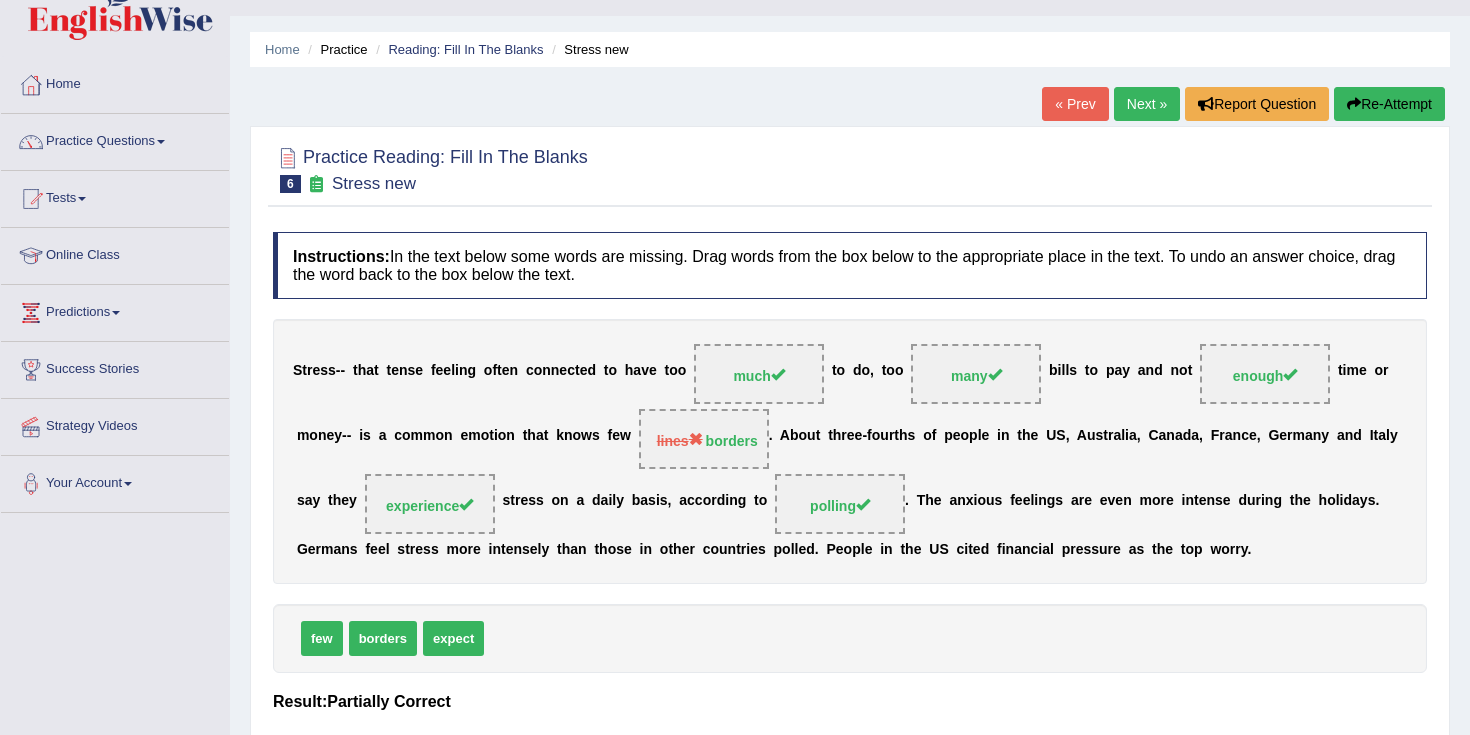 scroll, scrollTop: 0, scrollLeft: 0, axis: both 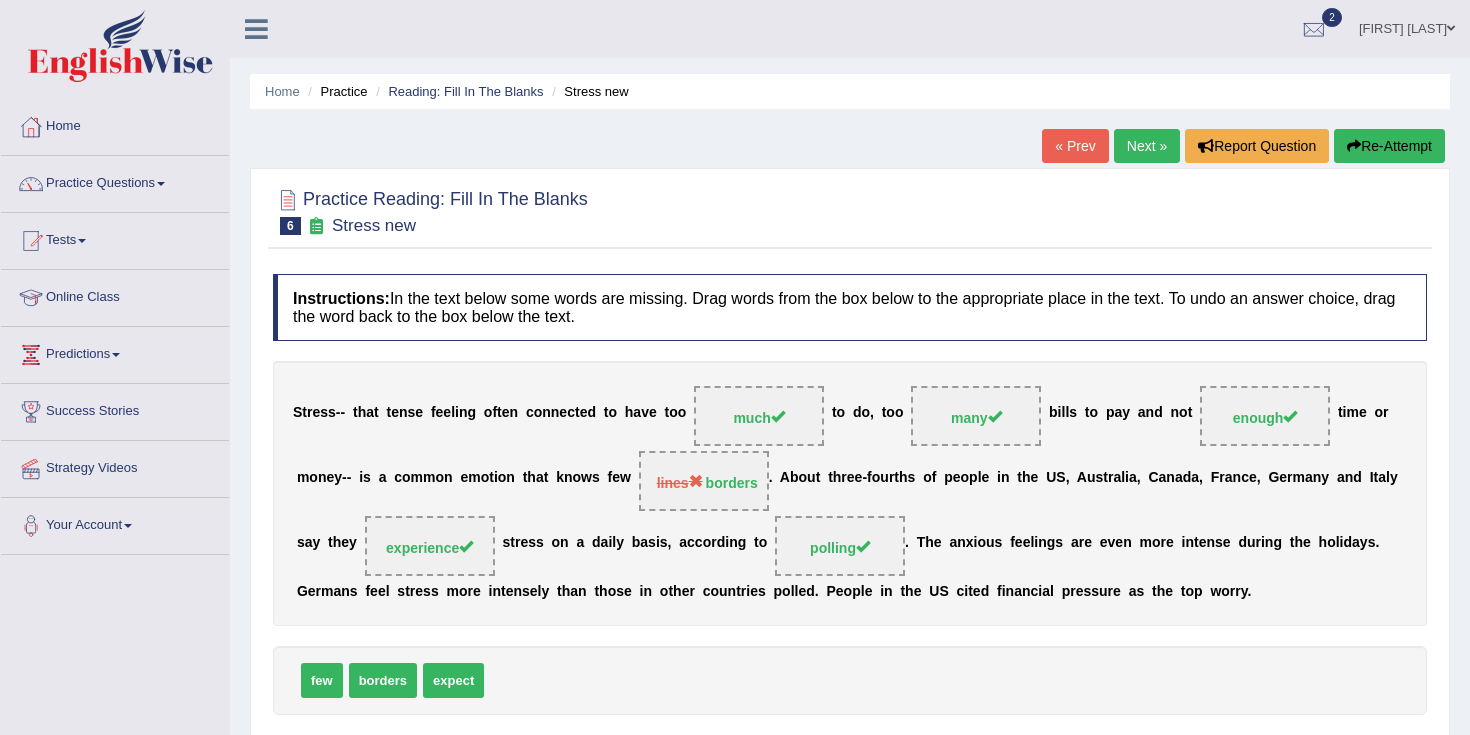 click on "Next »" at bounding box center [1147, 146] 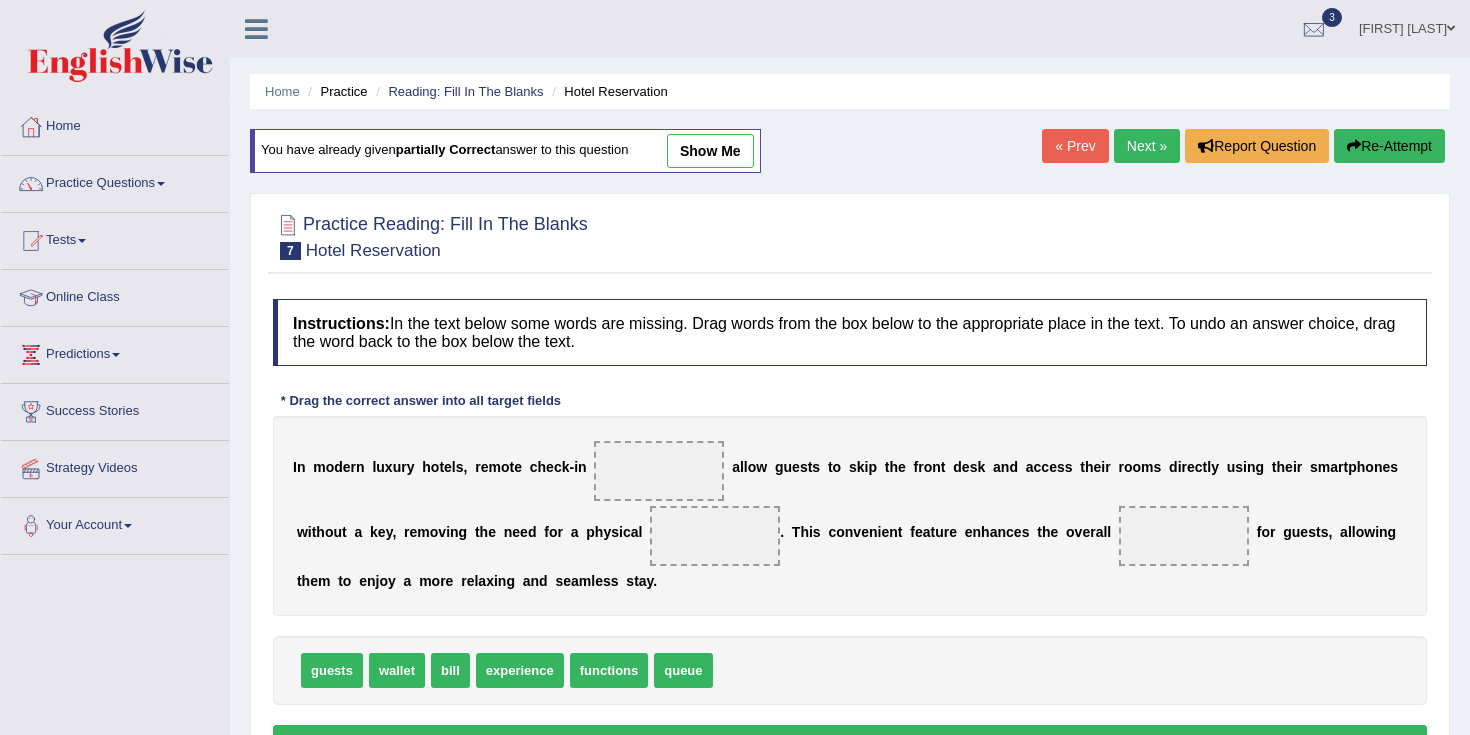 scroll, scrollTop: 0, scrollLeft: 0, axis: both 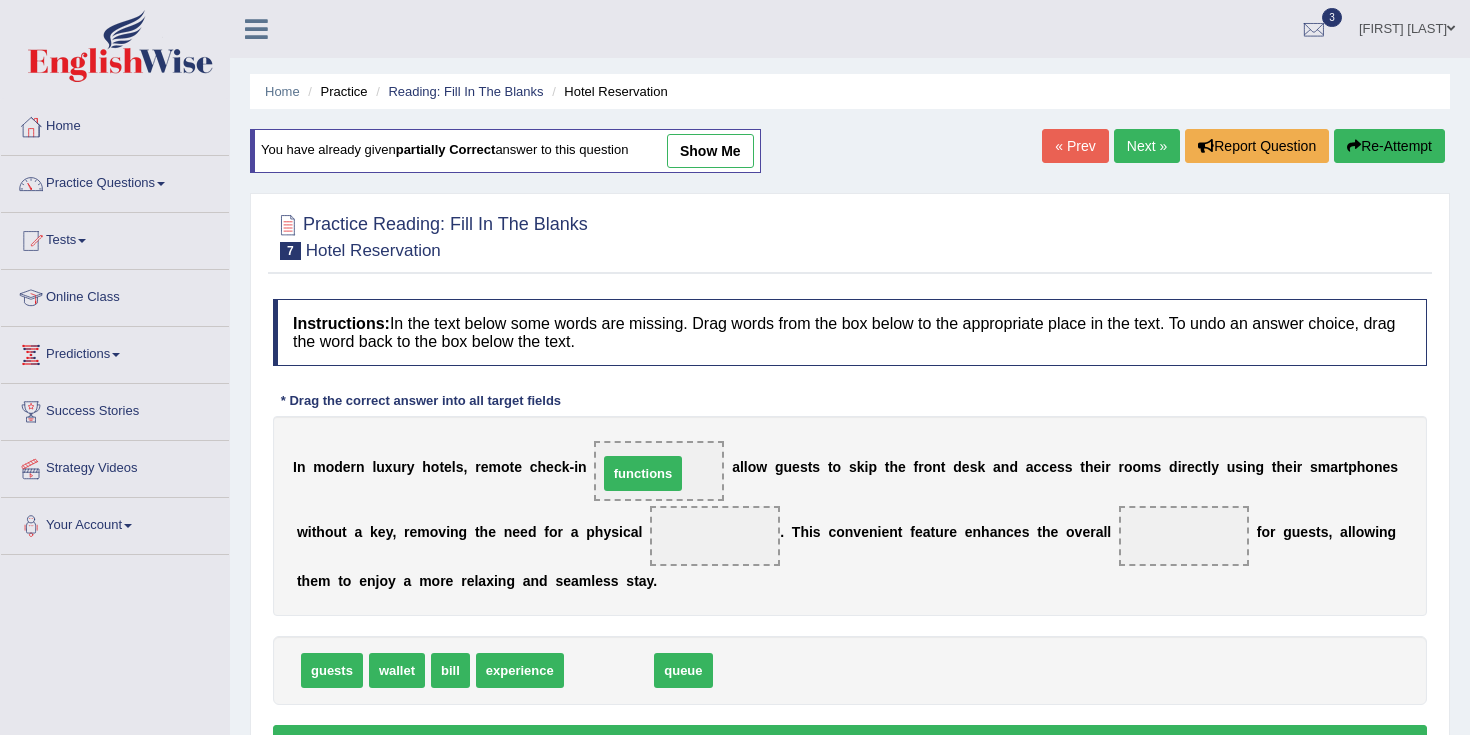 drag, startPoint x: 617, startPoint y: 676, endPoint x: 653, endPoint y: 477, distance: 202.23007 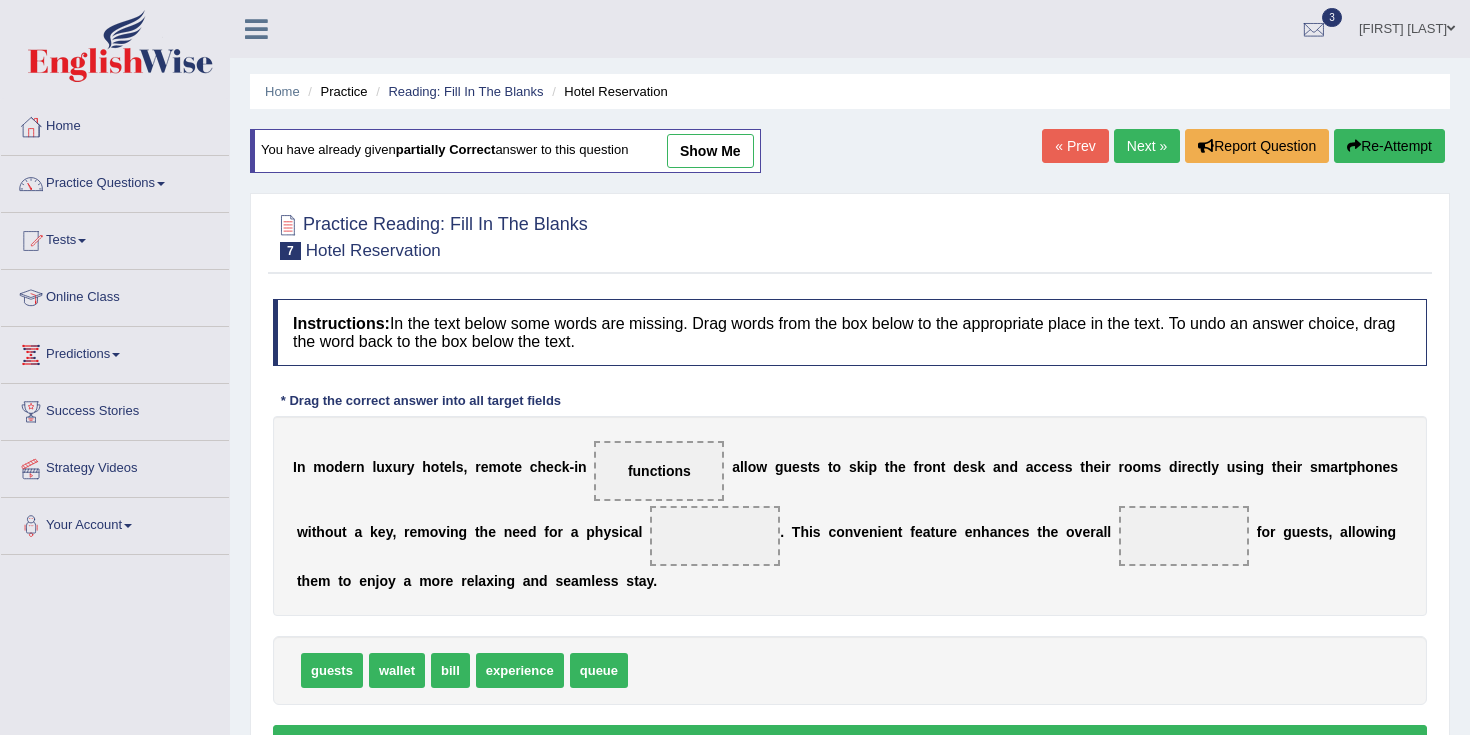 click at bounding box center [715, 536] 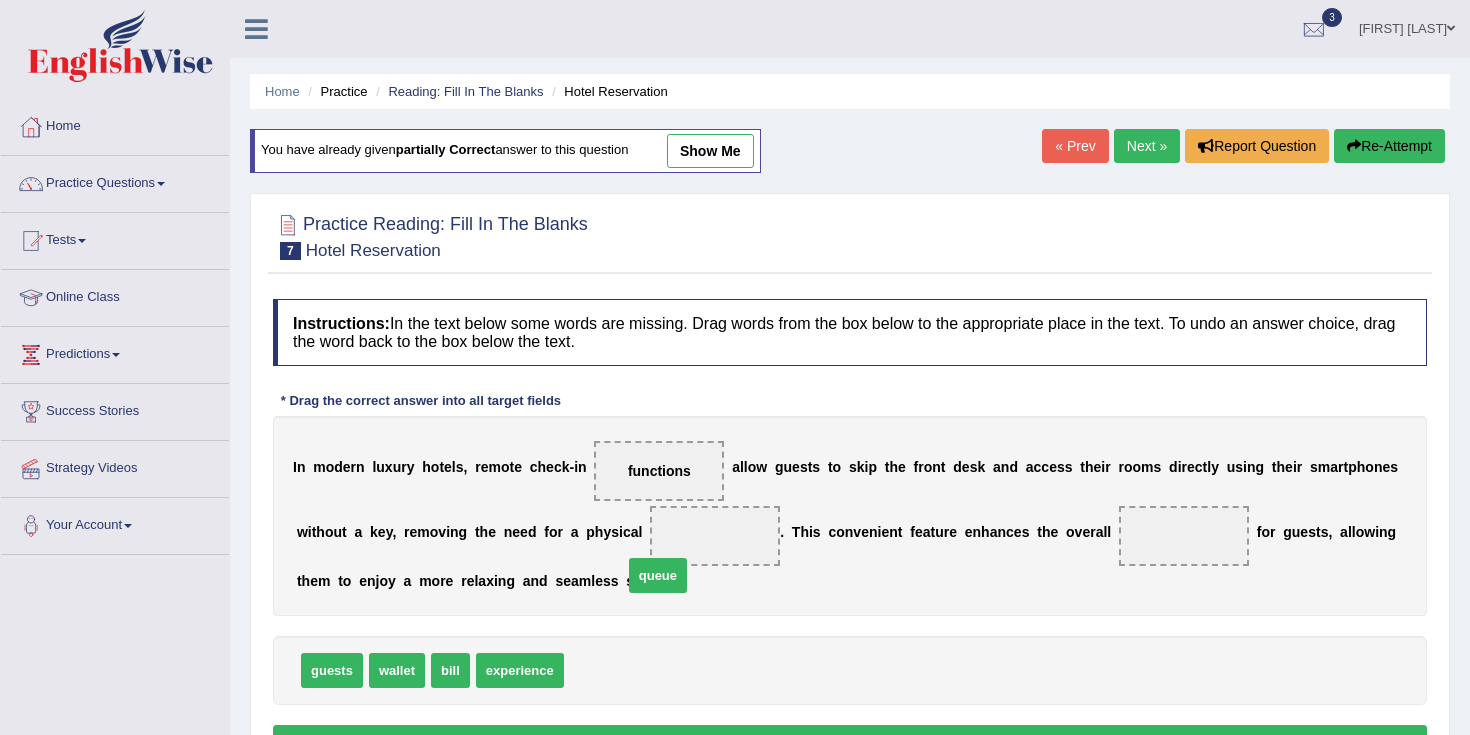 drag, startPoint x: 600, startPoint y: 677, endPoint x: 720, endPoint y: 560, distance: 167.59773 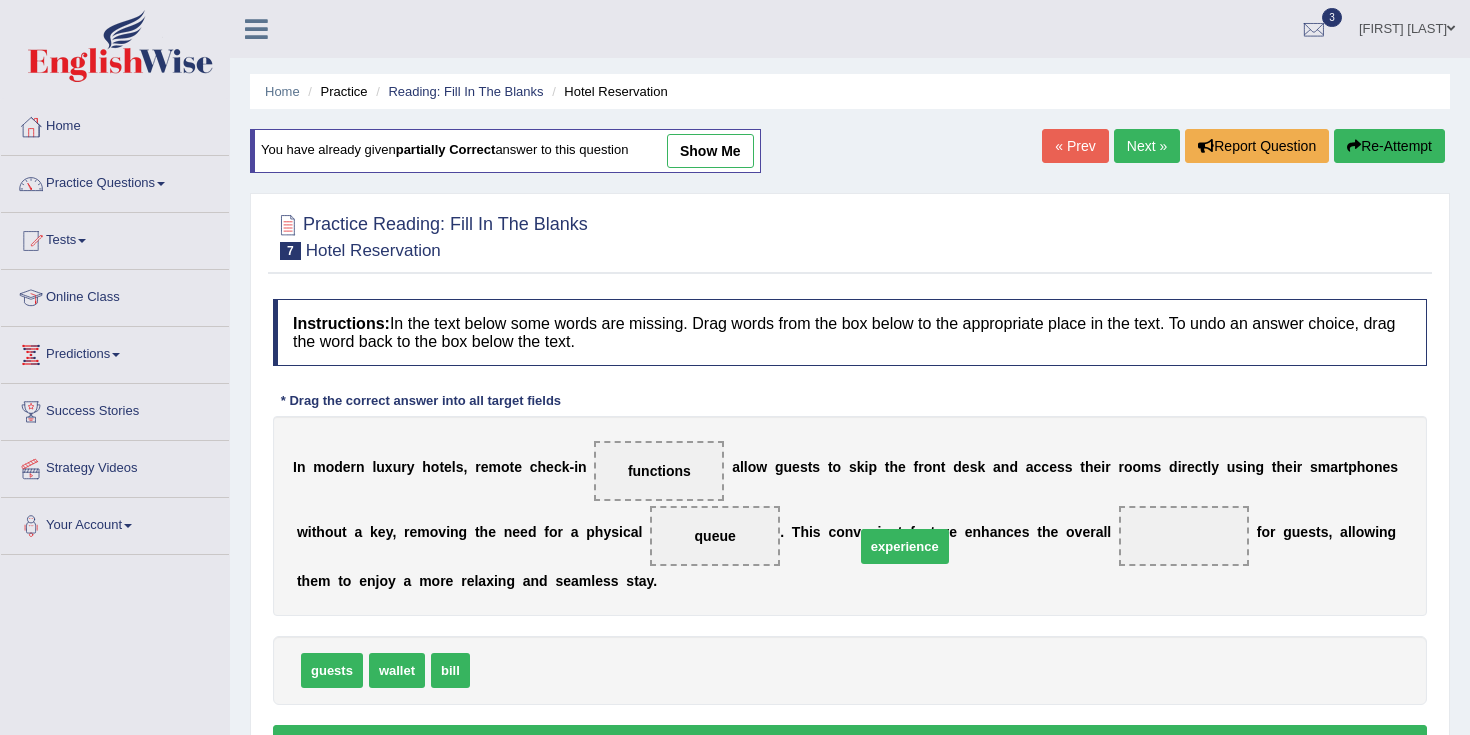 drag, startPoint x: 523, startPoint y: 677, endPoint x: 1025, endPoint y: 544, distance: 519.31976 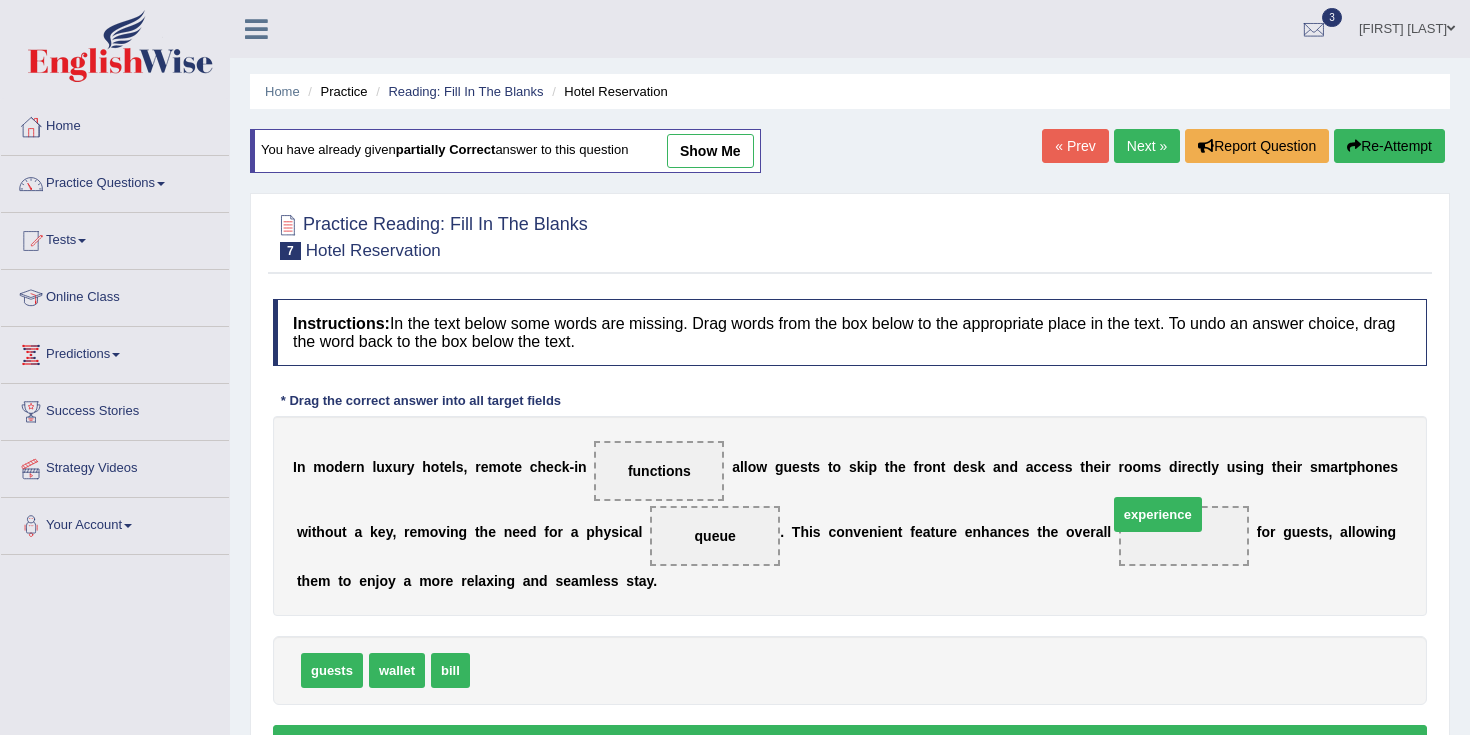 drag, startPoint x: 531, startPoint y: 670, endPoint x: 1169, endPoint y: 511, distance: 657.5143 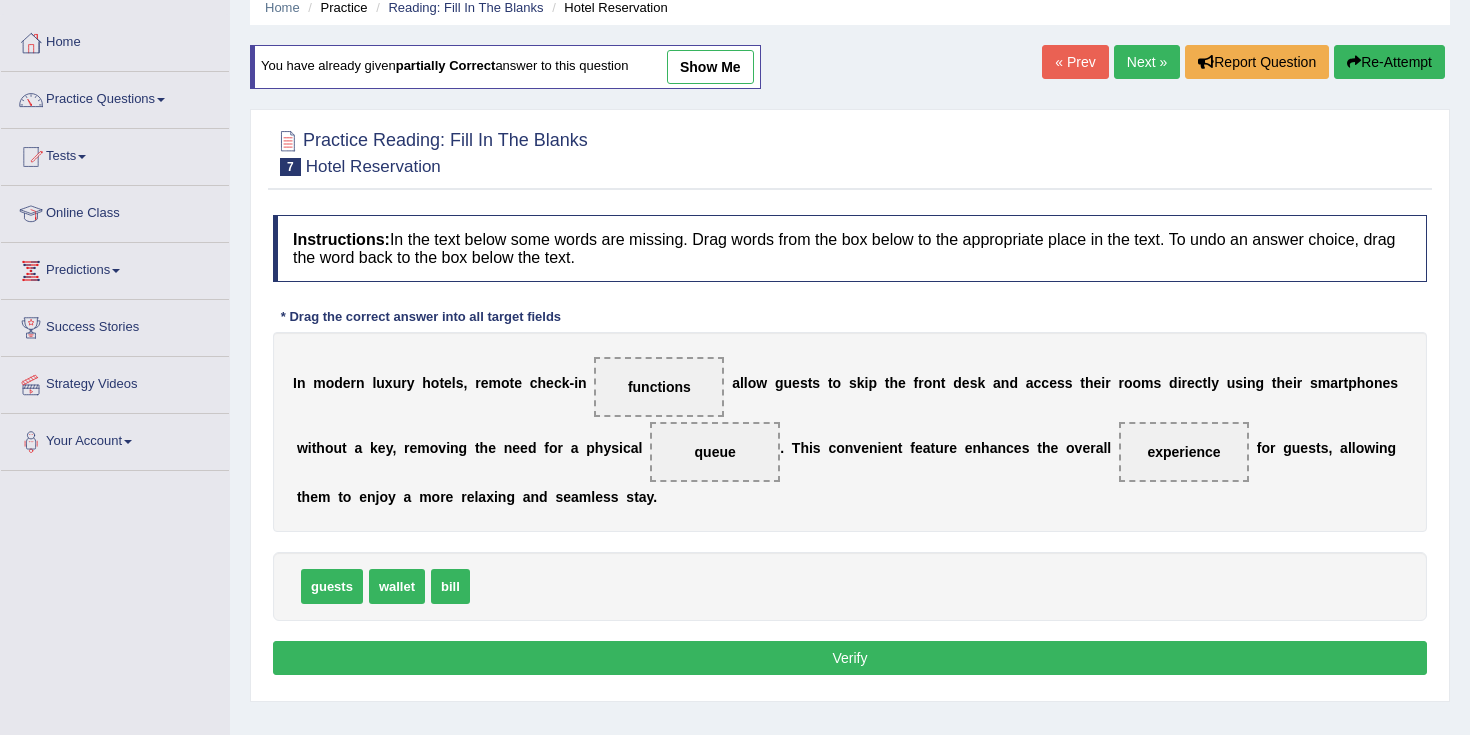 scroll, scrollTop: 91, scrollLeft: 0, axis: vertical 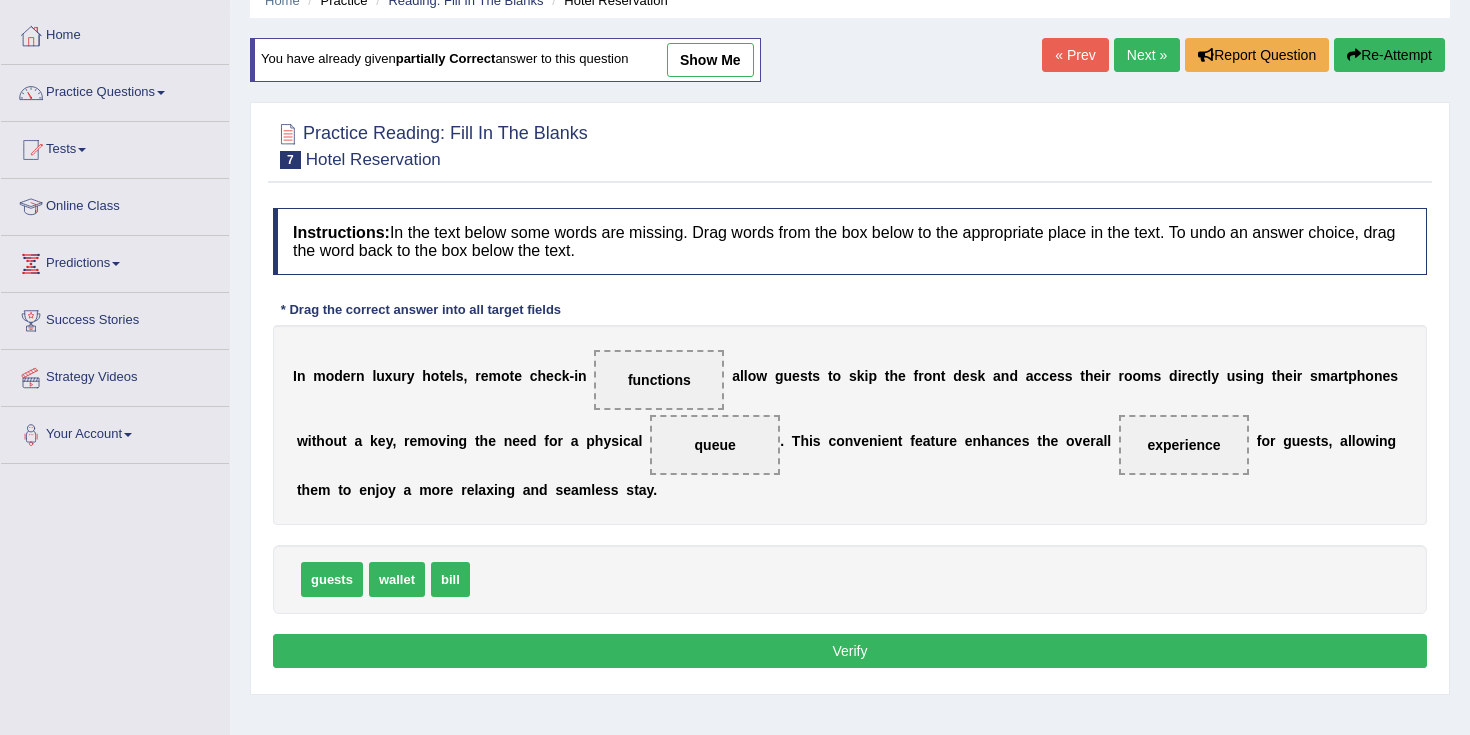 click on "Verify" at bounding box center [850, 651] 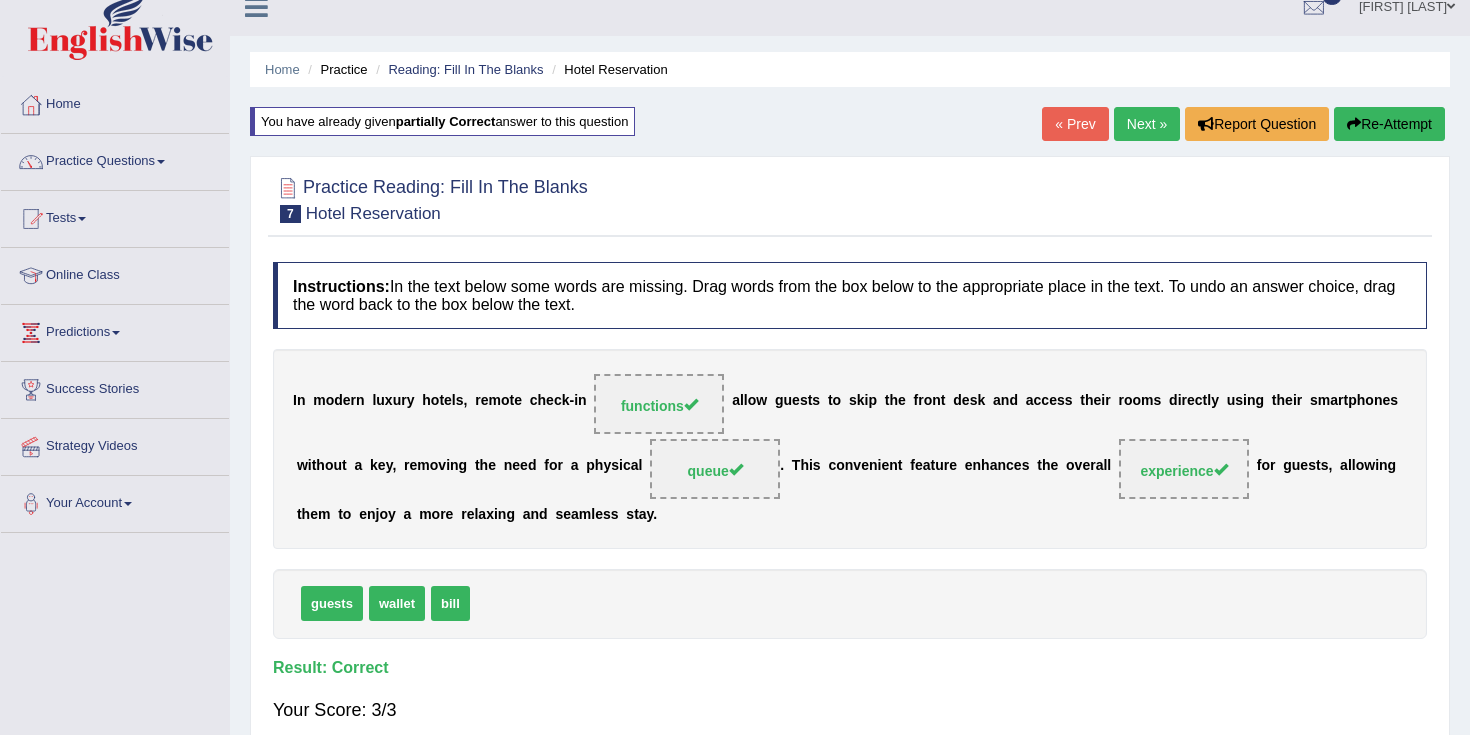 scroll, scrollTop: 0, scrollLeft: 0, axis: both 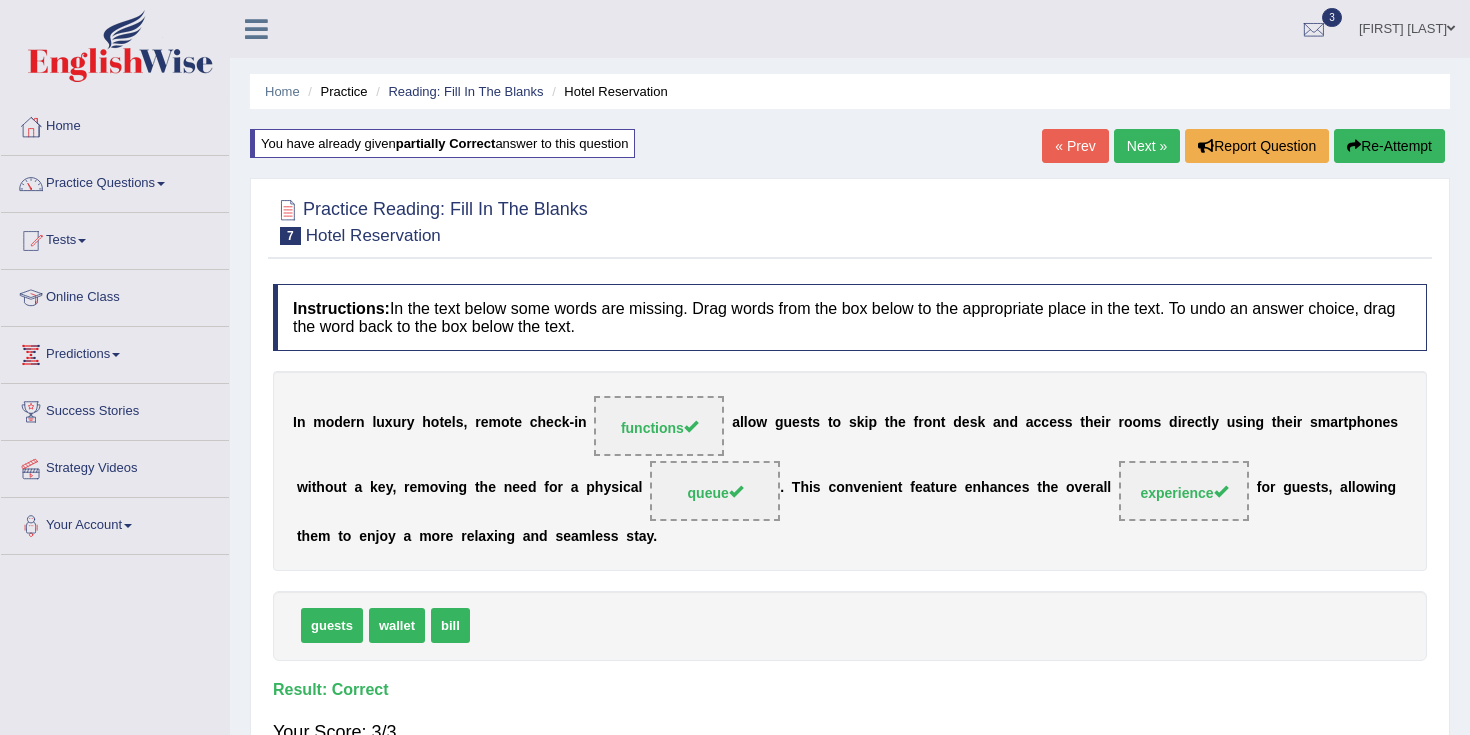 click on "Next »" at bounding box center [1147, 146] 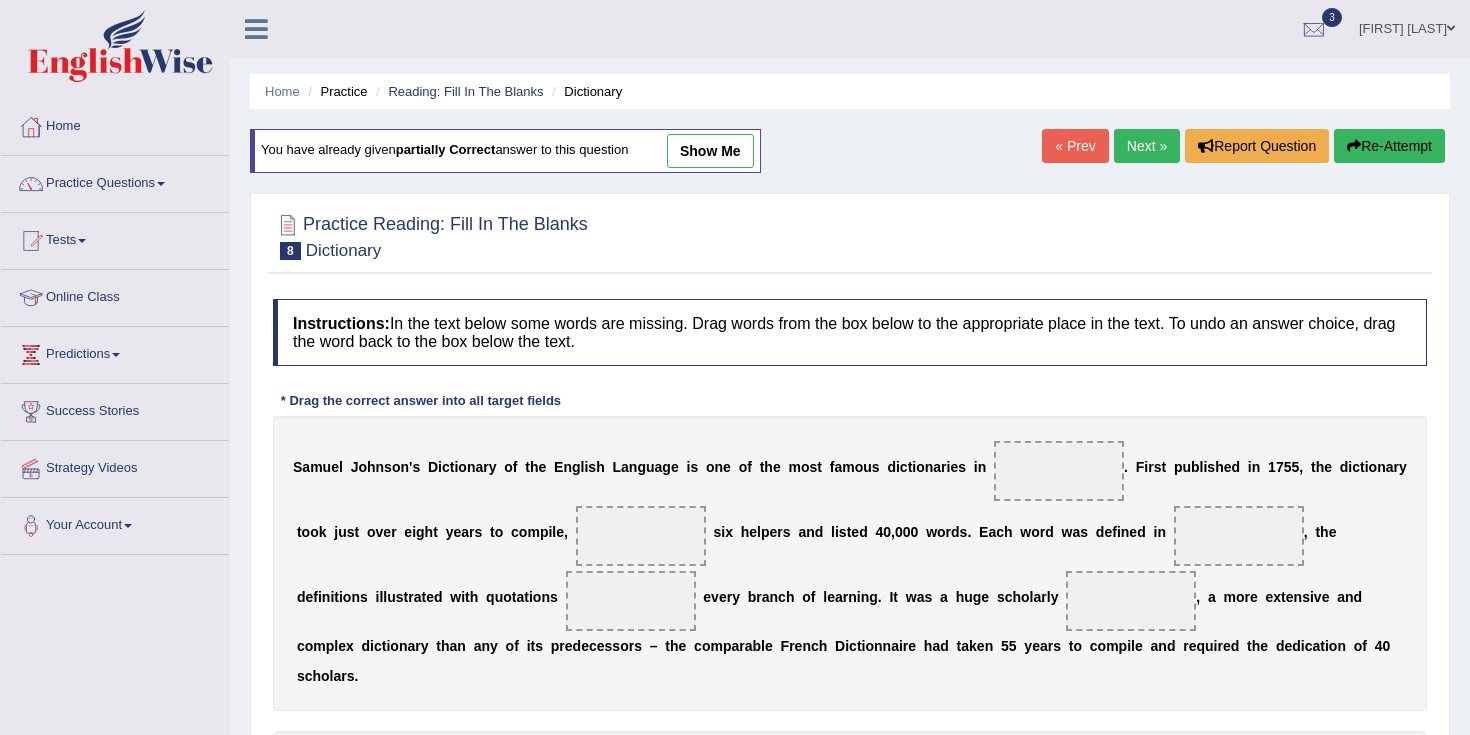 scroll, scrollTop: 0, scrollLeft: 0, axis: both 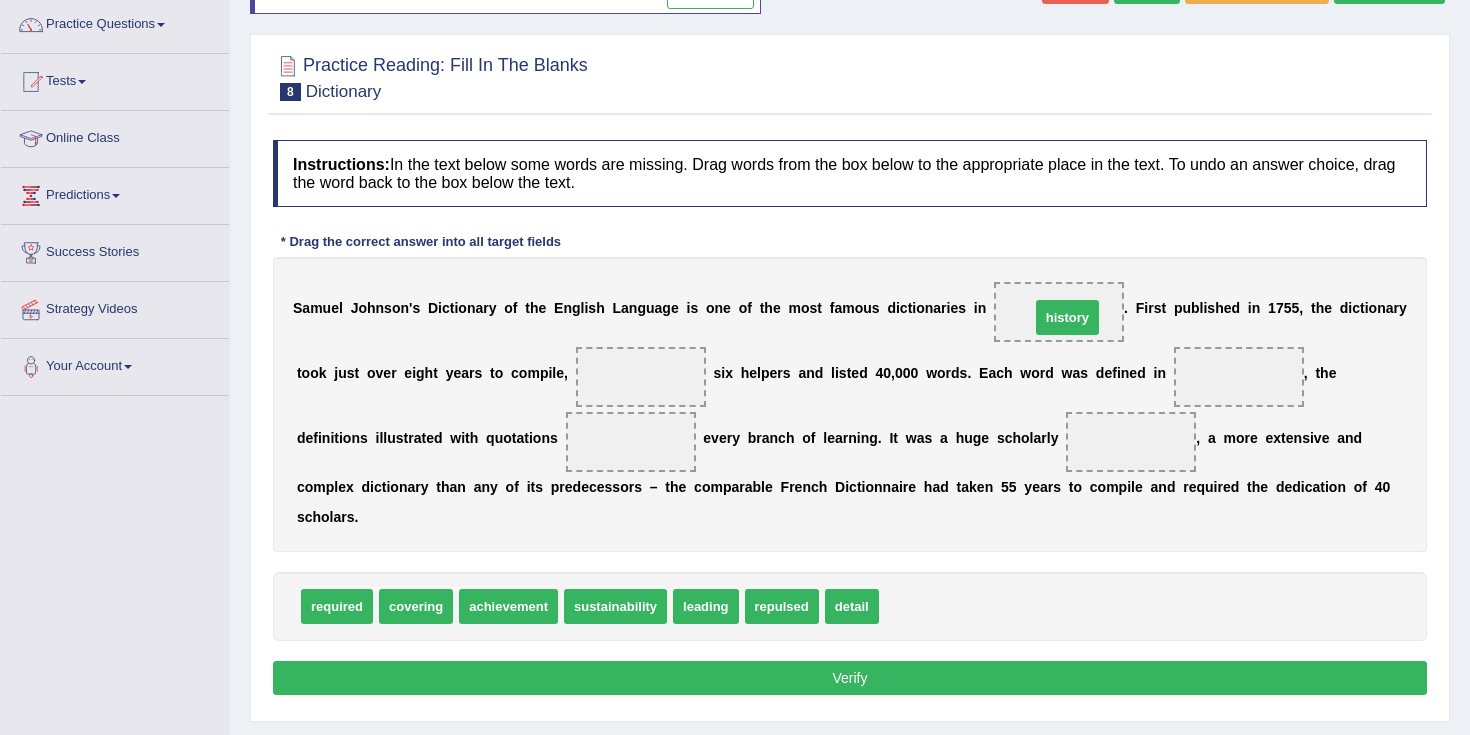 drag, startPoint x: 919, startPoint y: 604, endPoint x: 1070, endPoint y: 315, distance: 326.07056 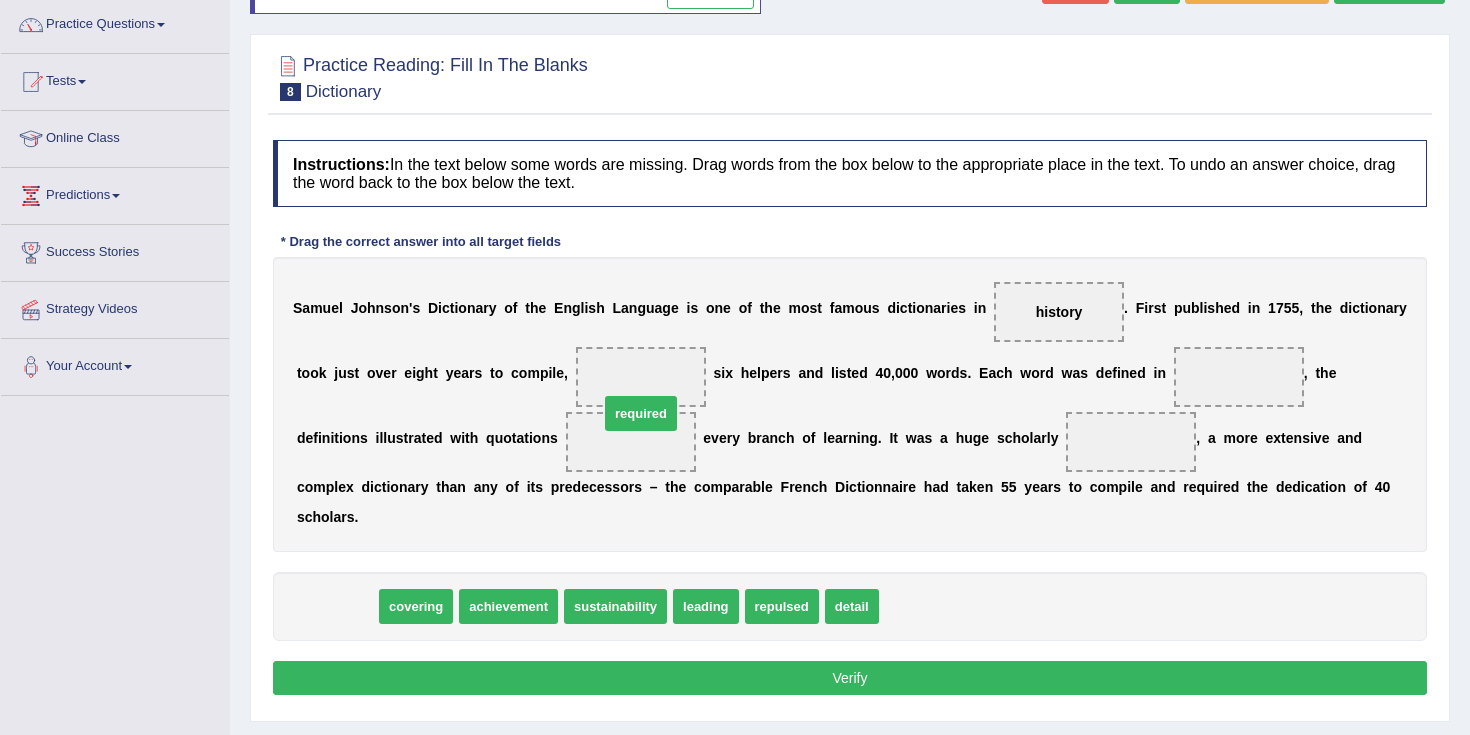 drag, startPoint x: 342, startPoint y: 611, endPoint x: 651, endPoint y: 381, distance: 385.20255 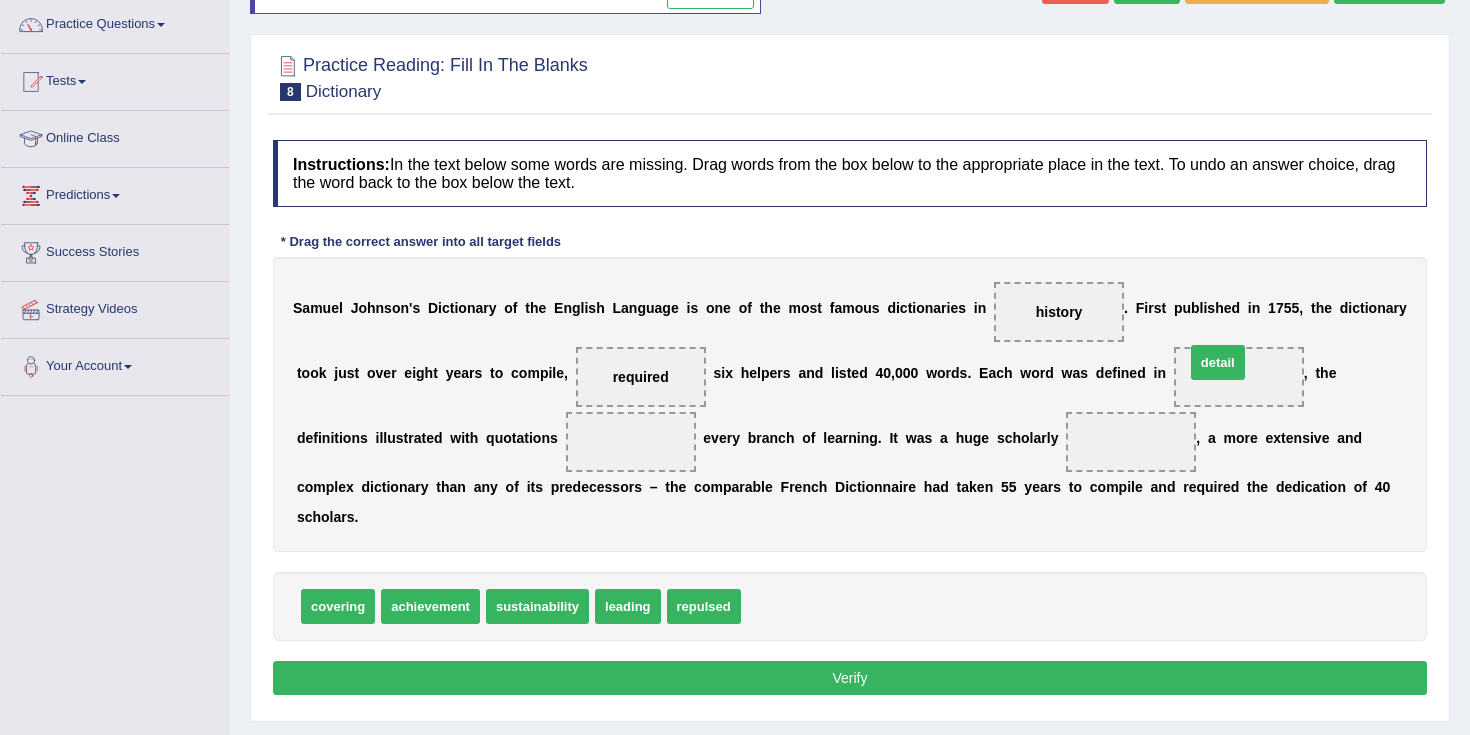 drag, startPoint x: 765, startPoint y: 603, endPoint x: 1213, endPoint y: 367, distance: 506.35956 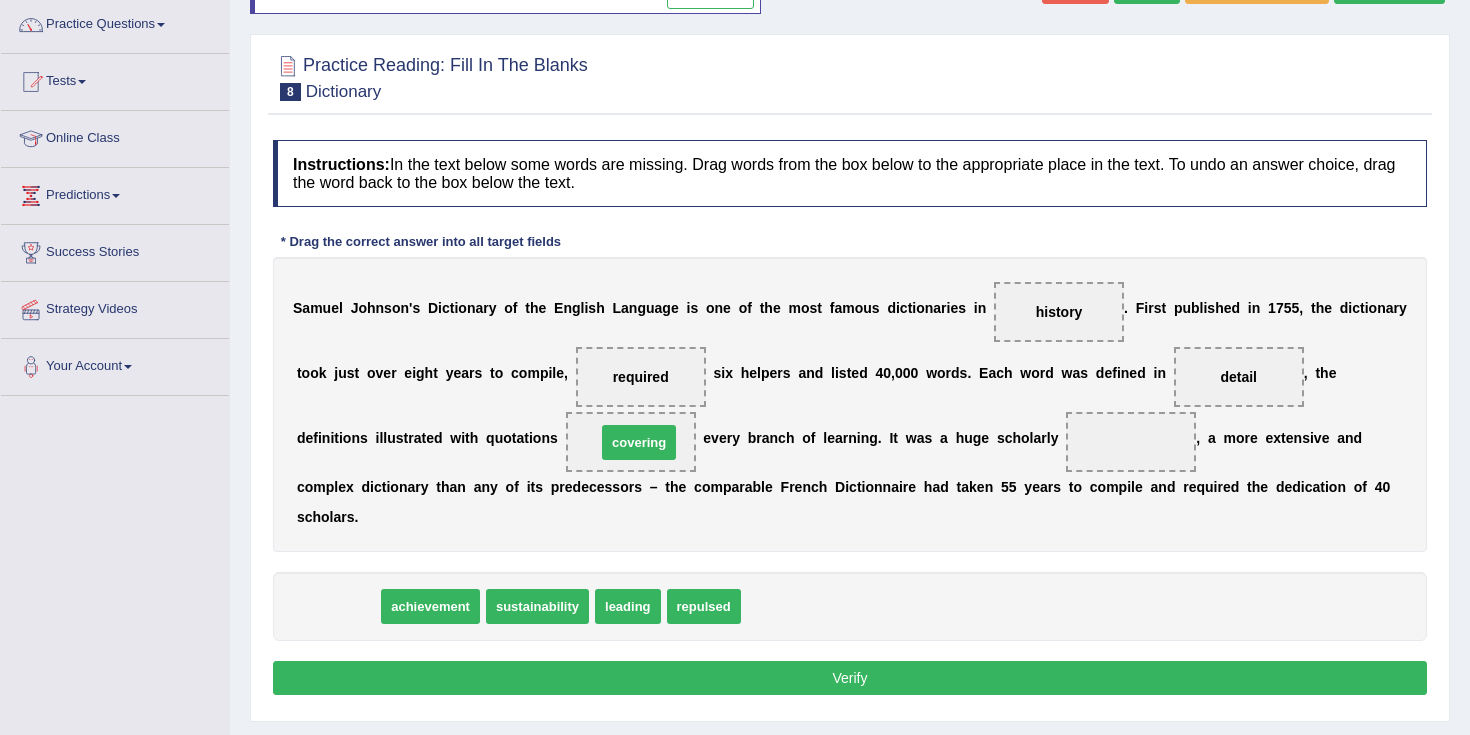 drag, startPoint x: 332, startPoint y: 612, endPoint x: 633, endPoint y: 448, distance: 342.77835 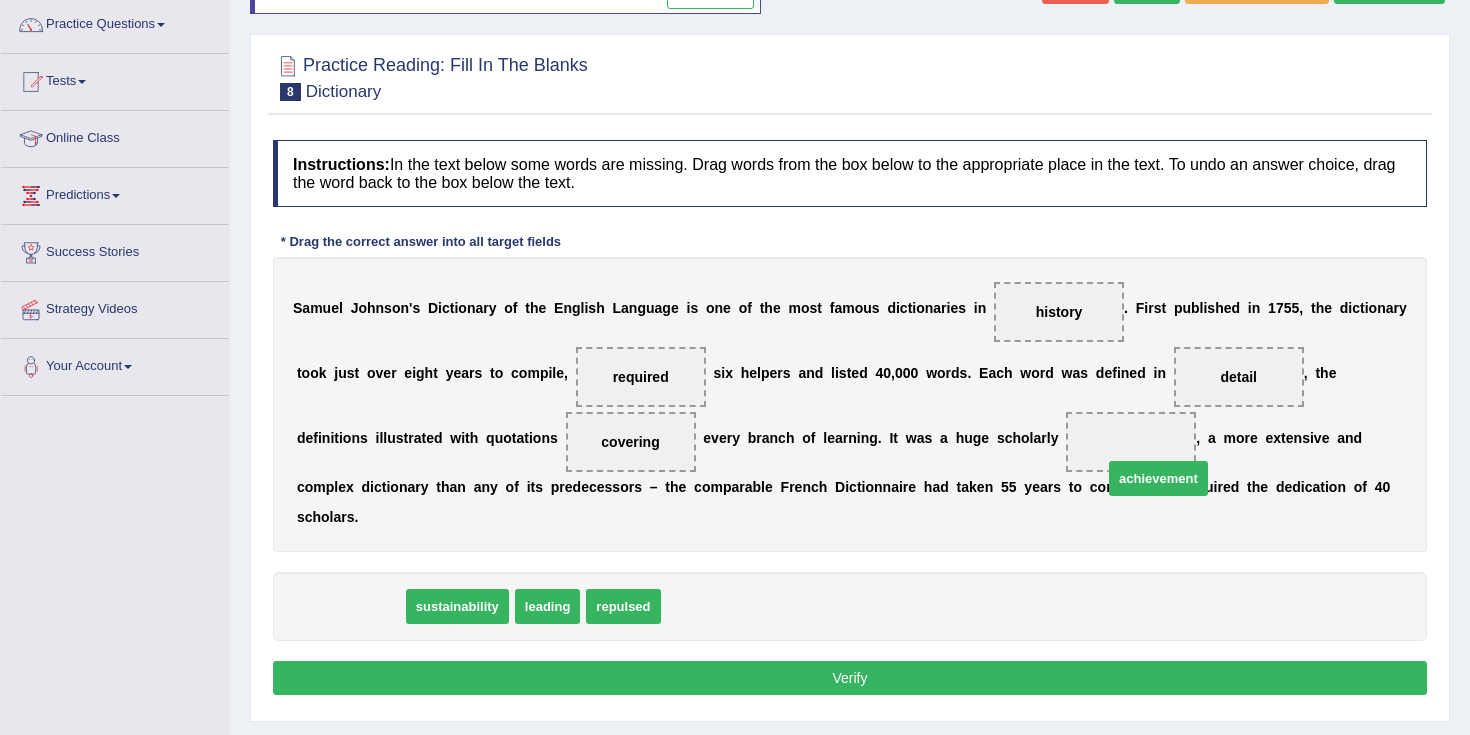 drag, startPoint x: 351, startPoint y: 608, endPoint x: 1146, endPoint y: 454, distance: 809.7784 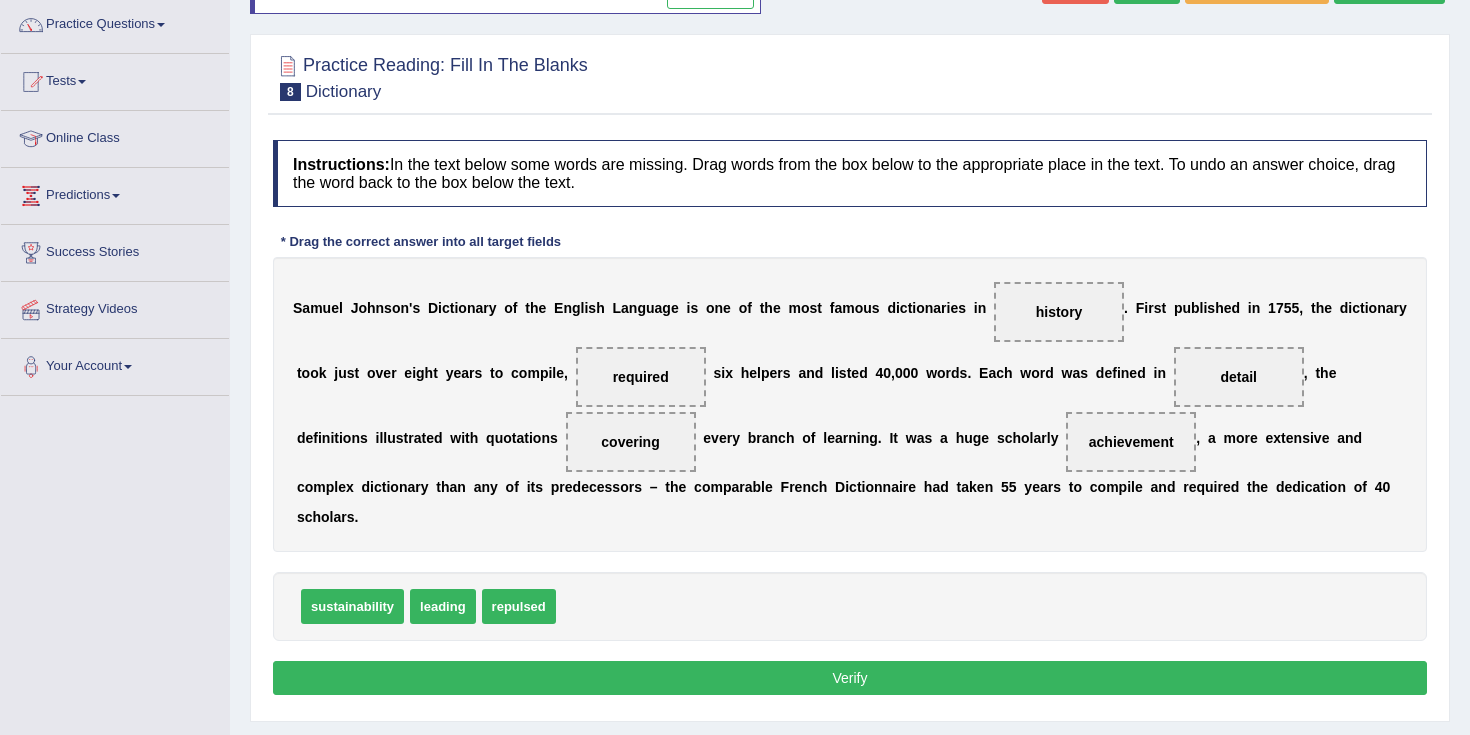 click on "Verify" at bounding box center (850, 678) 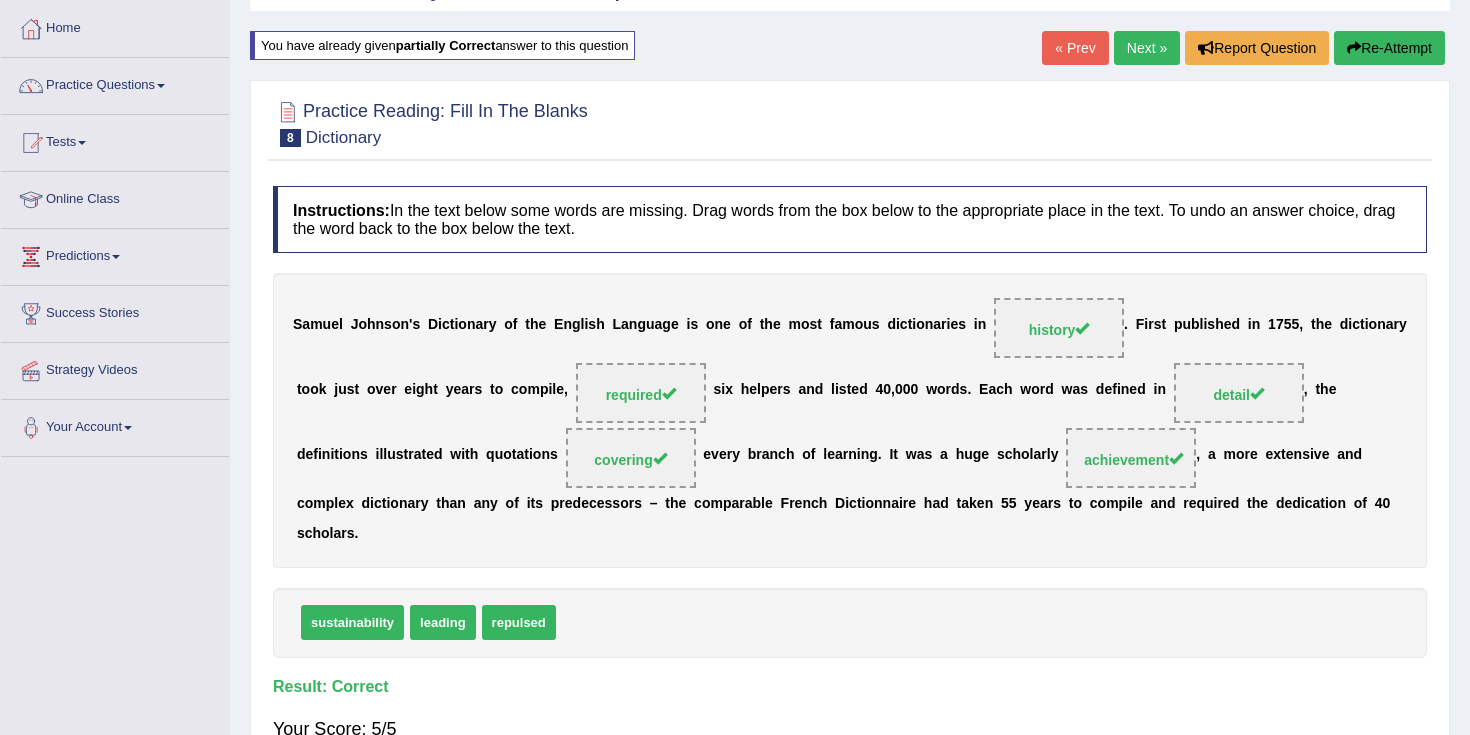 scroll, scrollTop: 0, scrollLeft: 0, axis: both 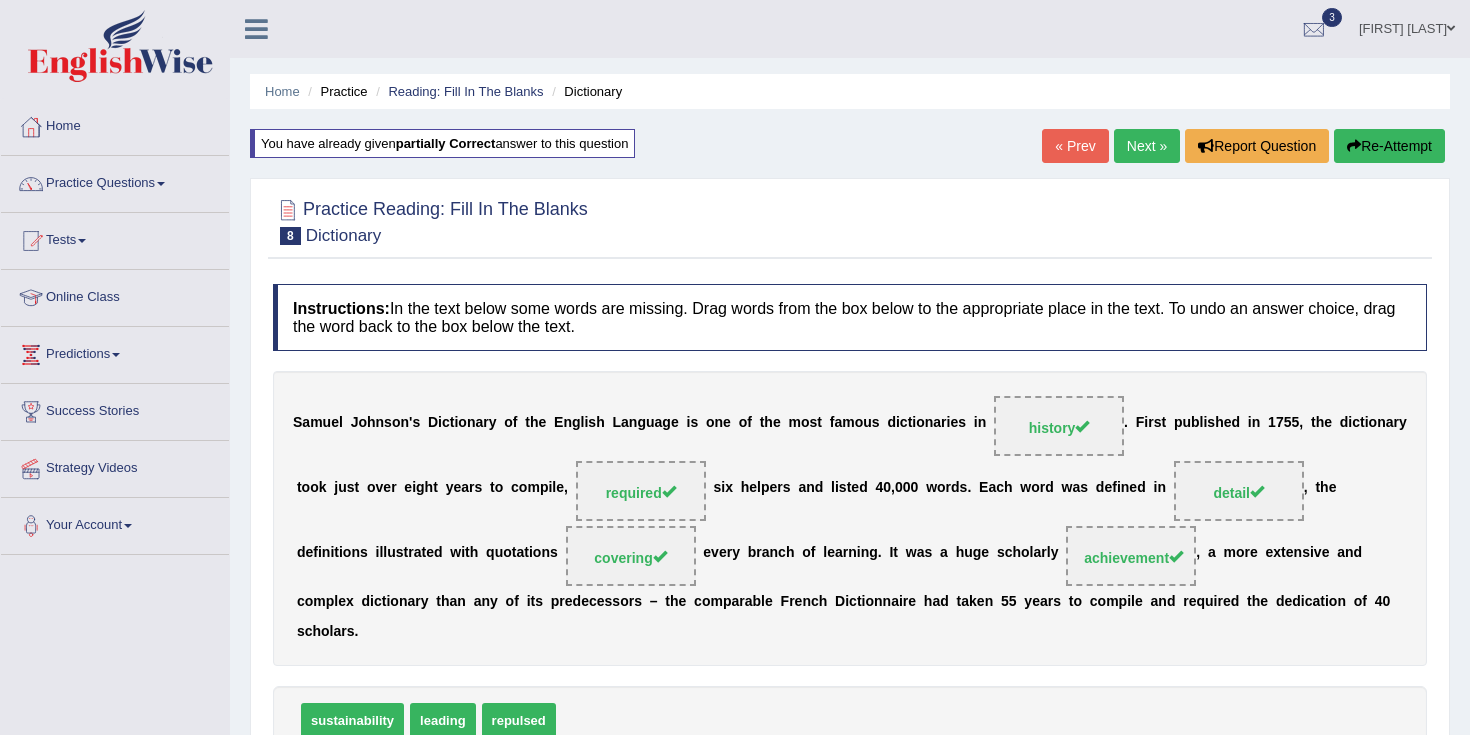 click on "Next »" at bounding box center [1147, 146] 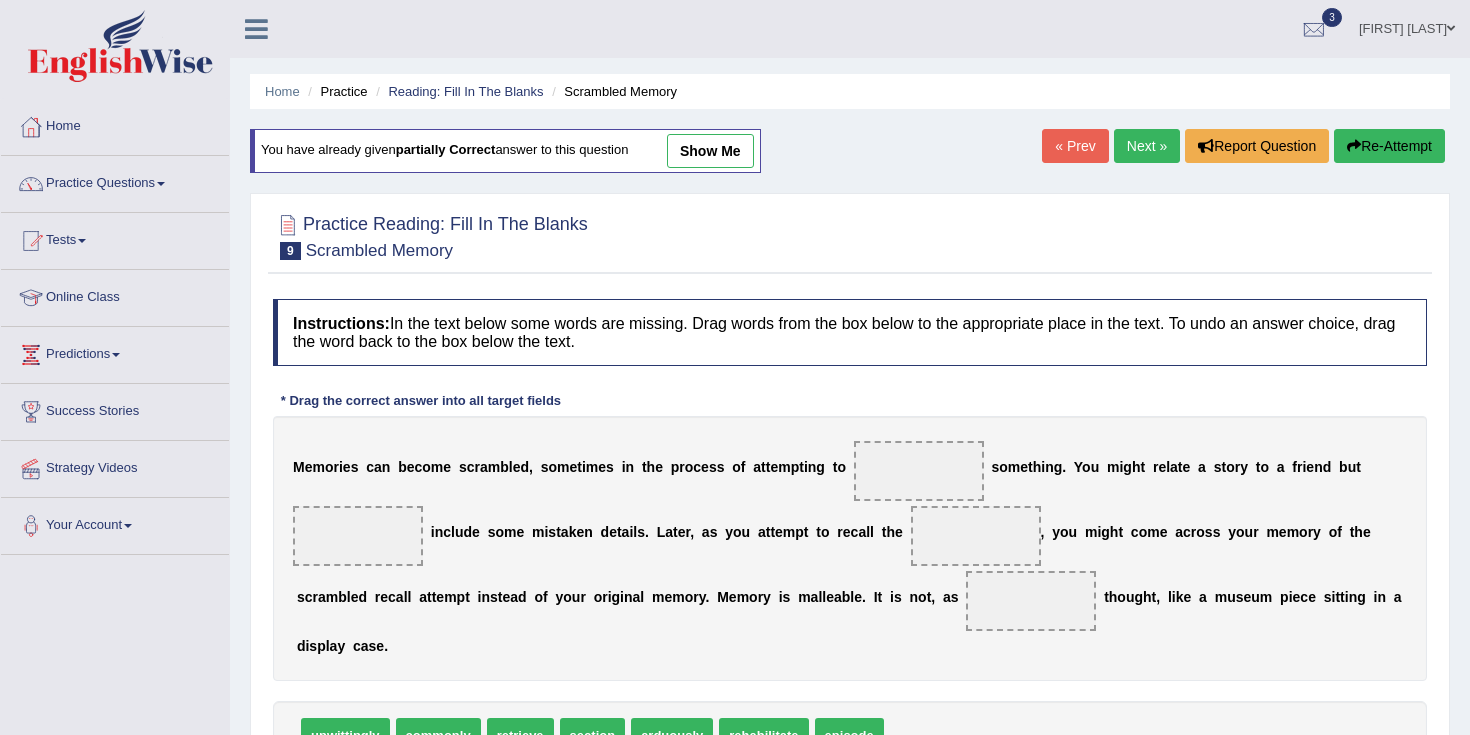 scroll, scrollTop: 0, scrollLeft: 0, axis: both 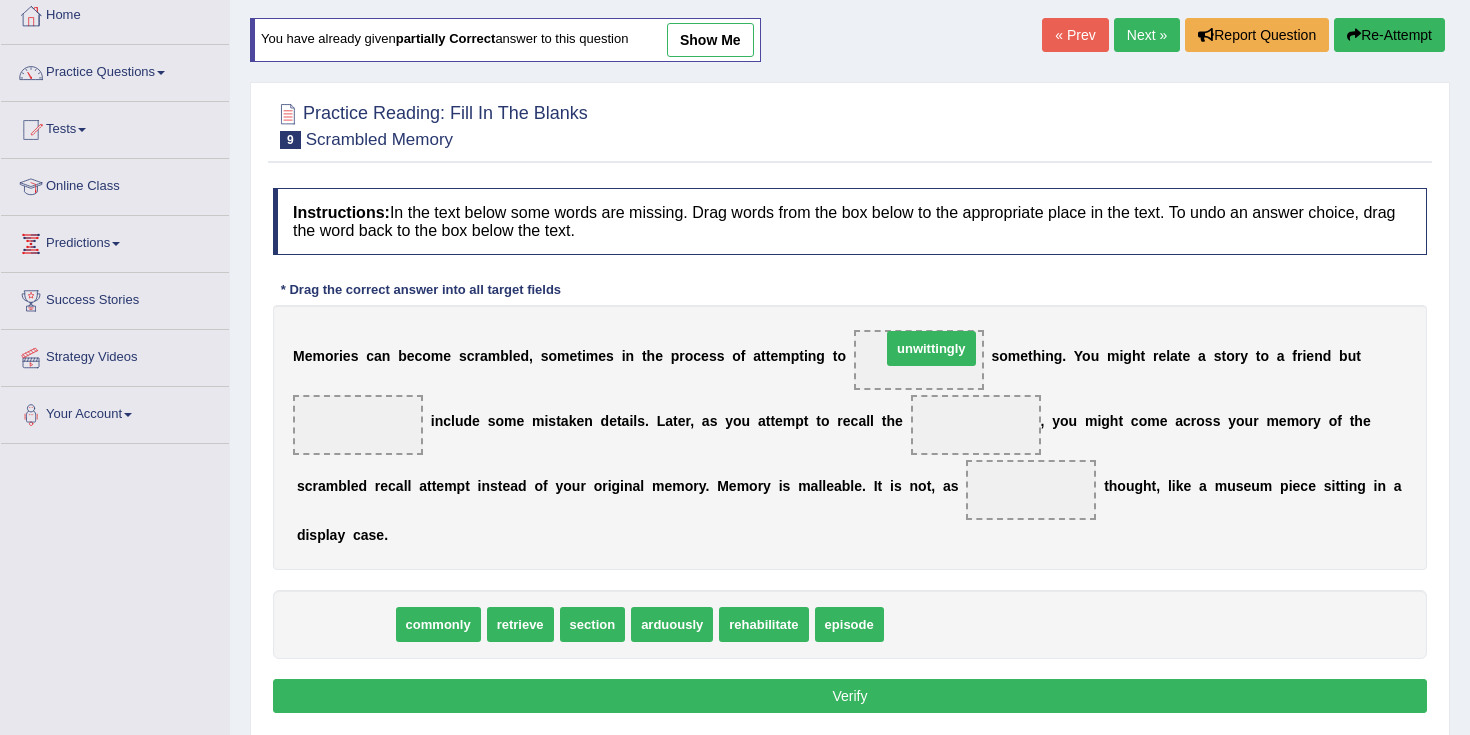 drag, startPoint x: 367, startPoint y: 627, endPoint x: 952, endPoint y: 350, distance: 647.26654 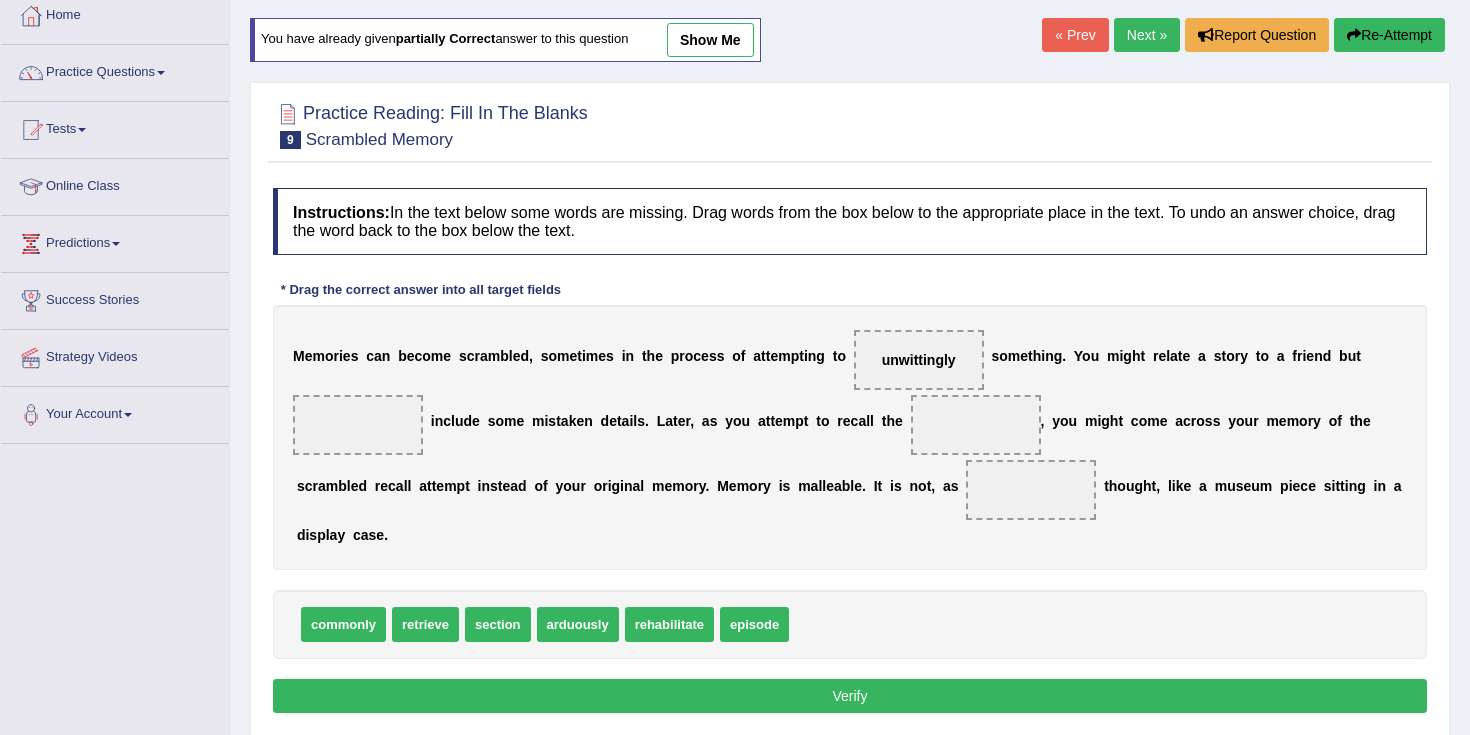 click on "commonly" at bounding box center (343, 624) 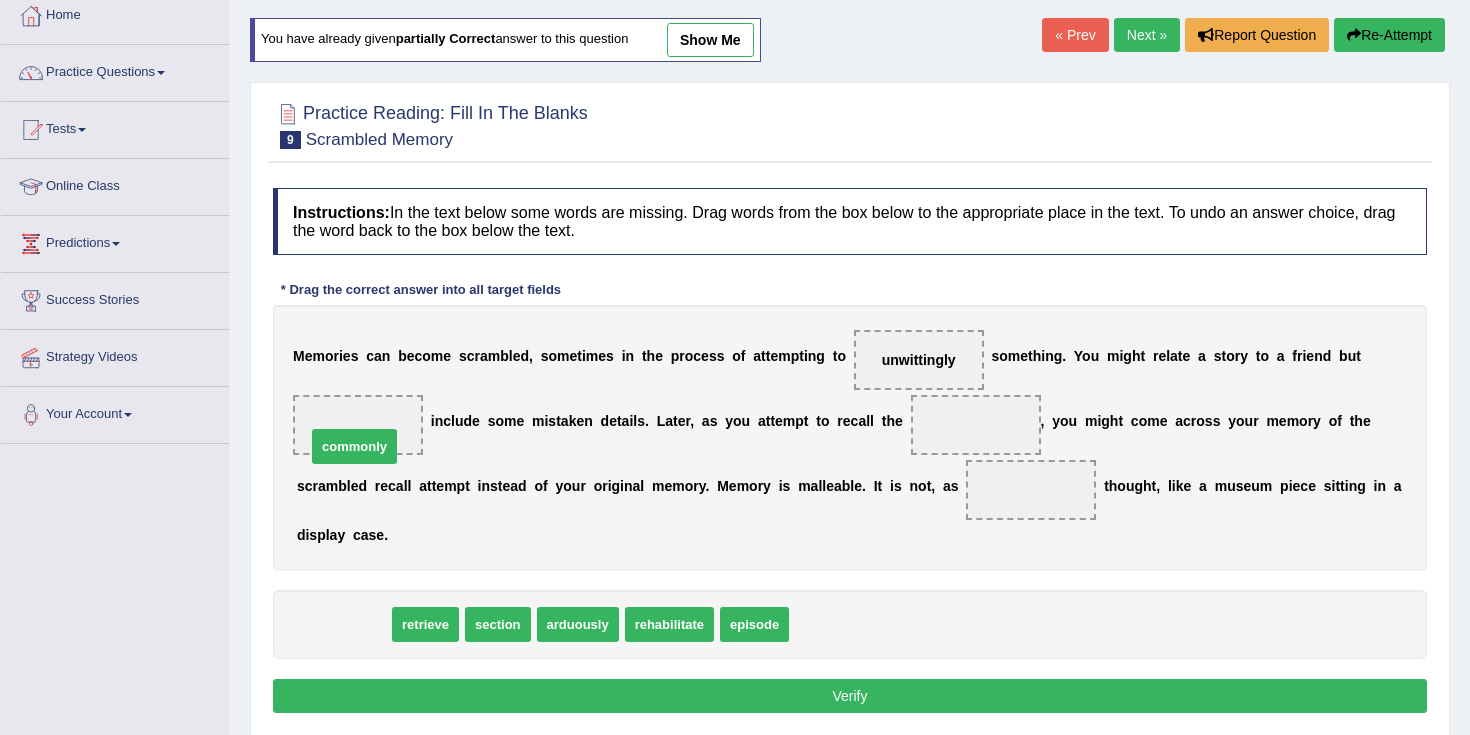 drag, startPoint x: 349, startPoint y: 630, endPoint x: 383, endPoint y: 433, distance: 199.91248 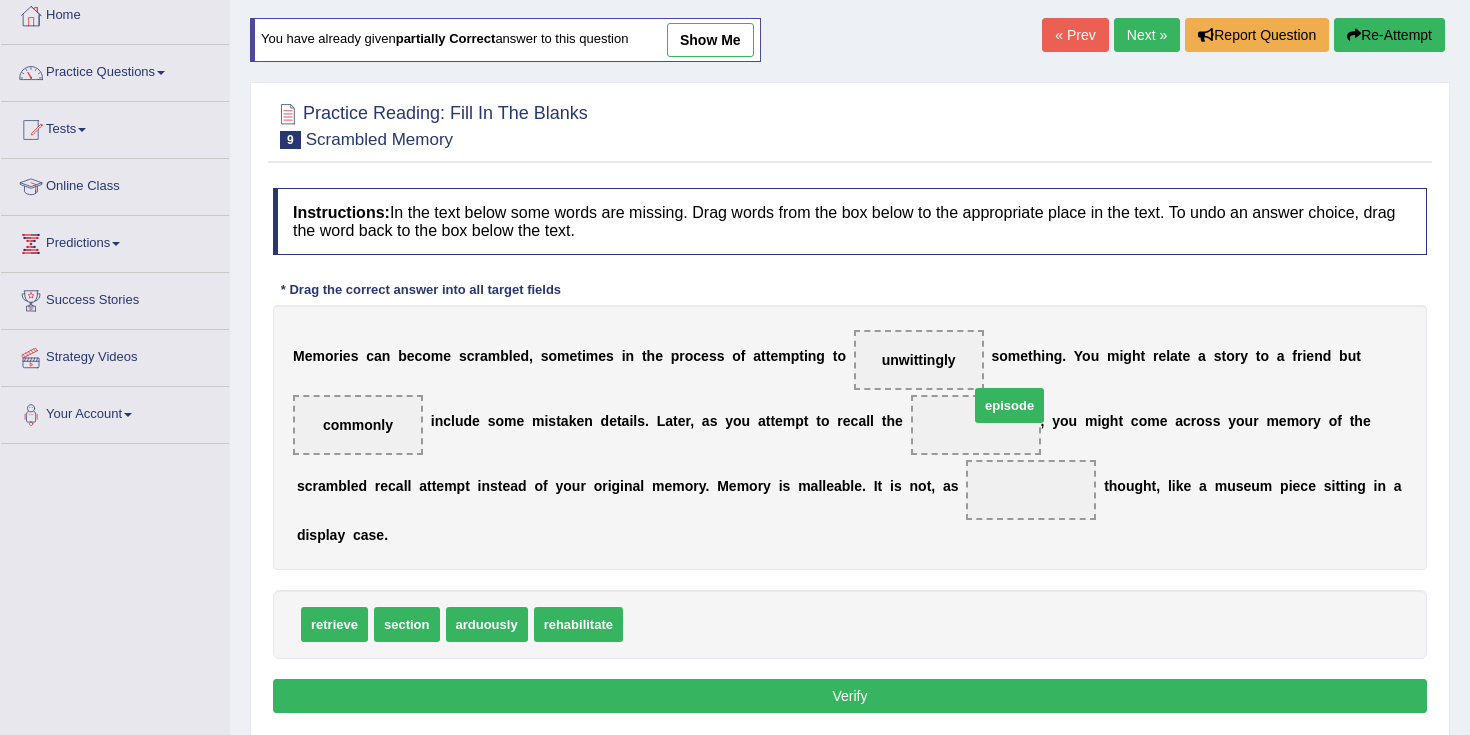 drag, startPoint x: 665, startPoint y: 626, endPoint x: 986, endPoint y: 414, distance: 384.68817 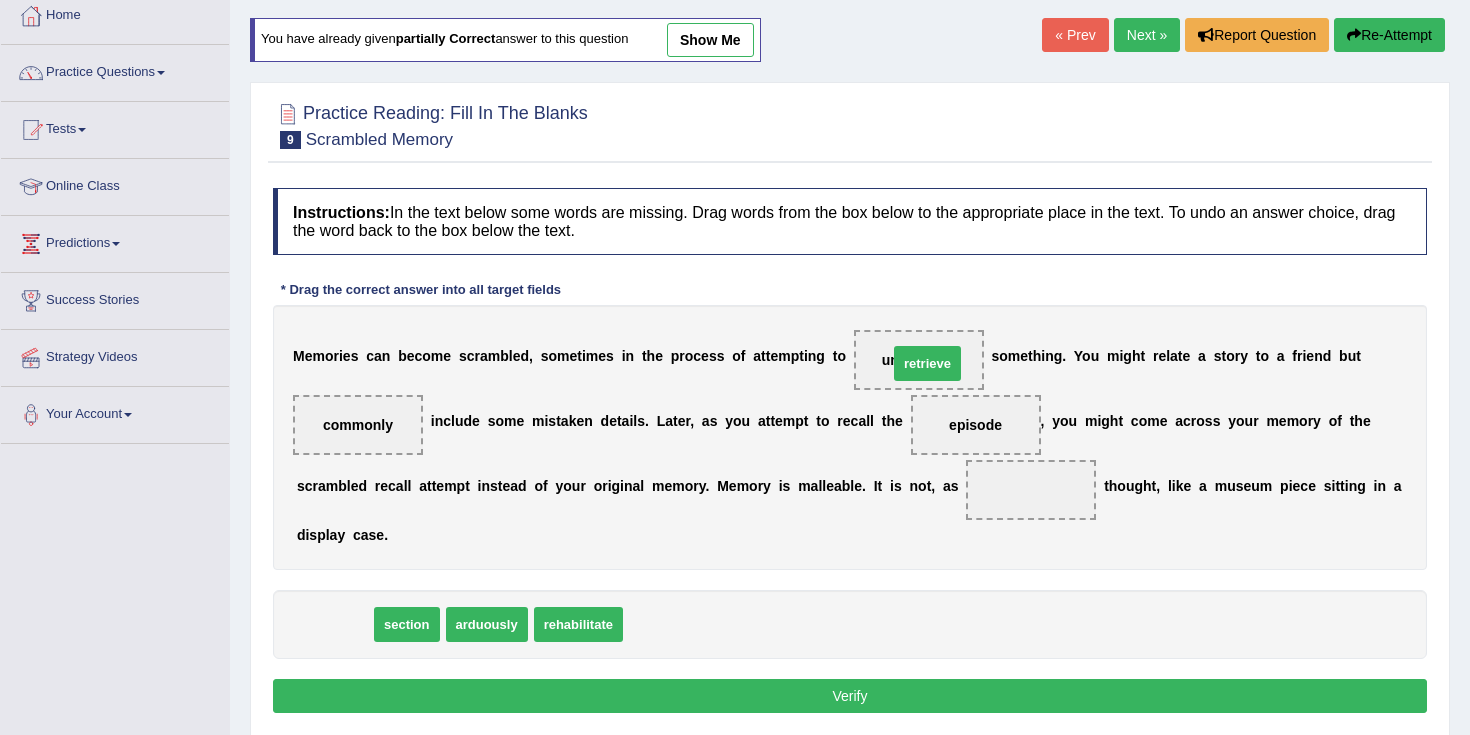 drag, startPoint x: 335, startPoint y: 640, endPoint x: 928, endPoint y: 379, distance: 647.8966 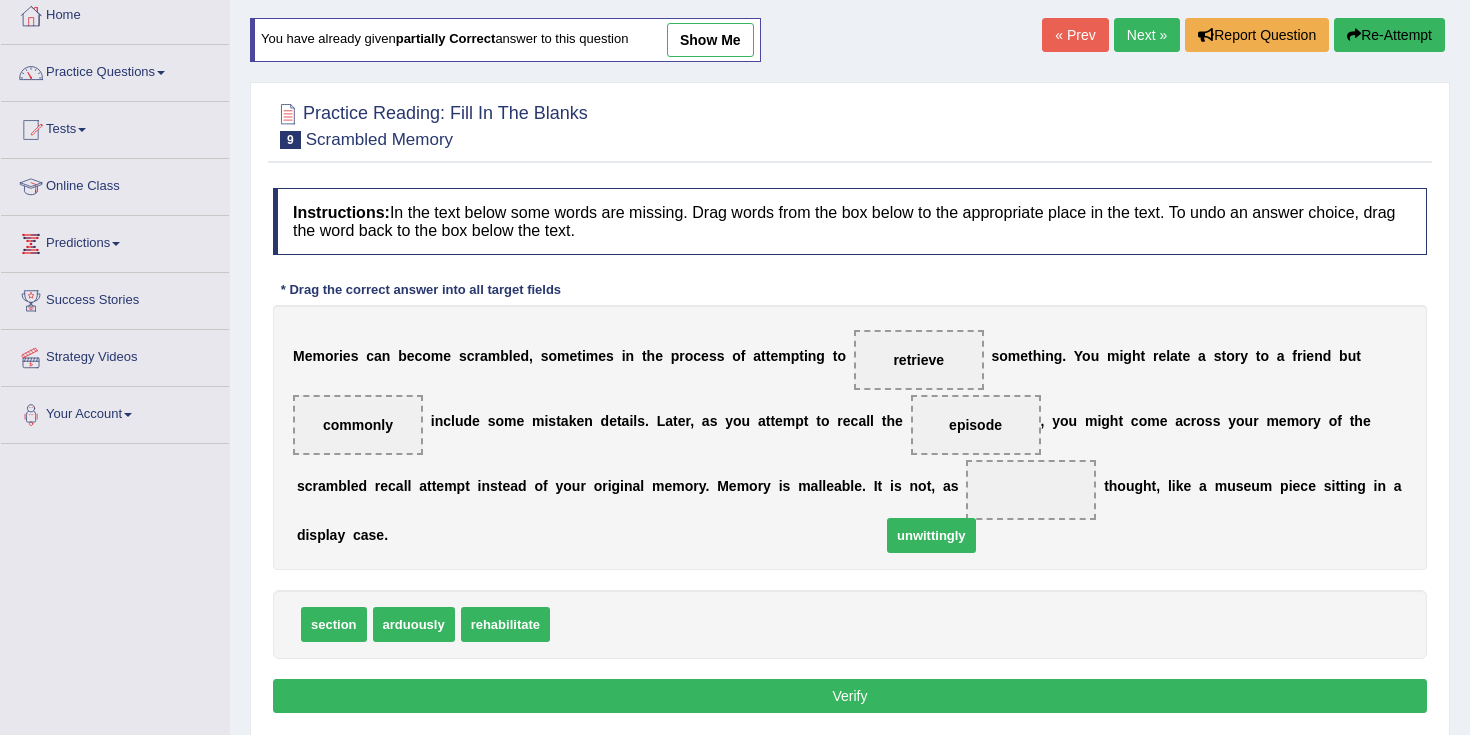 drag, startPoint x: 577, startPoint y: 632, endPoint x: 908, endPoint y: 542, distance: 343.0175 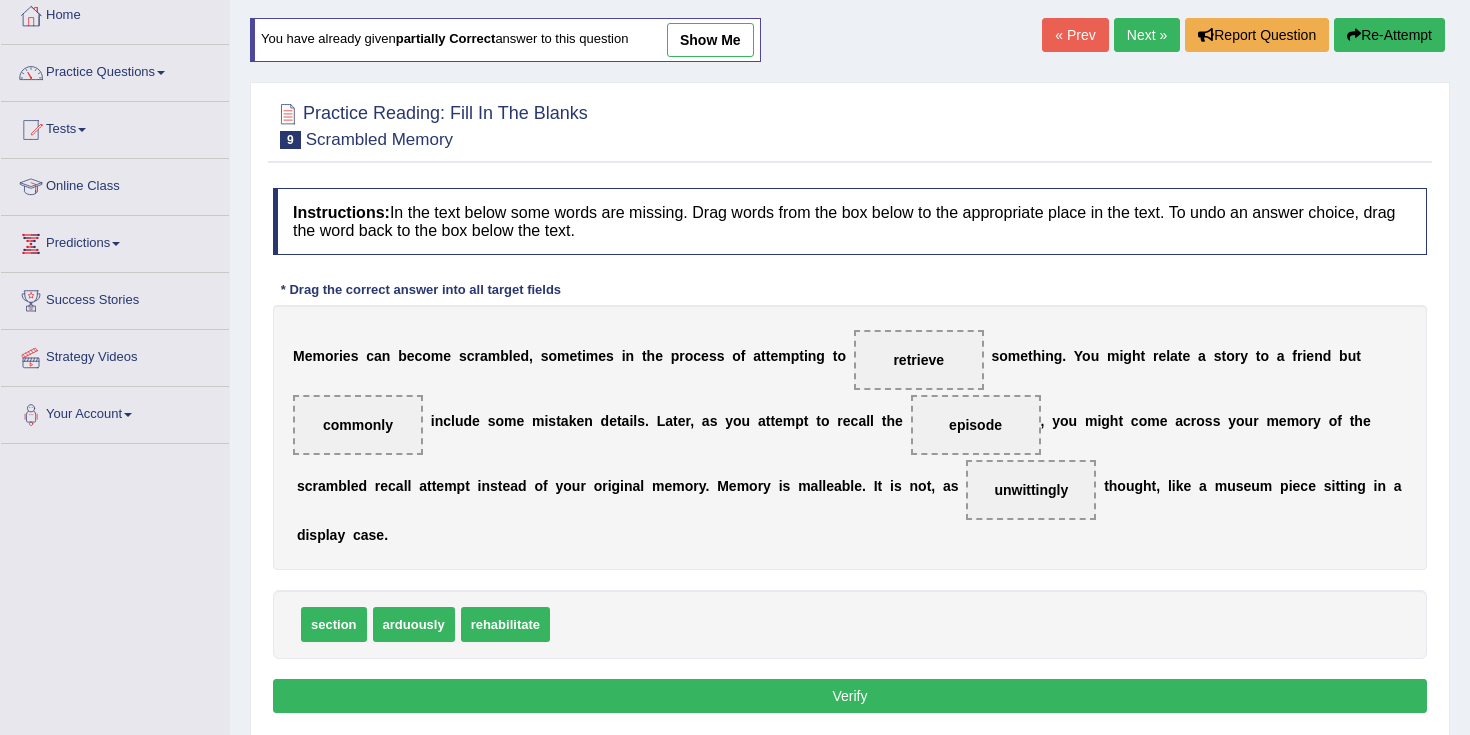 click on "Verify" at bounding box center (850, 696) 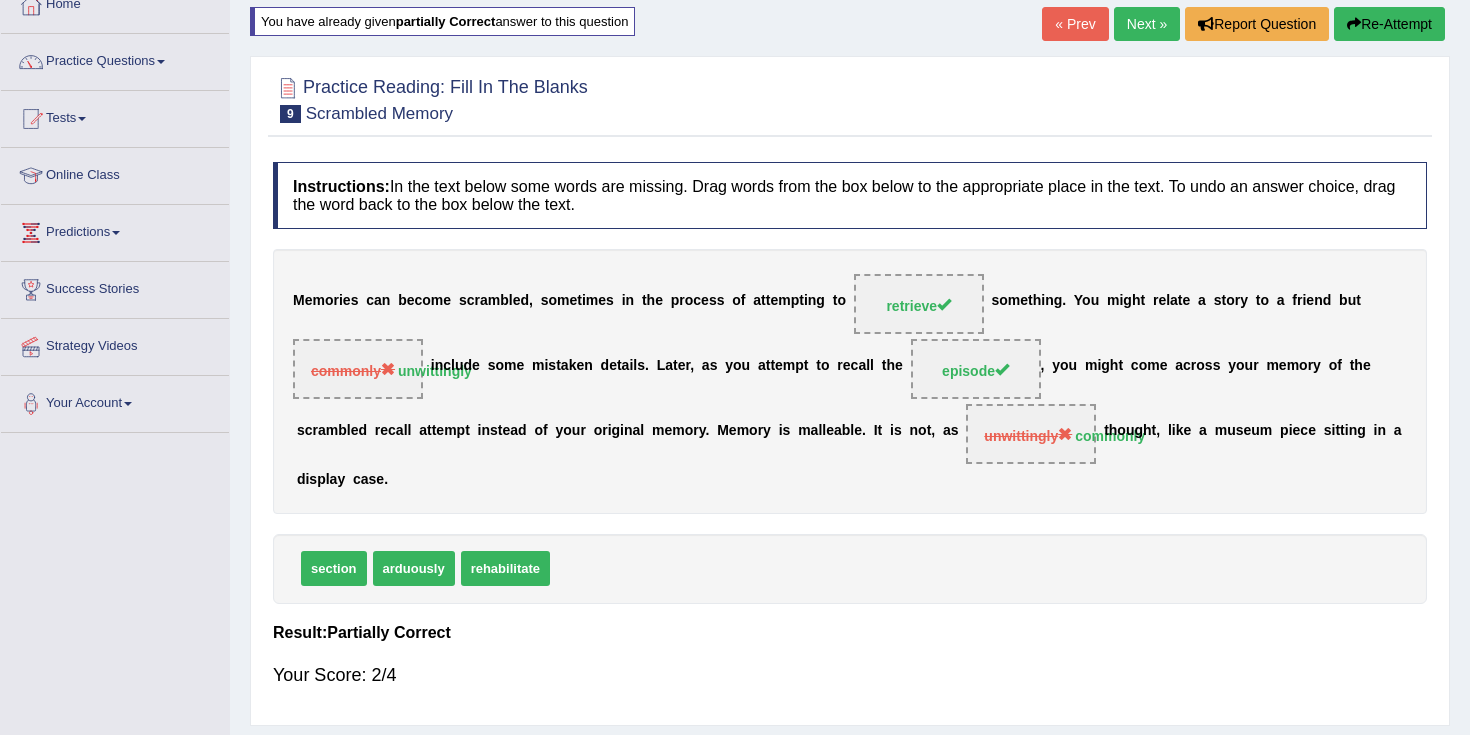 scroll, scrollTop: 0, scrollLeft: 0, axis: both 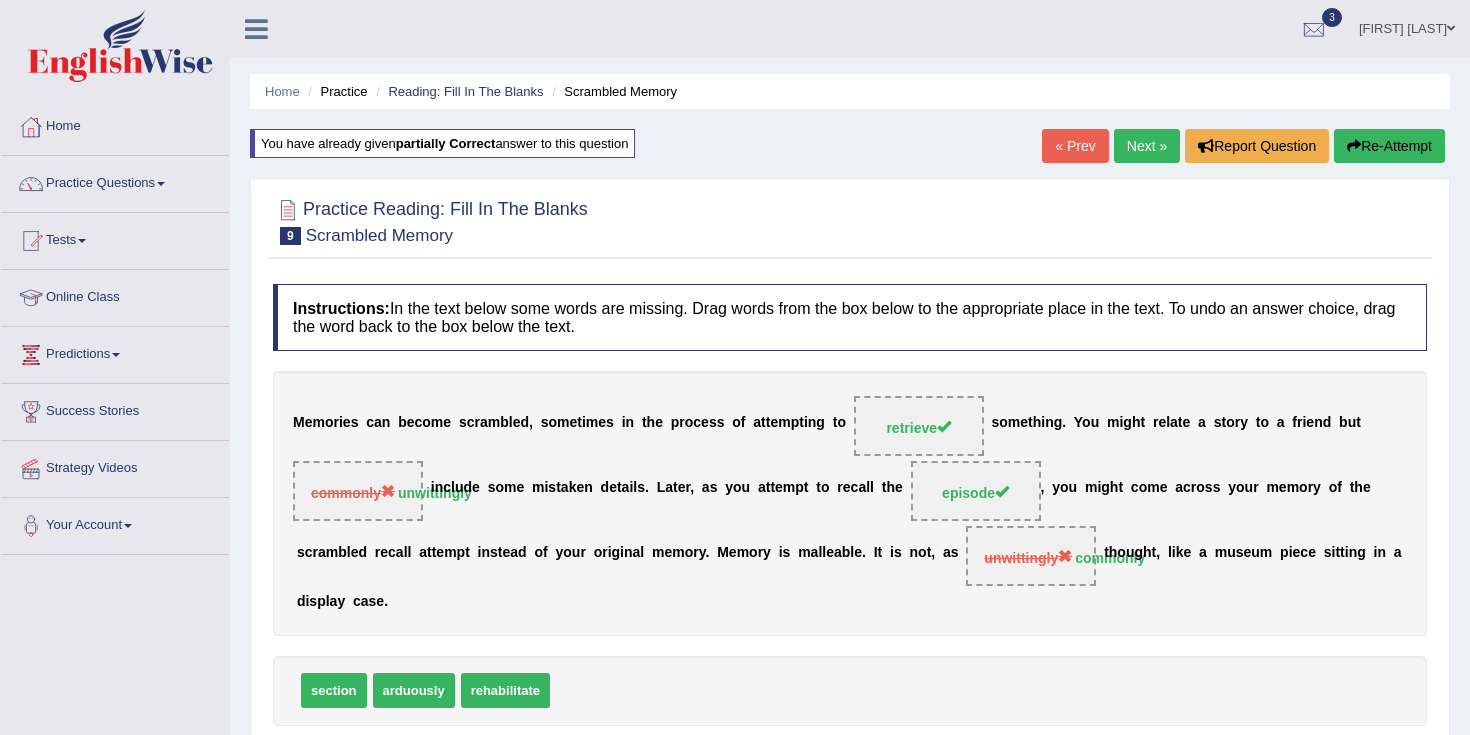 click on "Next »" at bounding box center (1147, 146) 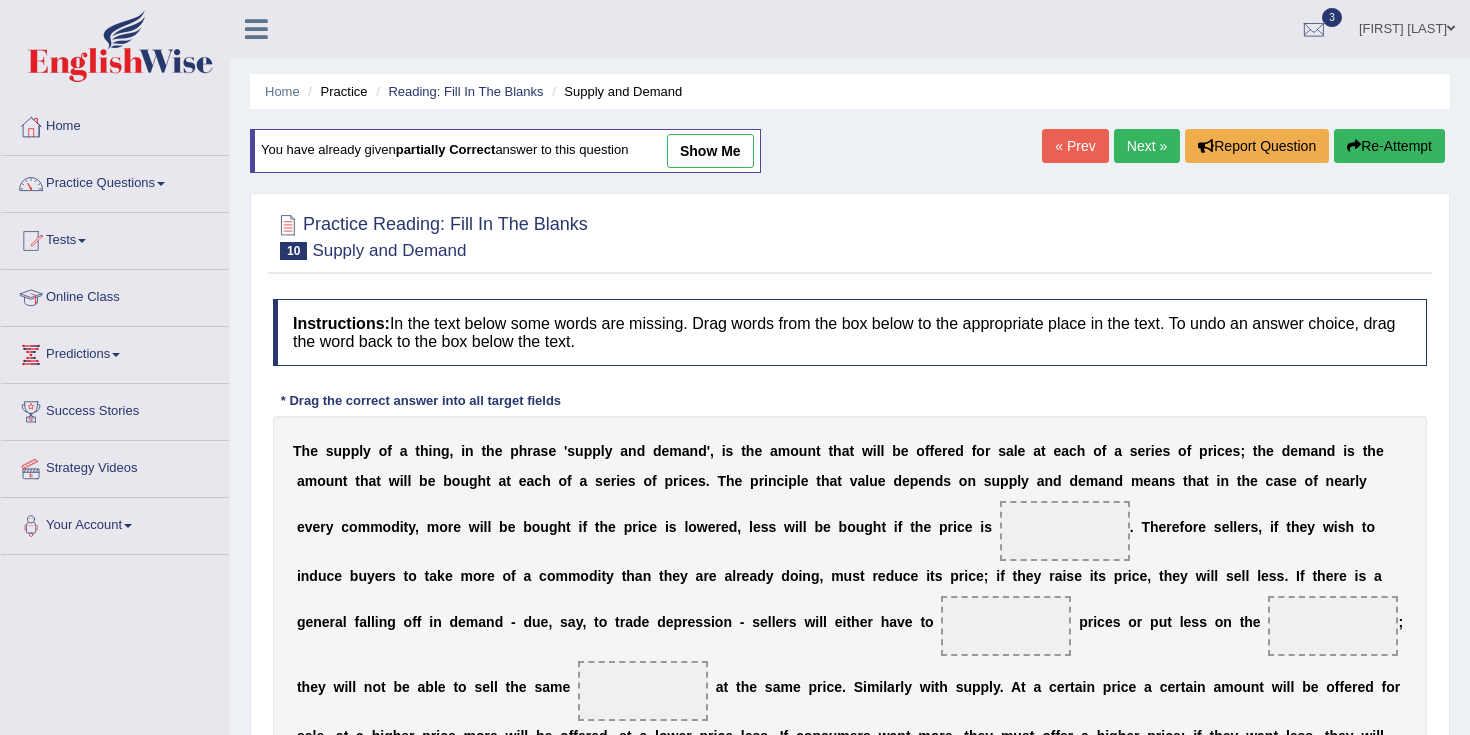 scroll, scrollTop: 0, scrollLeft: 0, axis: both 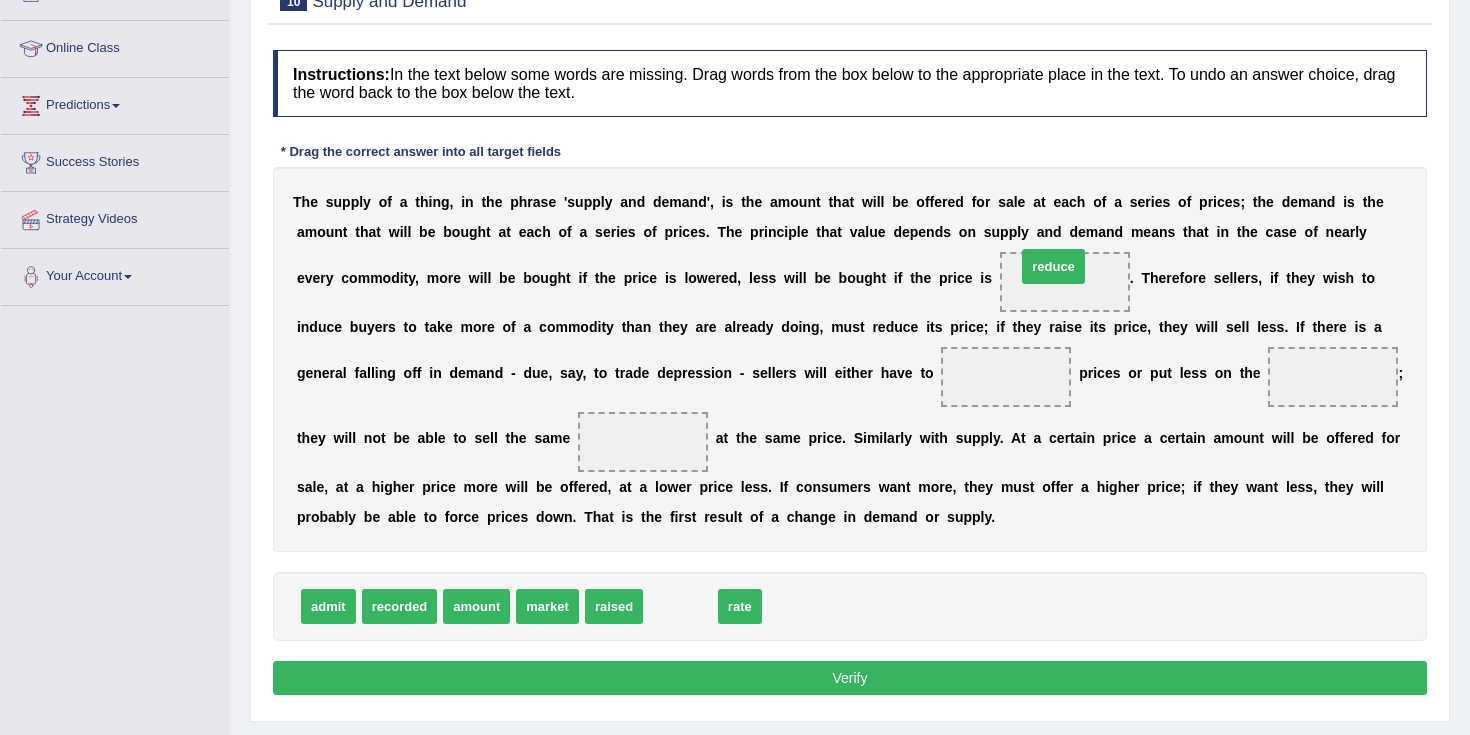 drag, startPoint x: 676, startPoint y: 613, endPoint x: 1049, endPoint y: 273, distance: 504.70685 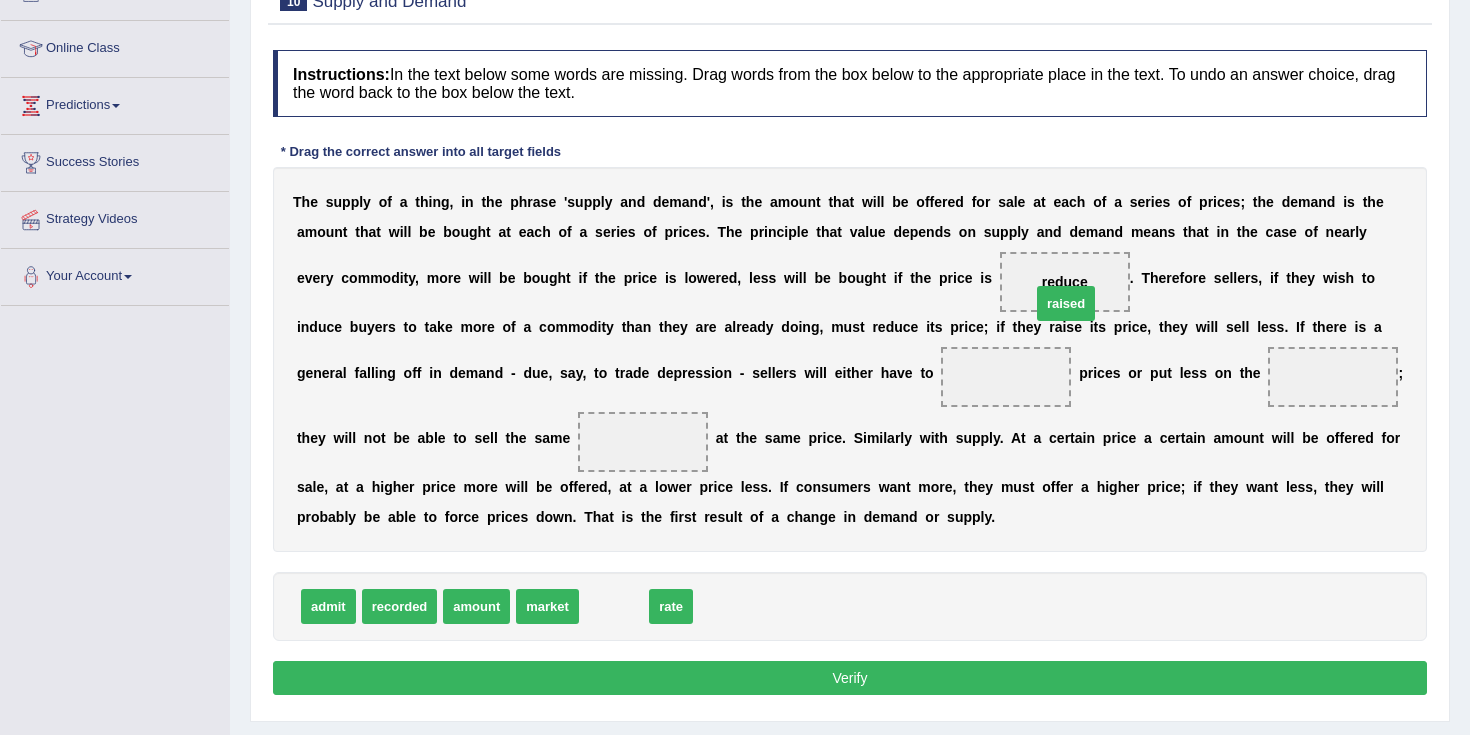 drag, startPoint x: 621, startPoint y: 606, endPoint x: 1073, endPoint y: 297, distance: 547.52625 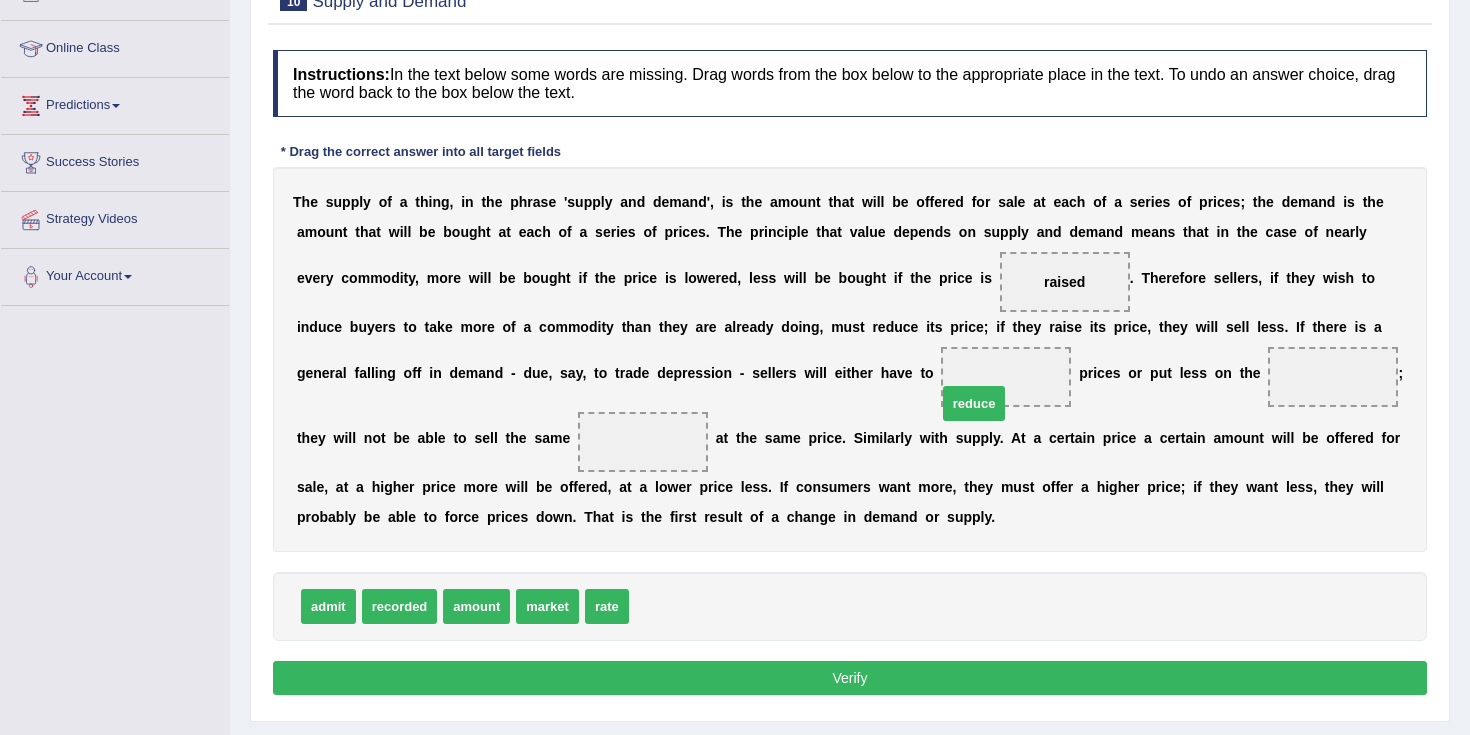drag, startPoint x: 662, startPoint y: 605, endPoint x: 985, endPoint y: 382, distance: 392.50223 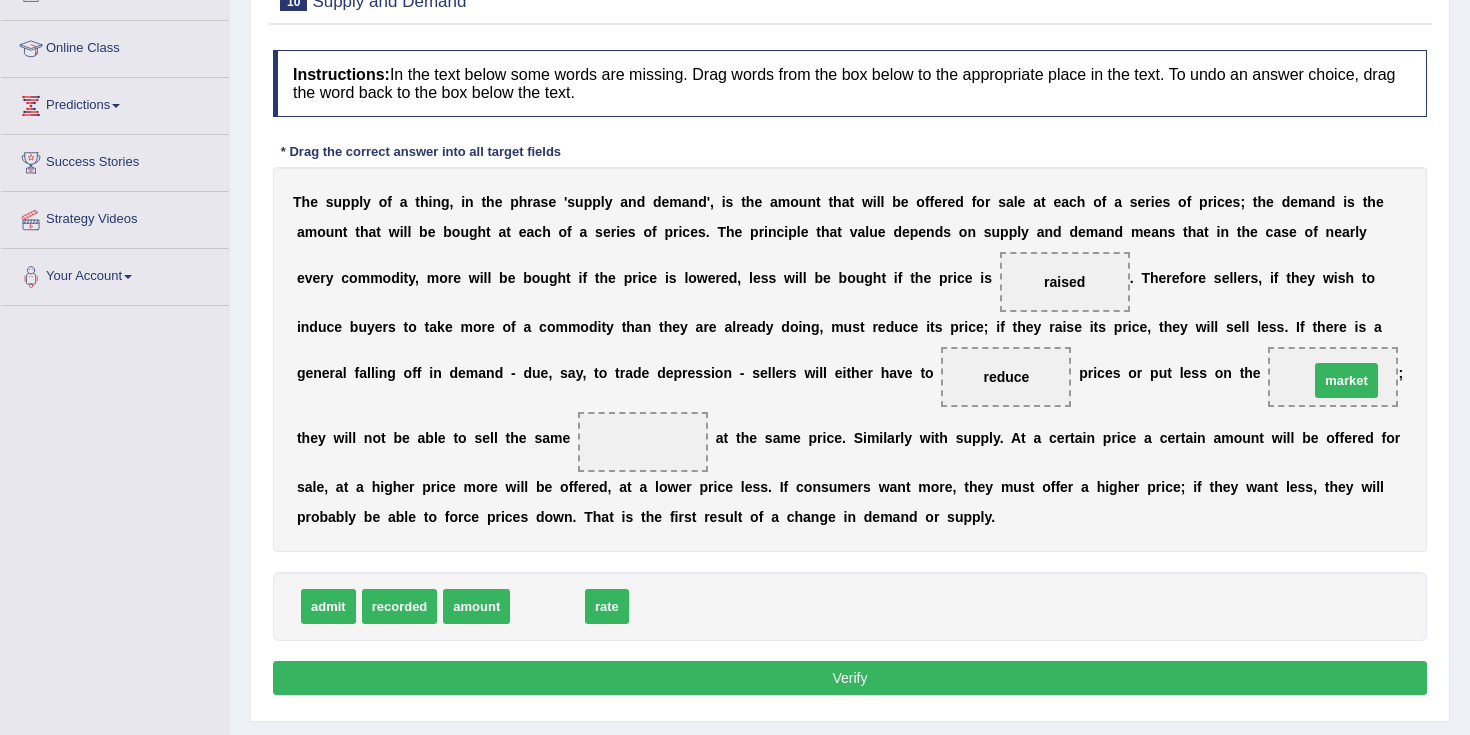 drag, startPoint x: 551, startPoint y: 607, endPoint x: 1351, endPoint y: 378, distance: 832.1304 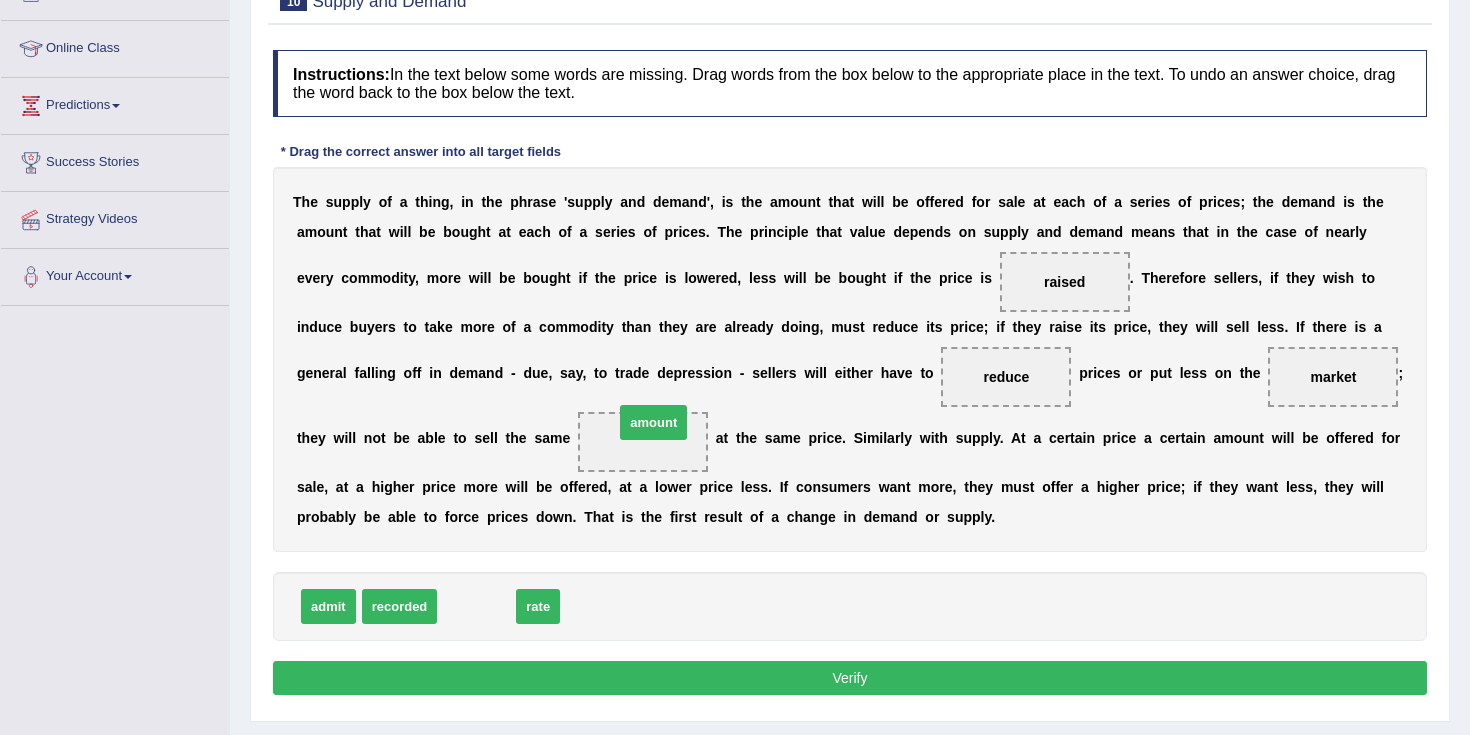 drag, startPoint x: 484, startPoint y: 606, endPoint x: 655, endPoint y: 432, distance: 243.96106 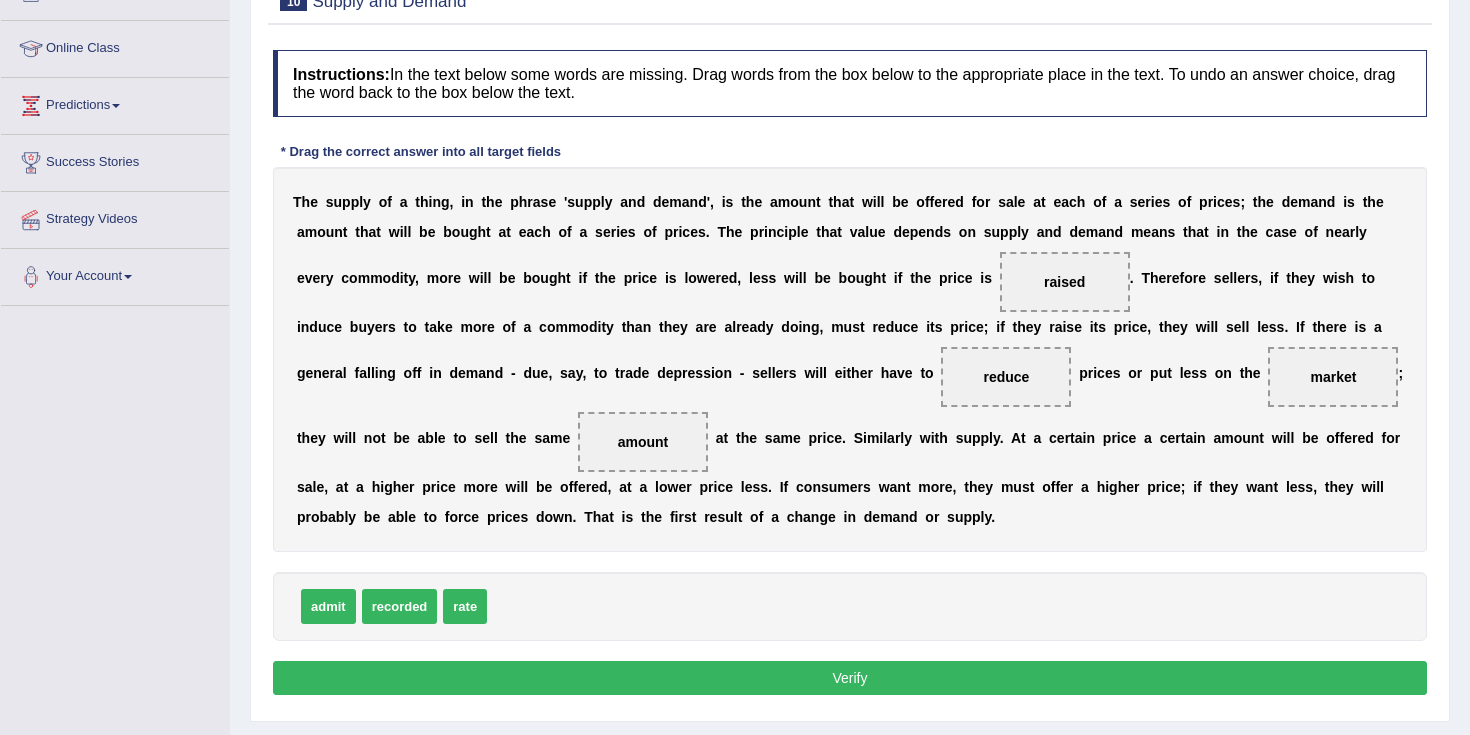 click on "Verify" at bounding box center [850, 678] 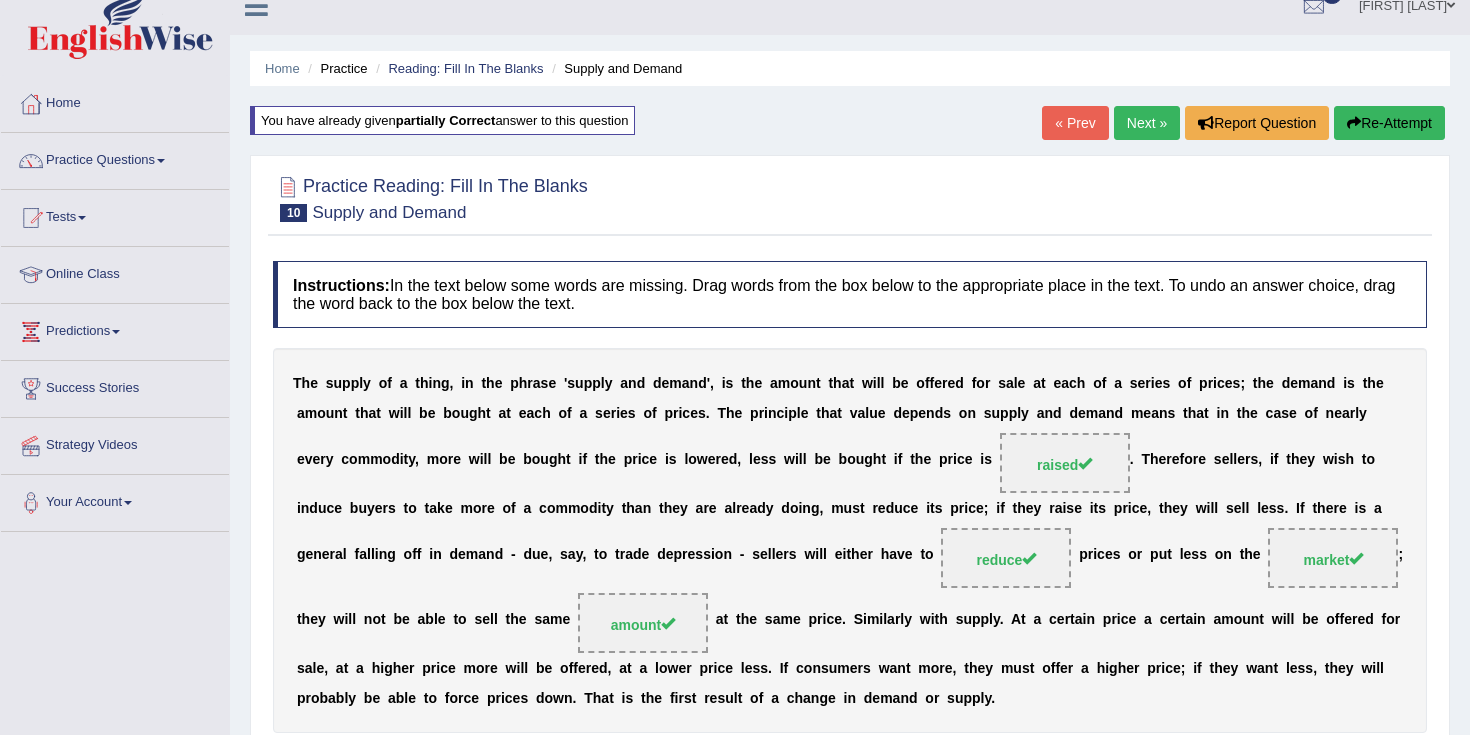 scroll, scrollTop: 0, scrollLeft: 0, axis: both 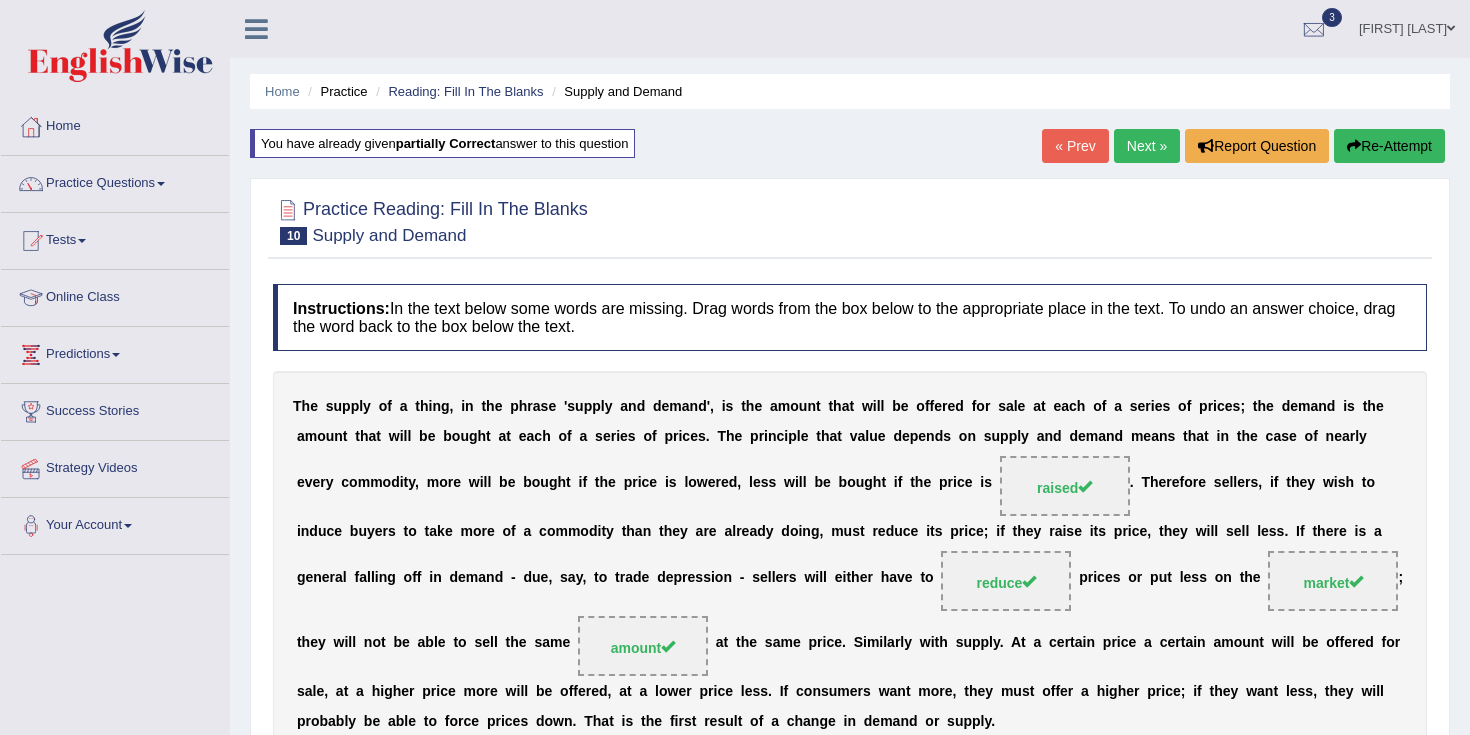 click on "Next »" at bounding box center [1147, 146] 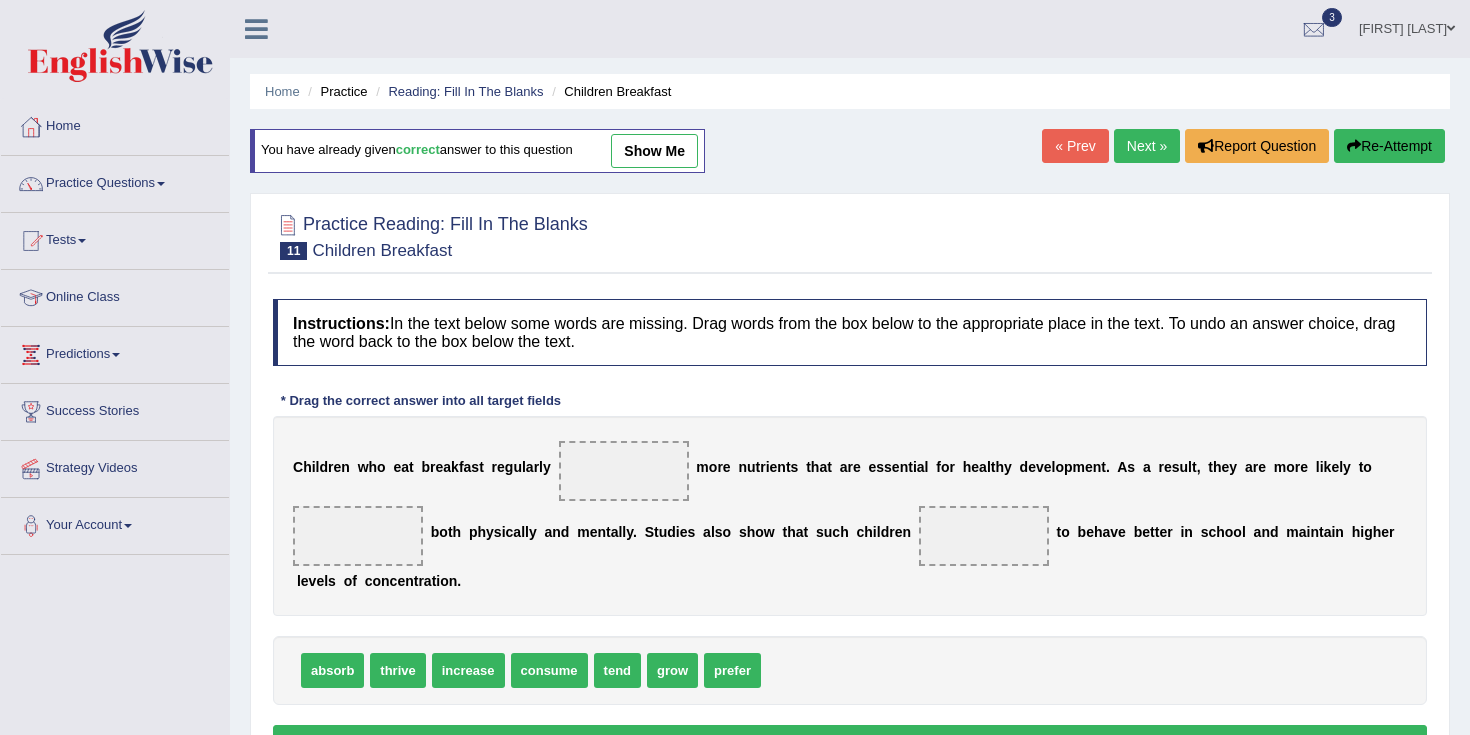 scroll, scrollTop: 0, scrollLeft: 0, axis: both 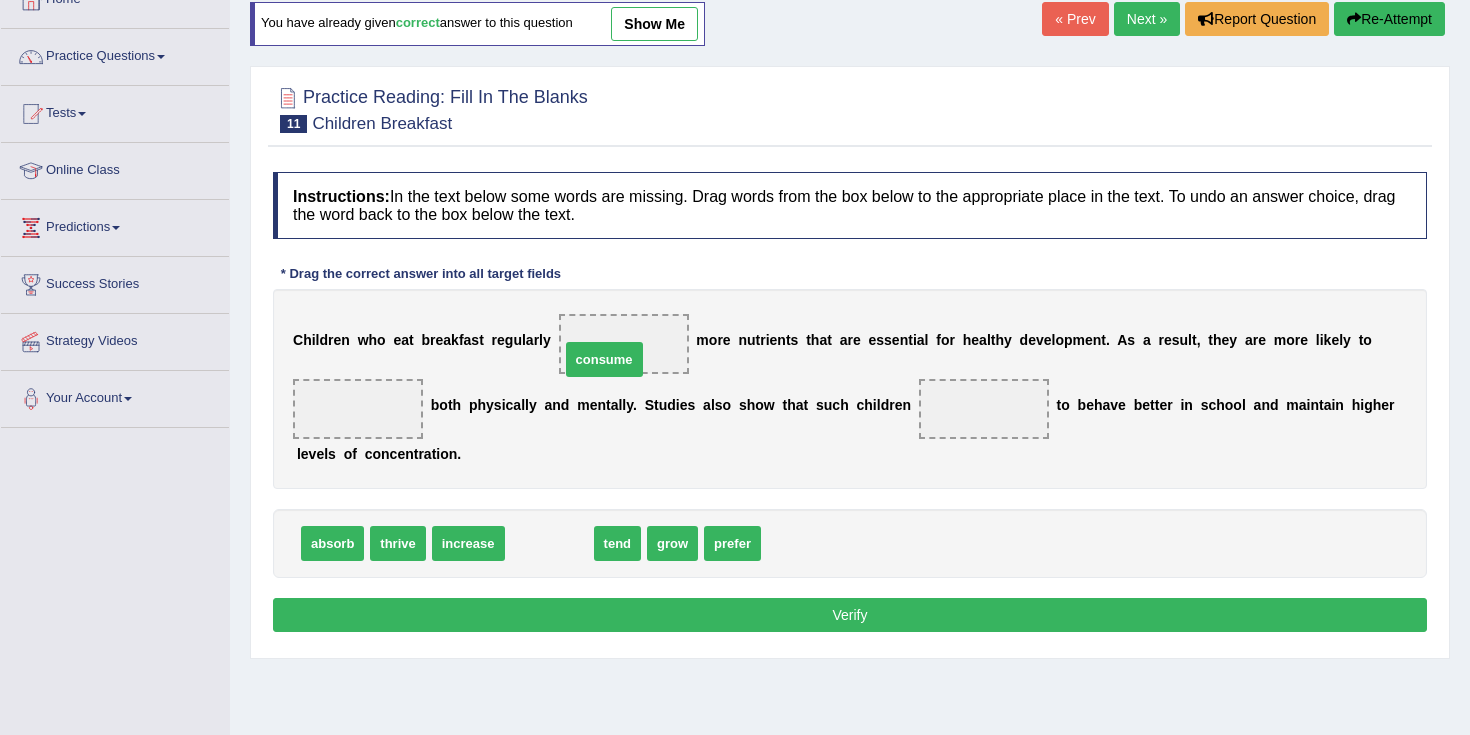 drag, startPoint x: 562, startPoint y: 555, endPoint x: 628, endPoint y: 361, distance: 204.9195 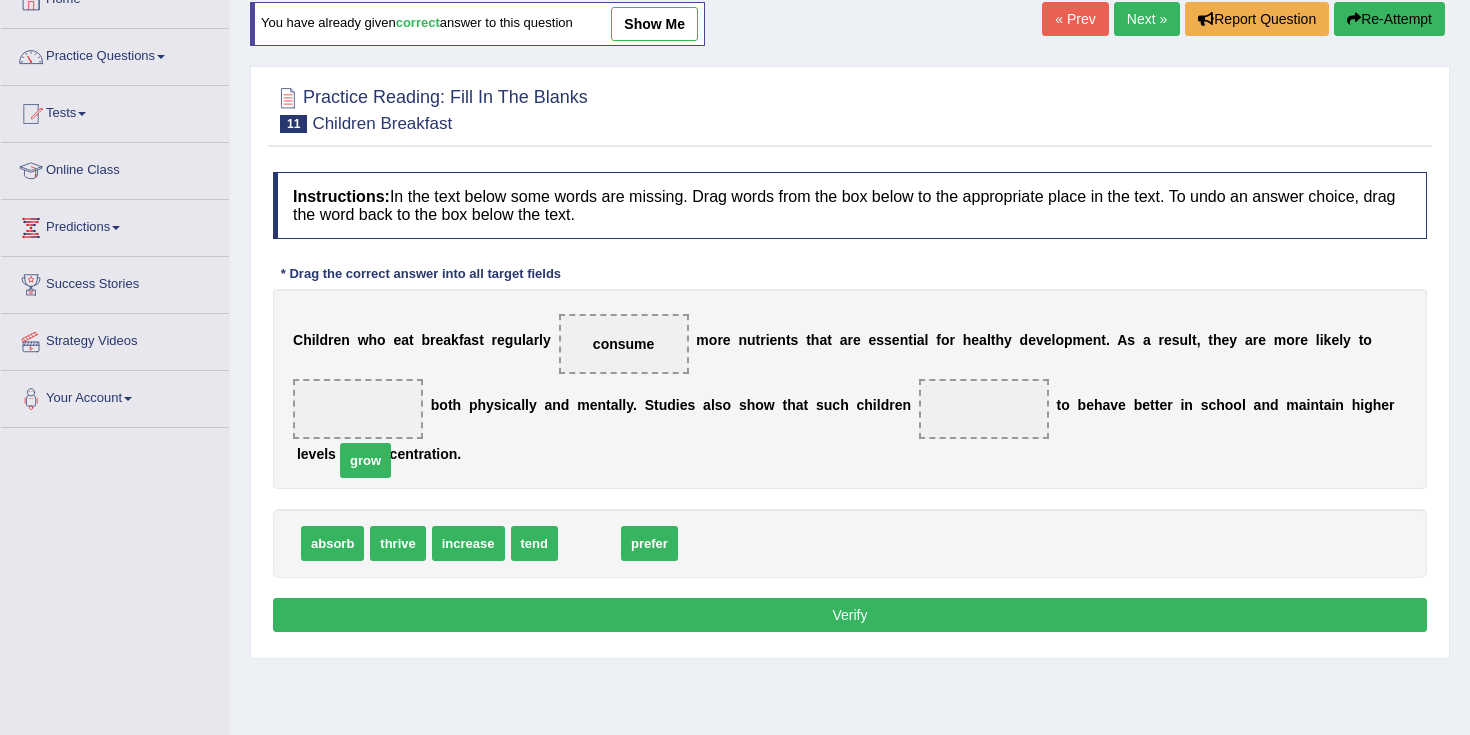 drag, startPoint x: 584, startPoint y: 537, endPoint x: 354, endPoint y: 411, distance: 262.2518 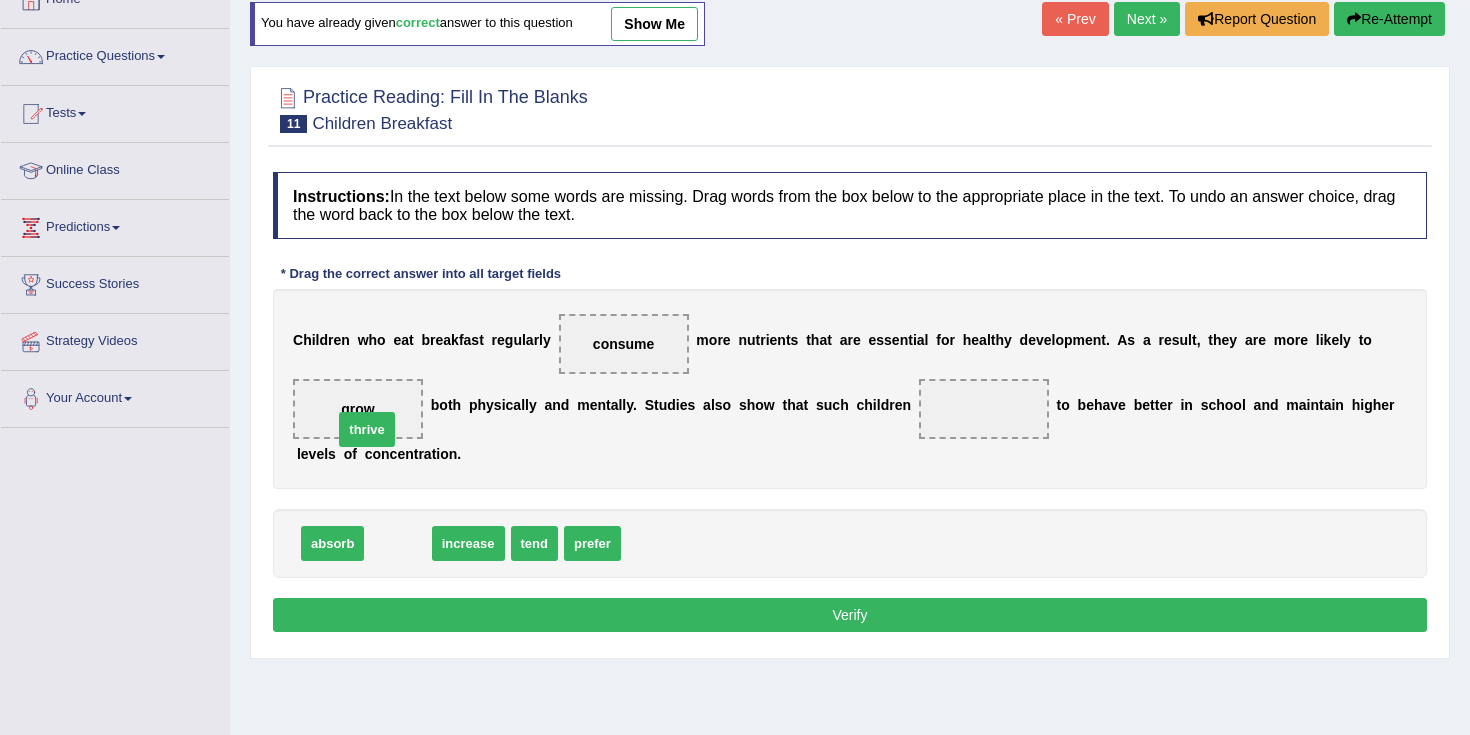 drag, startPoint x: 398, startPoint y: 543, endPoint x: 368, endPoint y: 406, distance: 140.24622 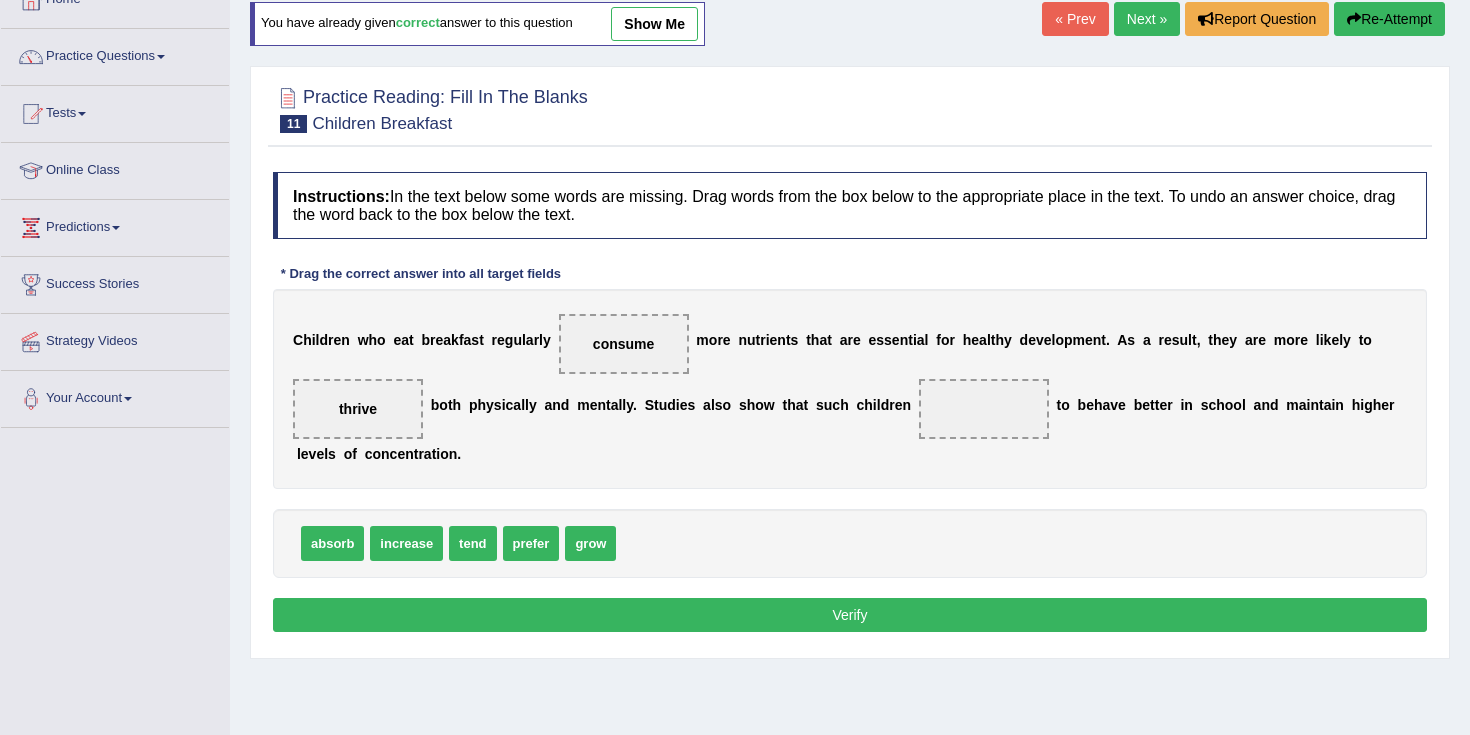 drag, startPoint x: 347, startPoint y: 400, endPoint x: 799, endPoint y: 424, distance: 452.63672 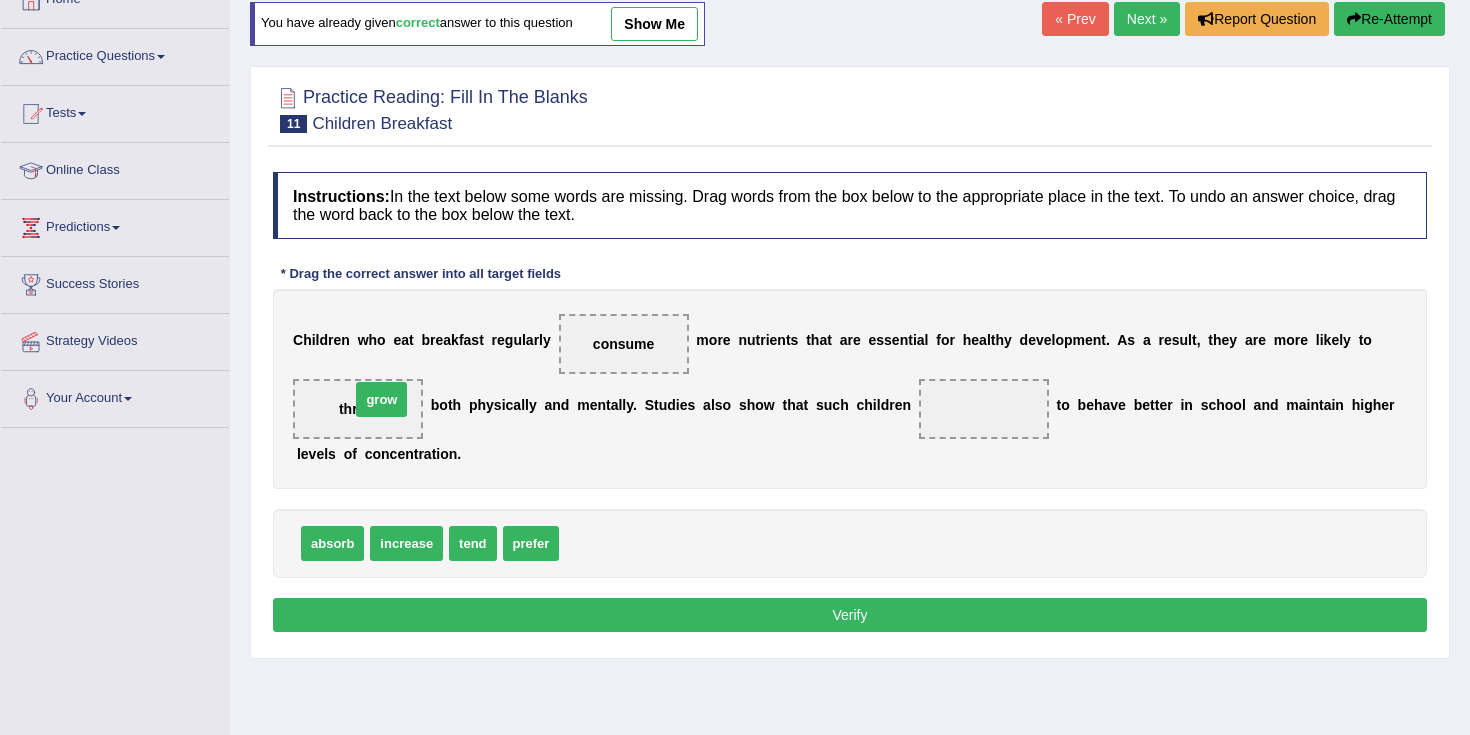 drag, startPoint x: 591, startPoint y: 546, endPoint x: 367, endPoint y: 399, distance: 267.92722 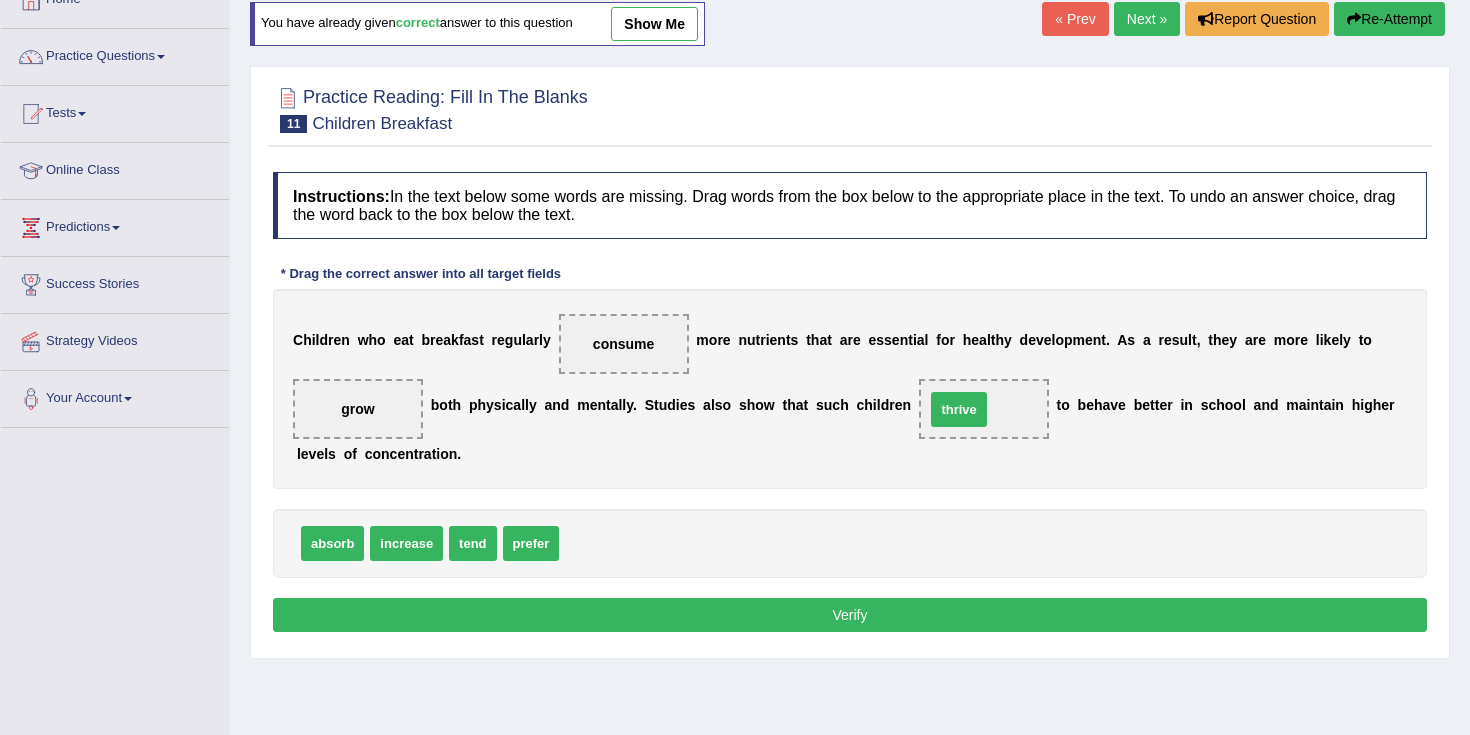 drag, startPoint x: 575, startPoint y: 542, endPoint x: 940, endPoint y: 407, distance: 389.16577 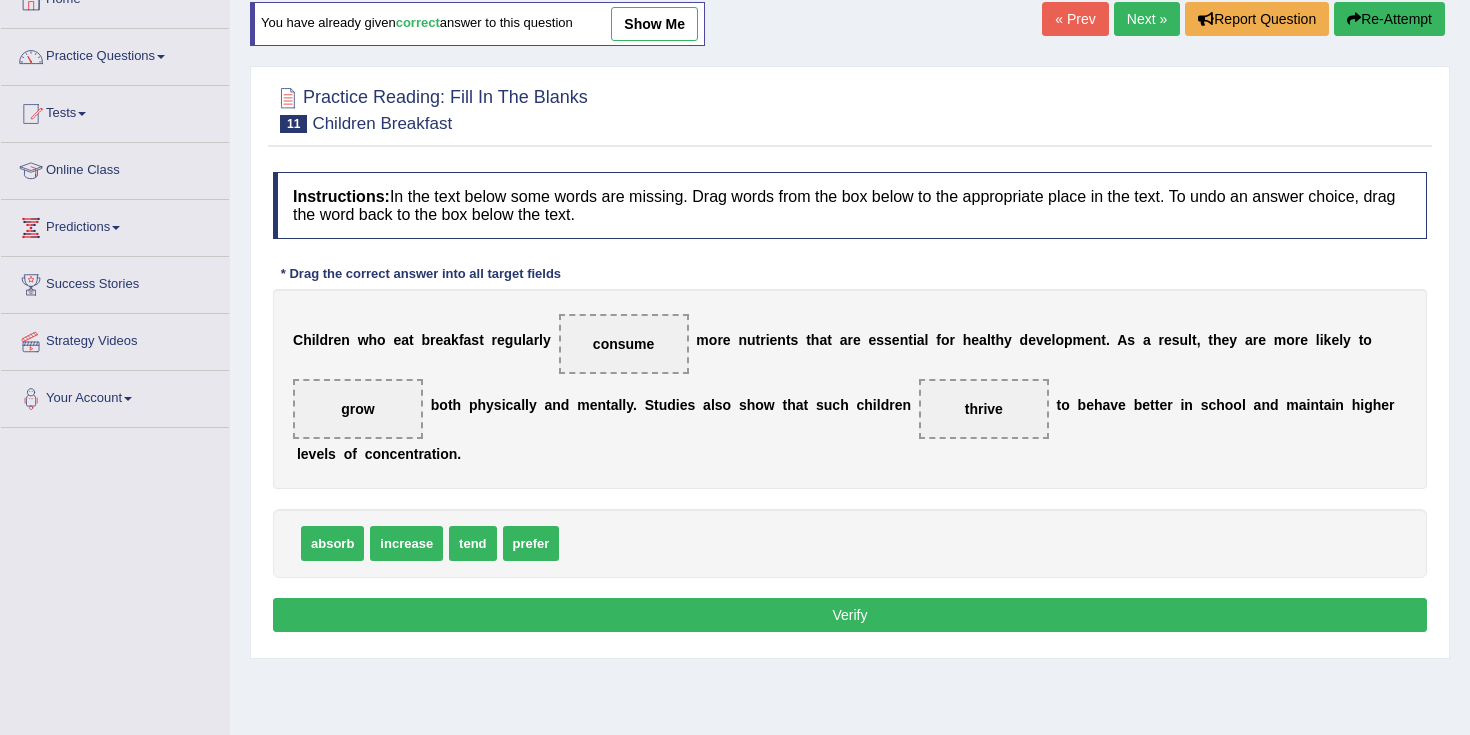 click on "Verify" at bounding box center (850, 615) 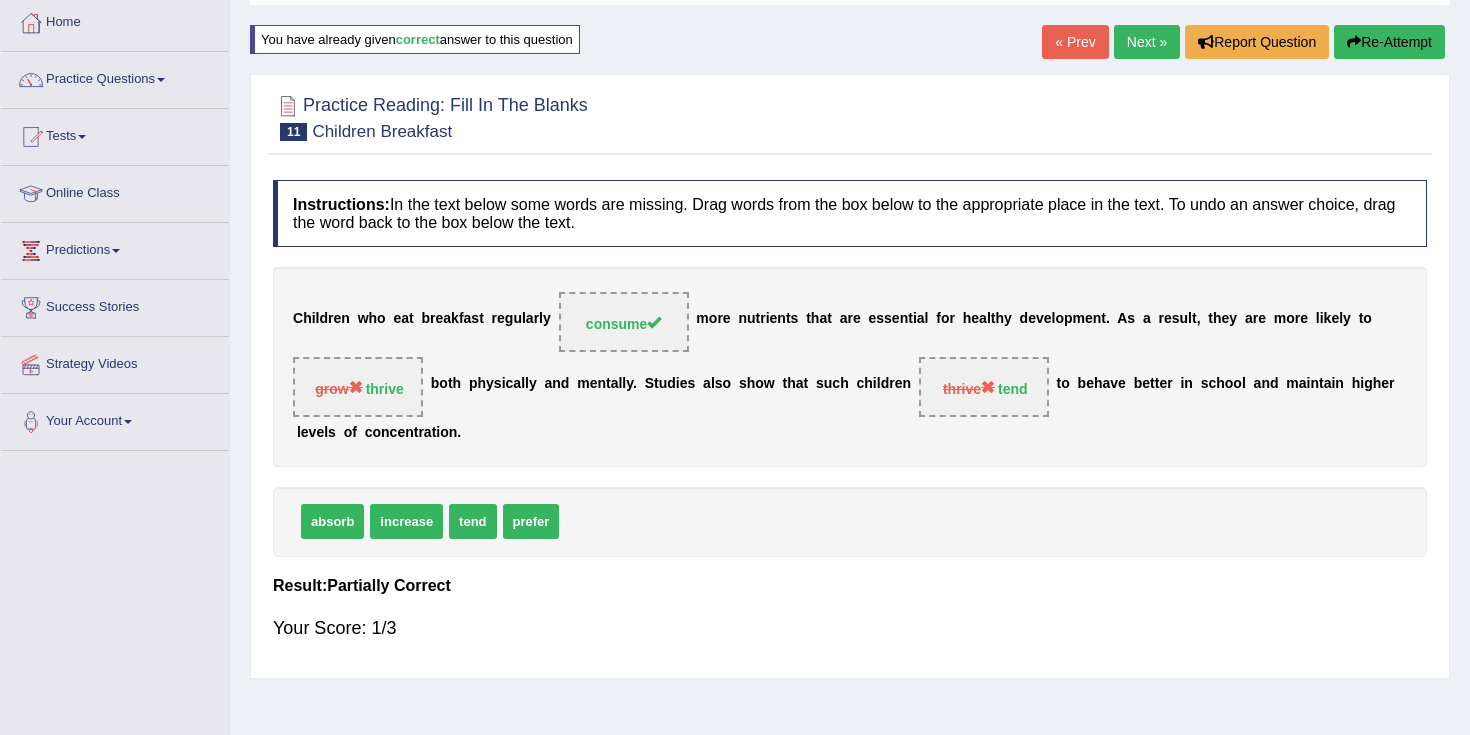scroll, scrollTop: 0, scrollLeft: 0, axis: both 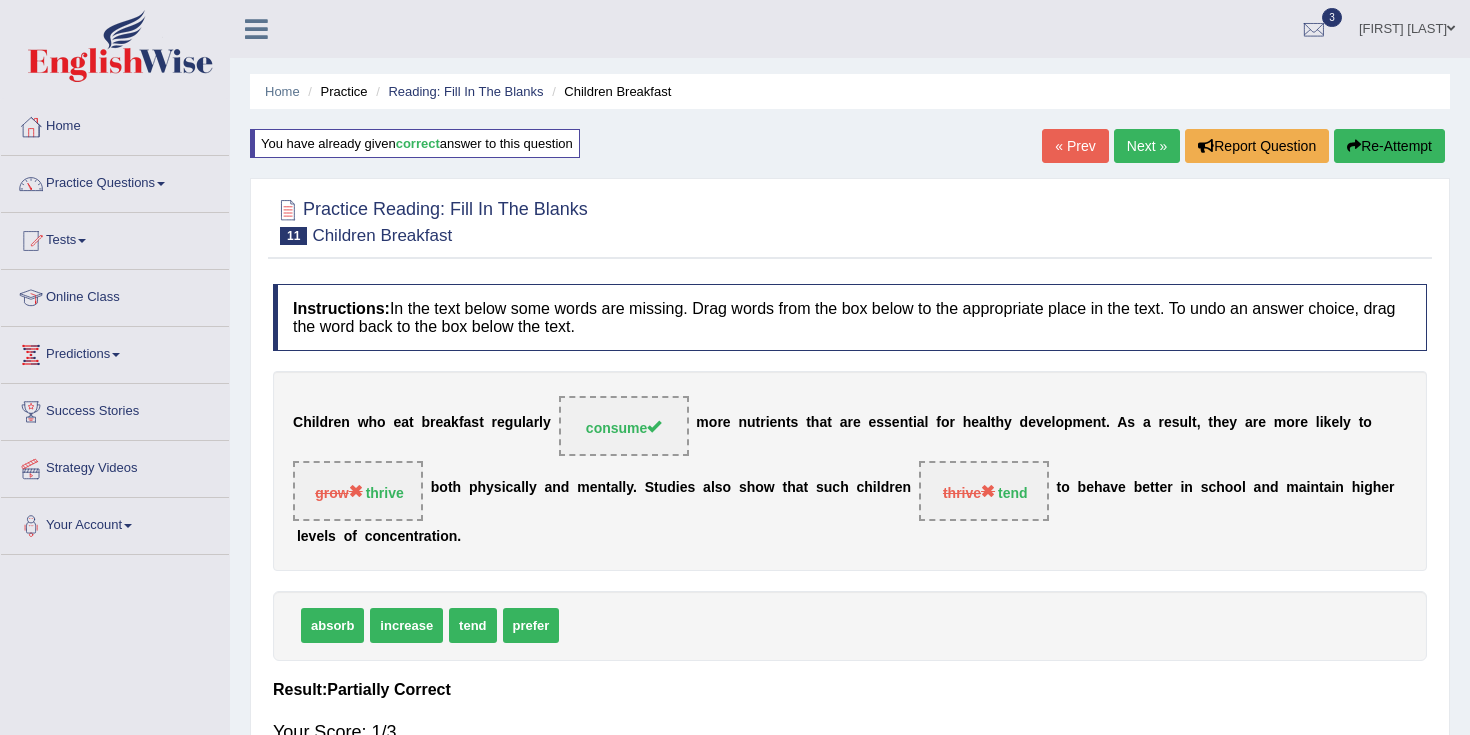 click on "Next »" at bounding box center [1147, 146] 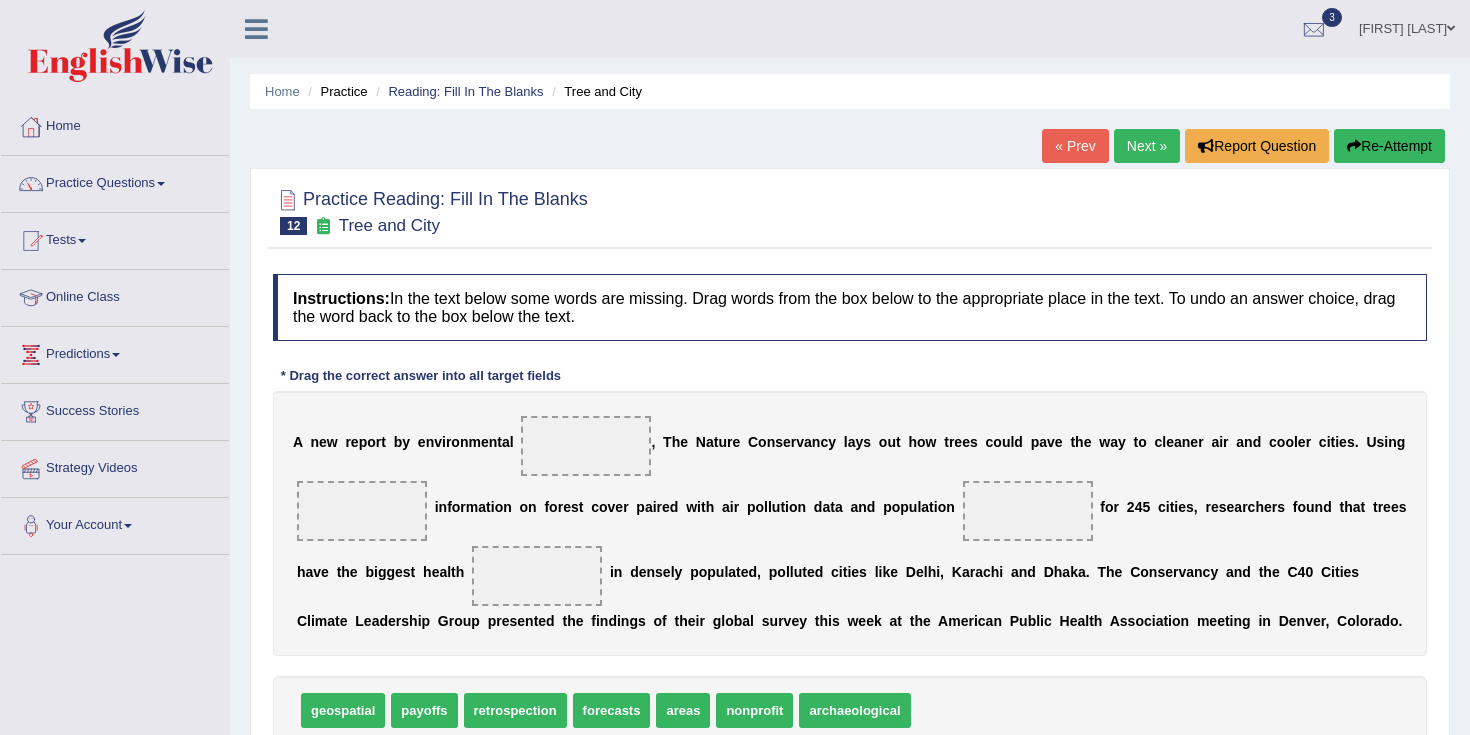 scroll, scrollTop: 0, scrollLeft: 0, axis: both 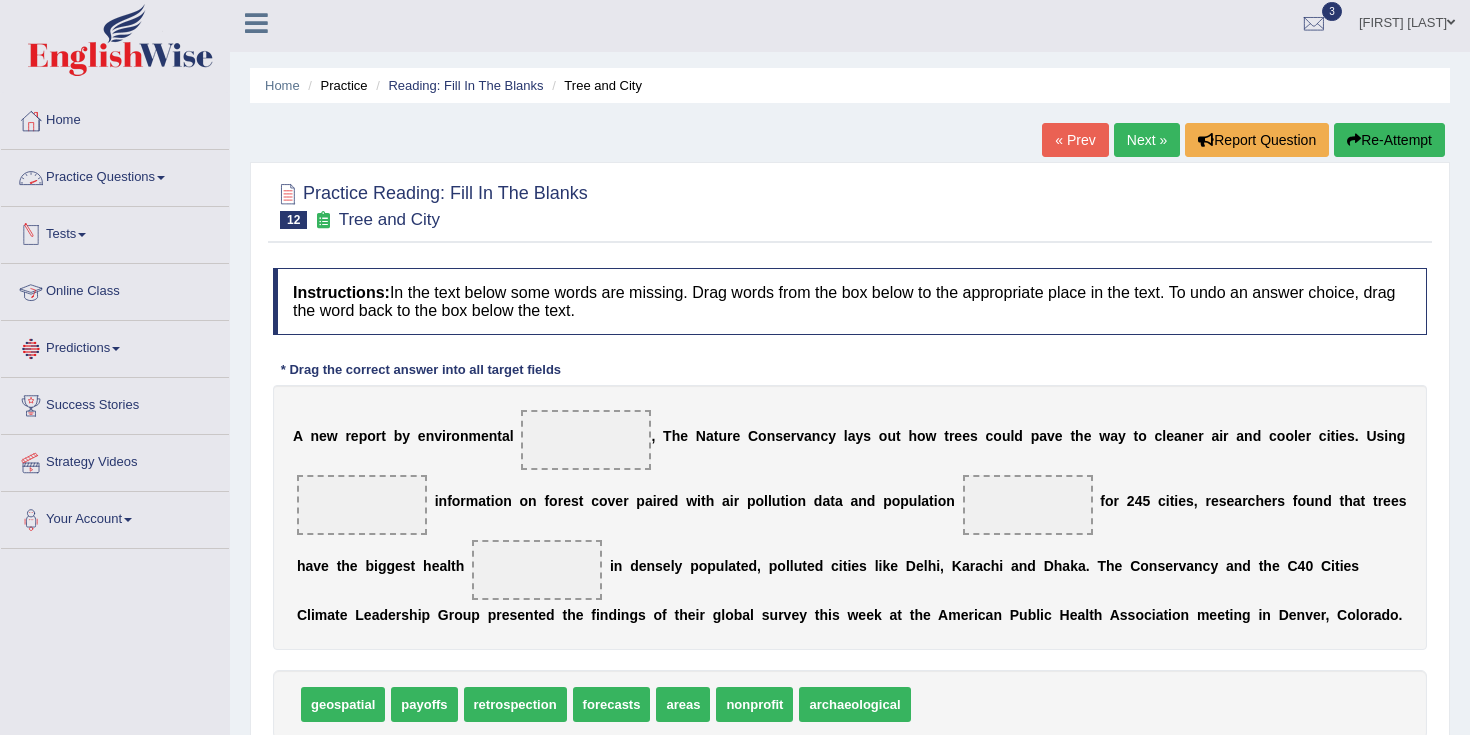 click on "Practice Questions" at bounding box center (115, 175) 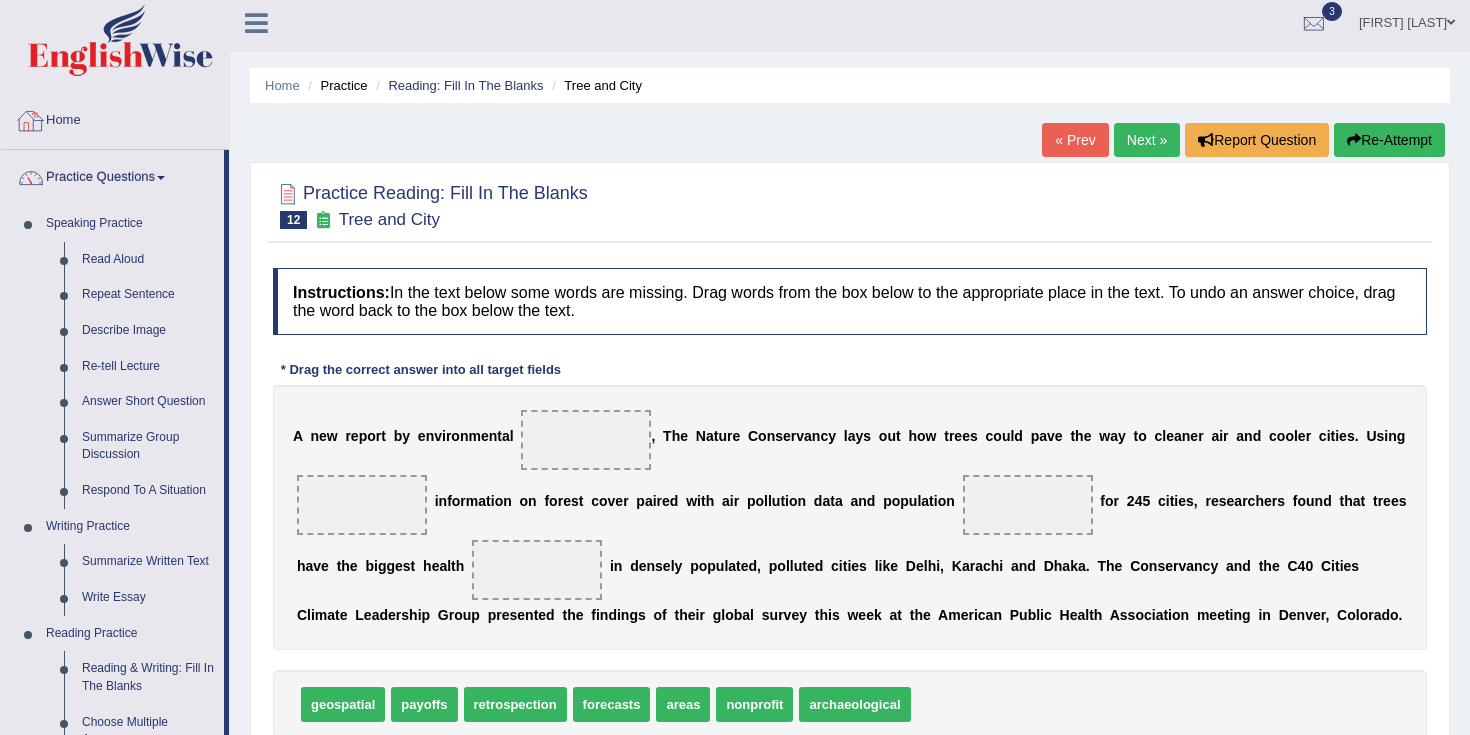 click at bounding box center [31, 121] 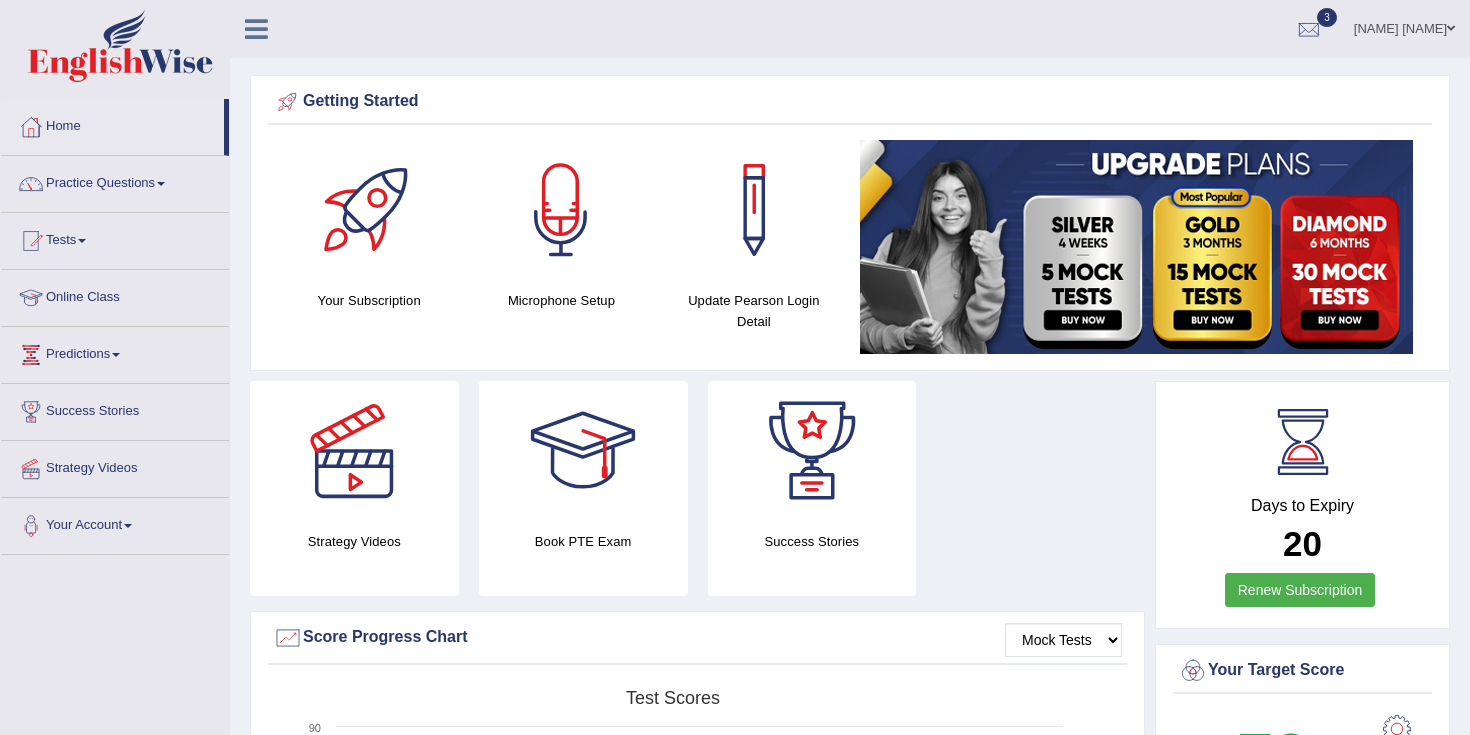 scroll, scrollTop: 0, scrollLeft: 0, axis: both 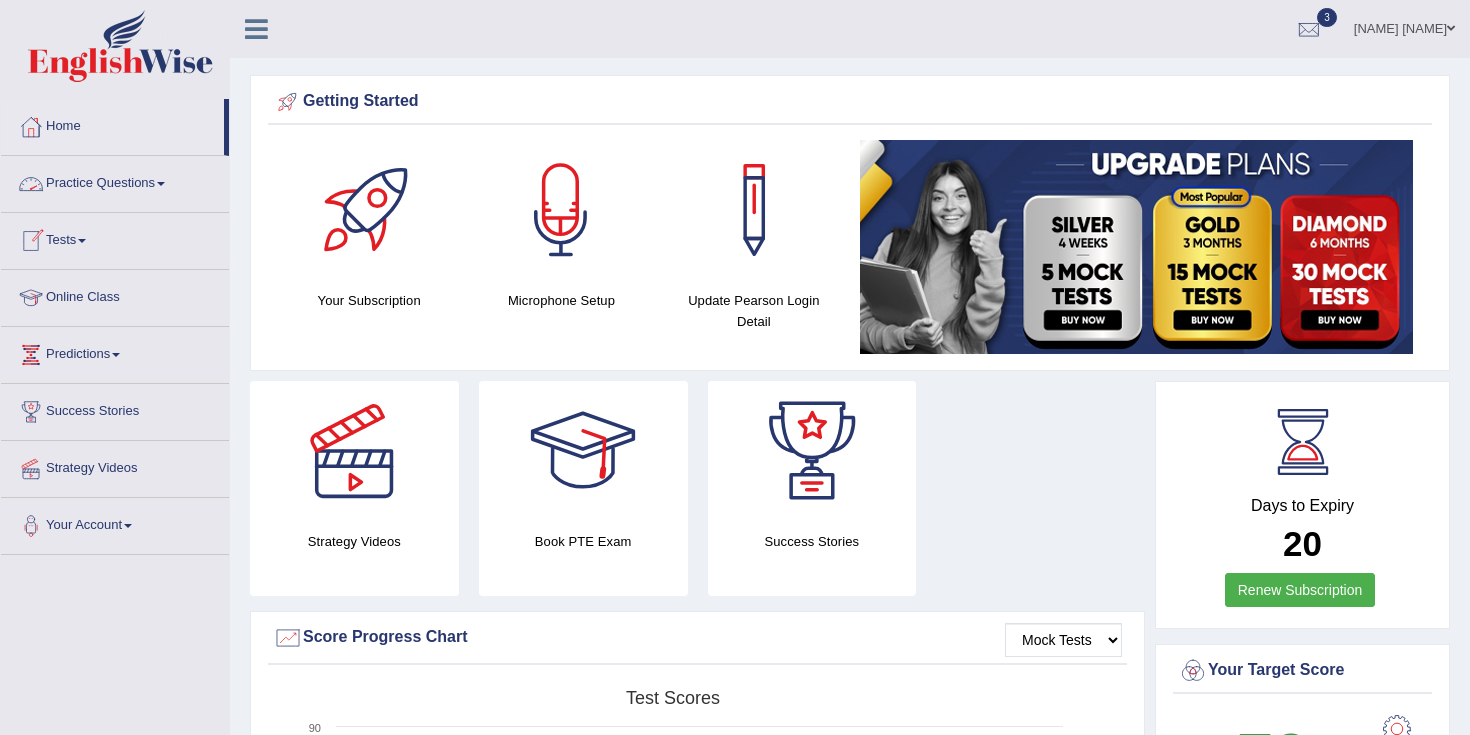 click on "Tests" at bounding box center [115, 238] 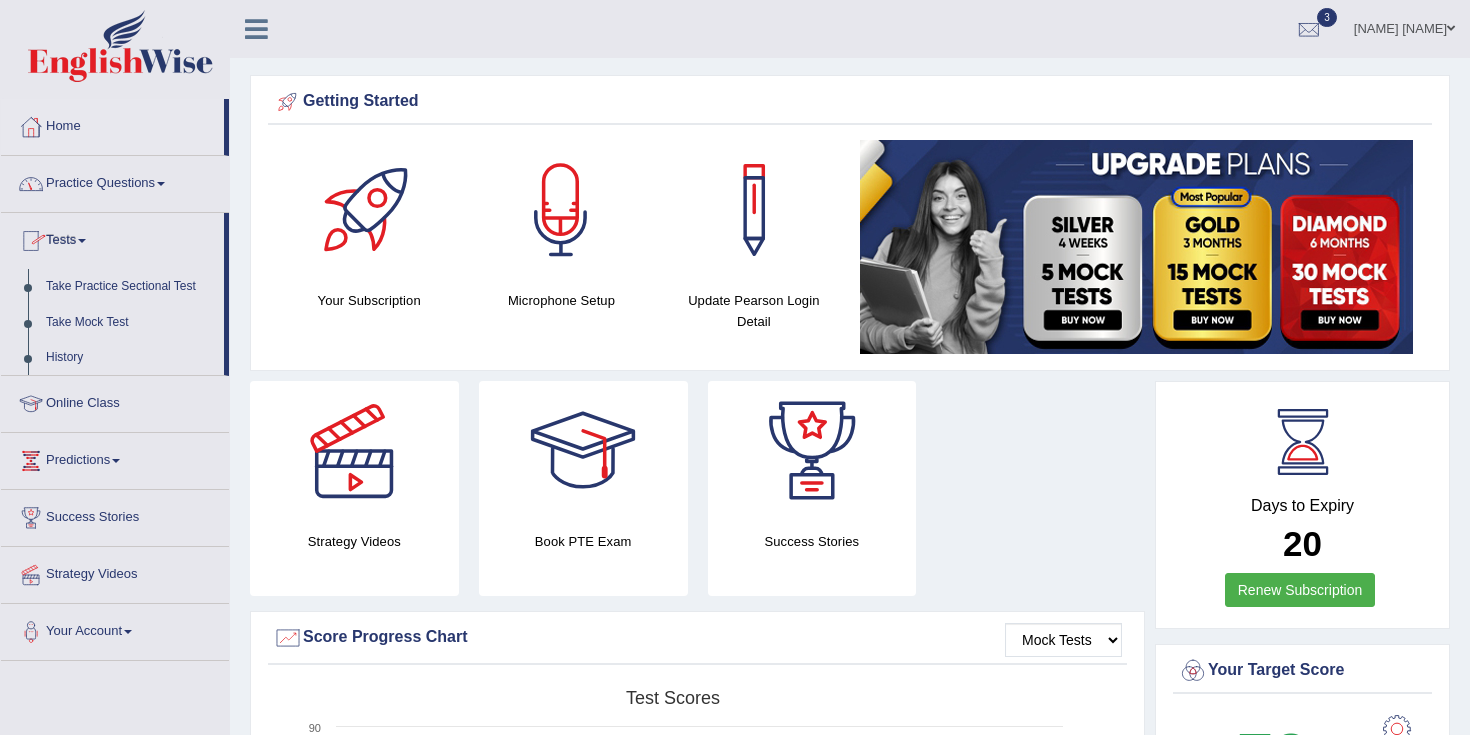 click on "Practice Questions" at bounding box center (115, 181) 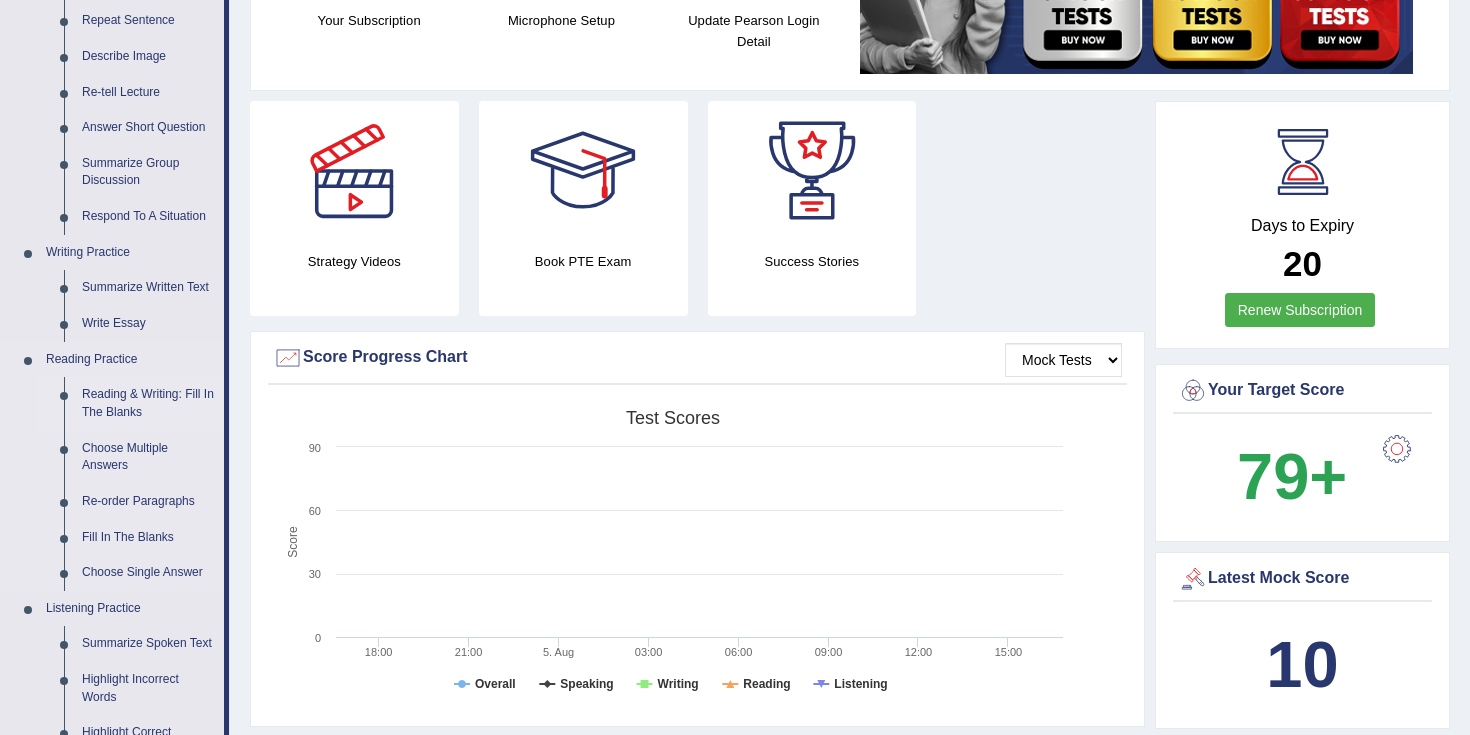 scroll, scrollTop: 283, scrollLeft: 0, axis: vertical 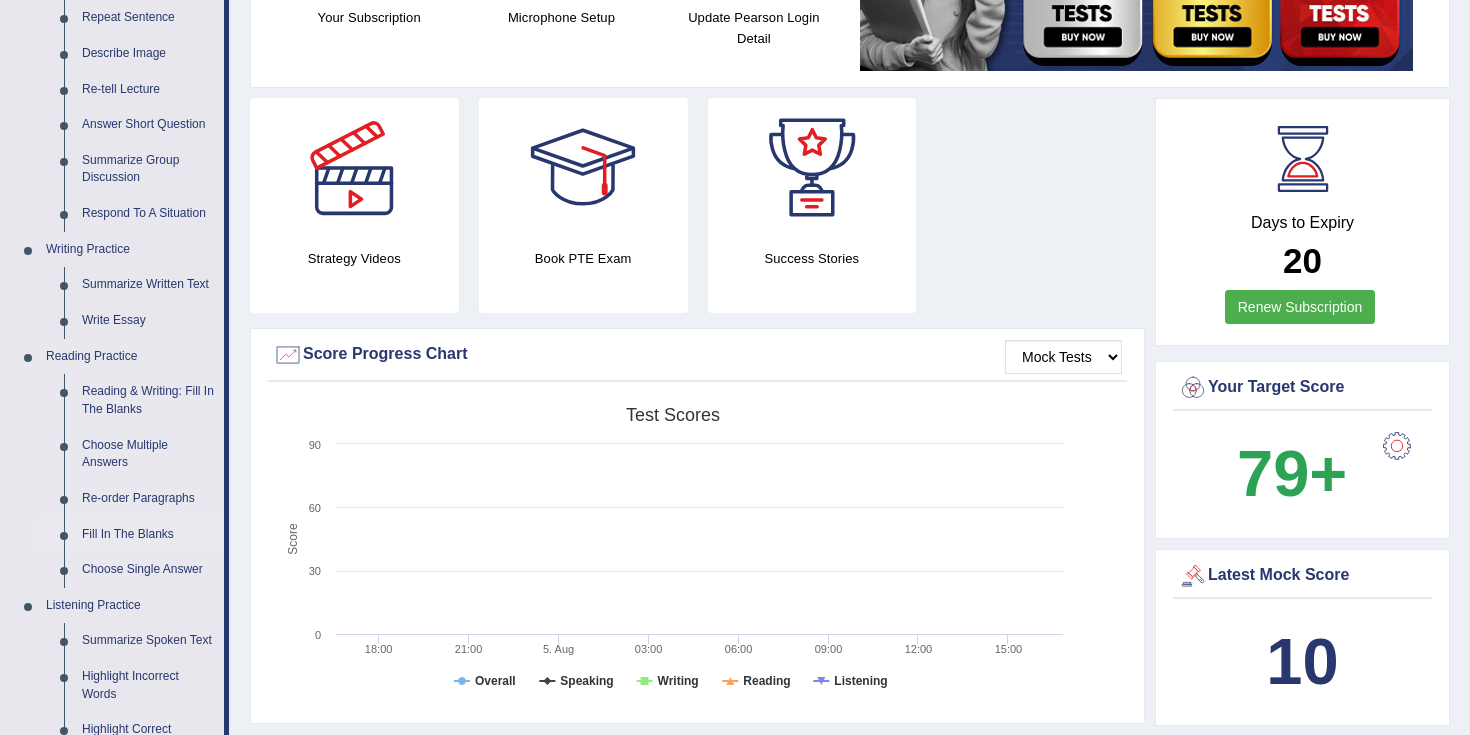 click on "Fill In The Blanks" at bounding box center (148, 535) 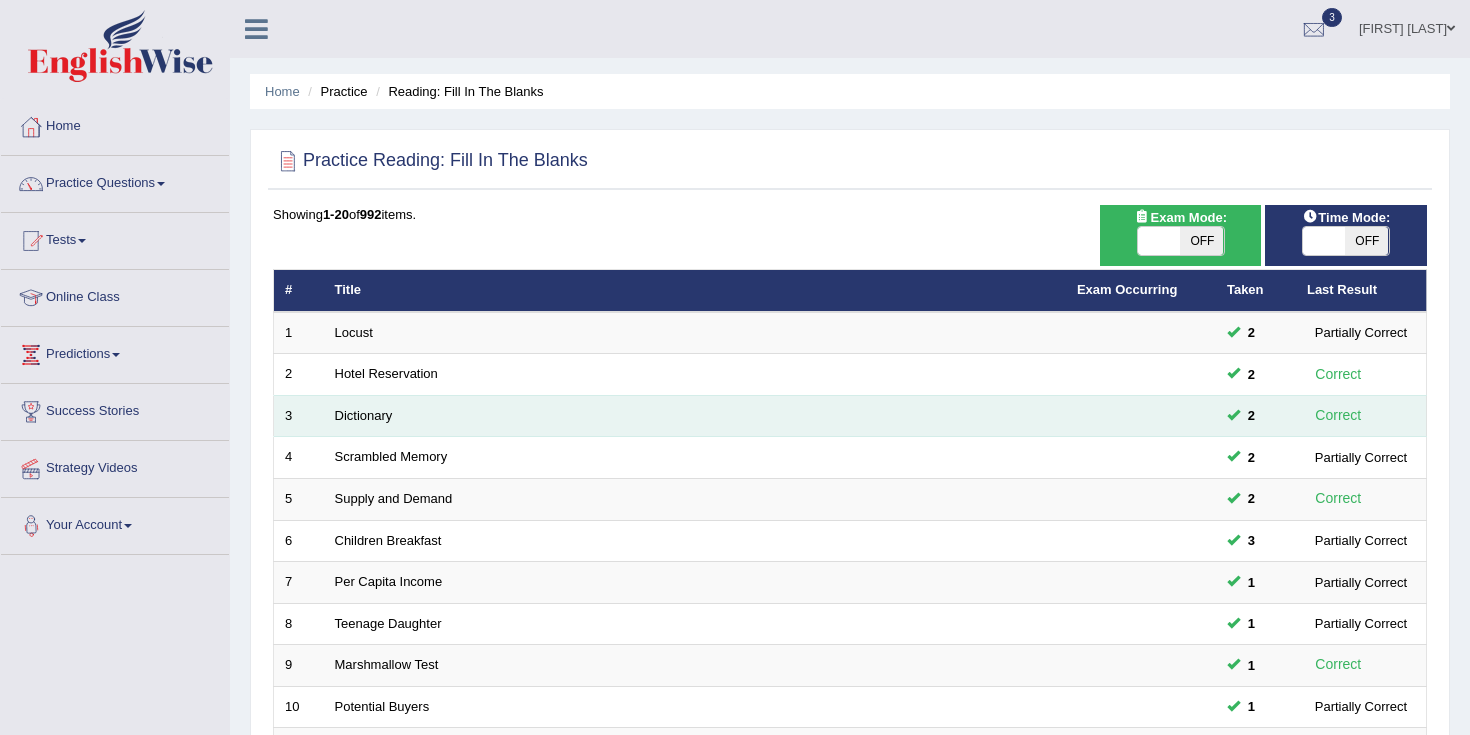 scroll, scrollTop: 0, scrollLeft: 0, axis: both 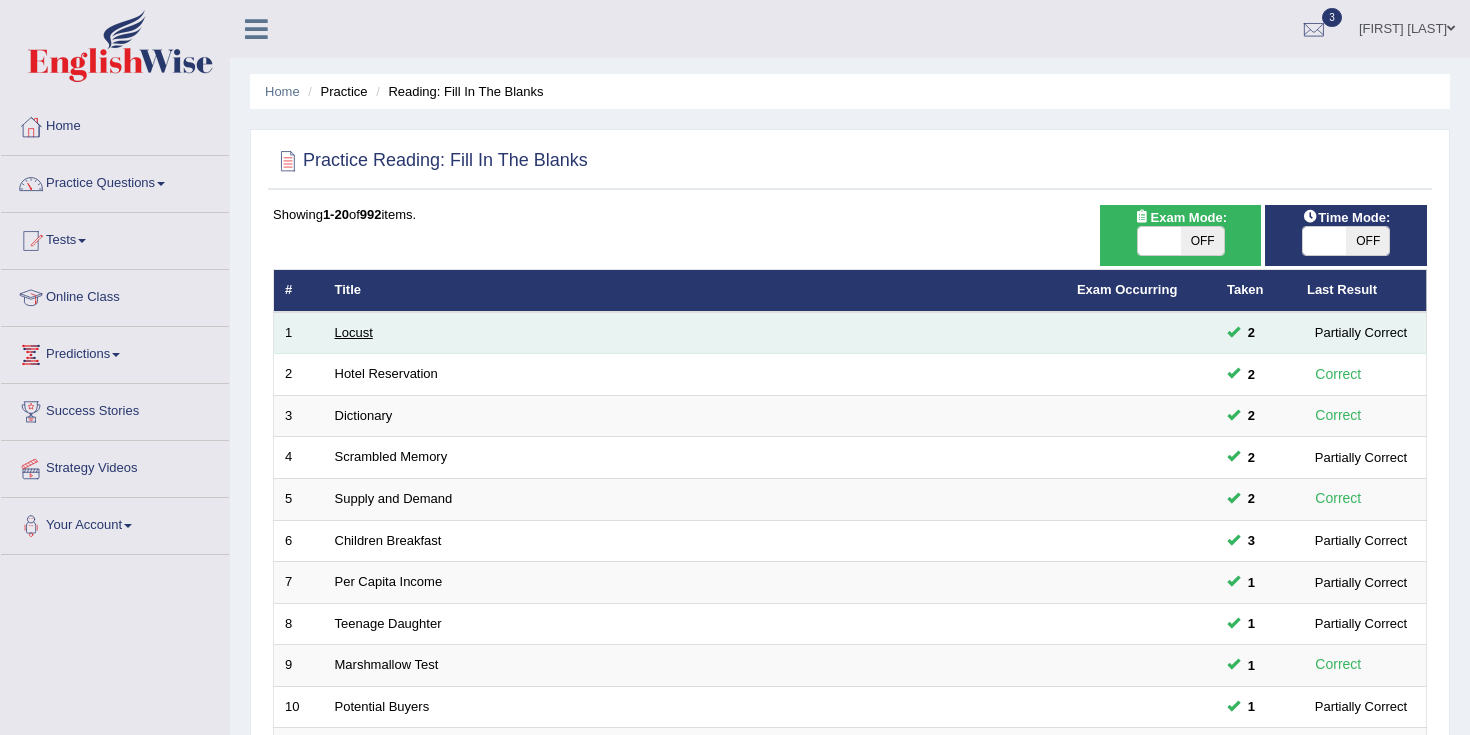 click on "Locust" at bounding box center (354, 332) 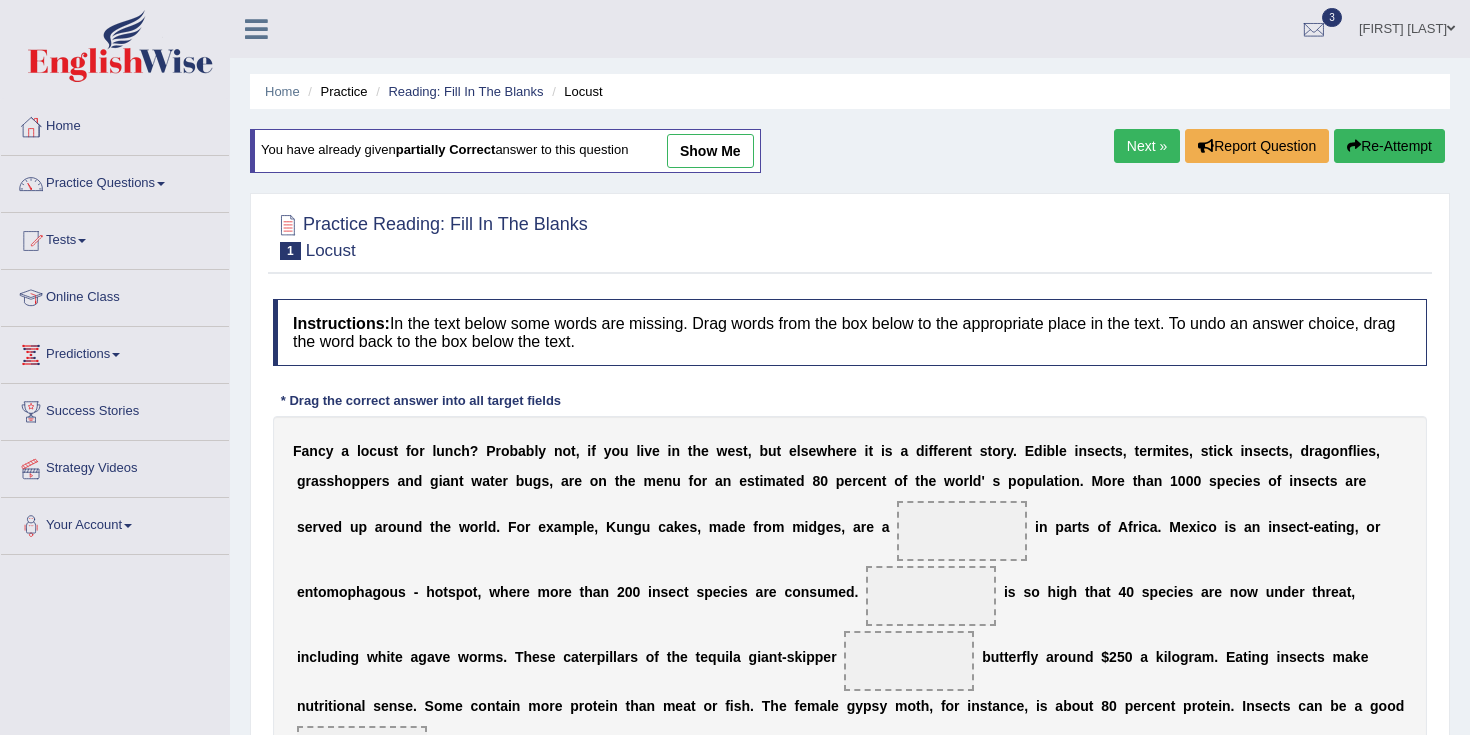 scroll, scrollTop: 0, scrollLeft: 0, axis: both 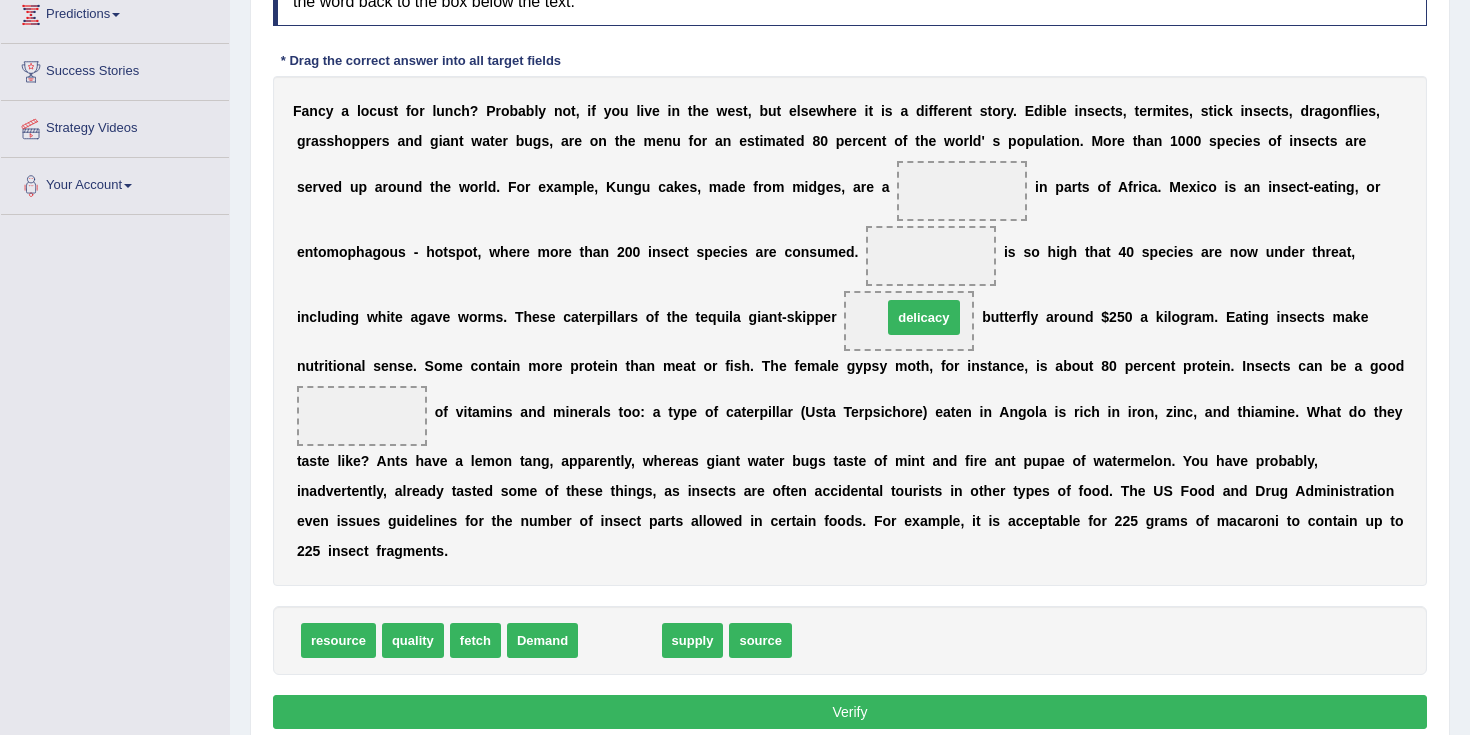 drag, startPoint x: 643, startPoint y: 646, endPoint x: 940, endPoint y: 319, distance: 441.74426 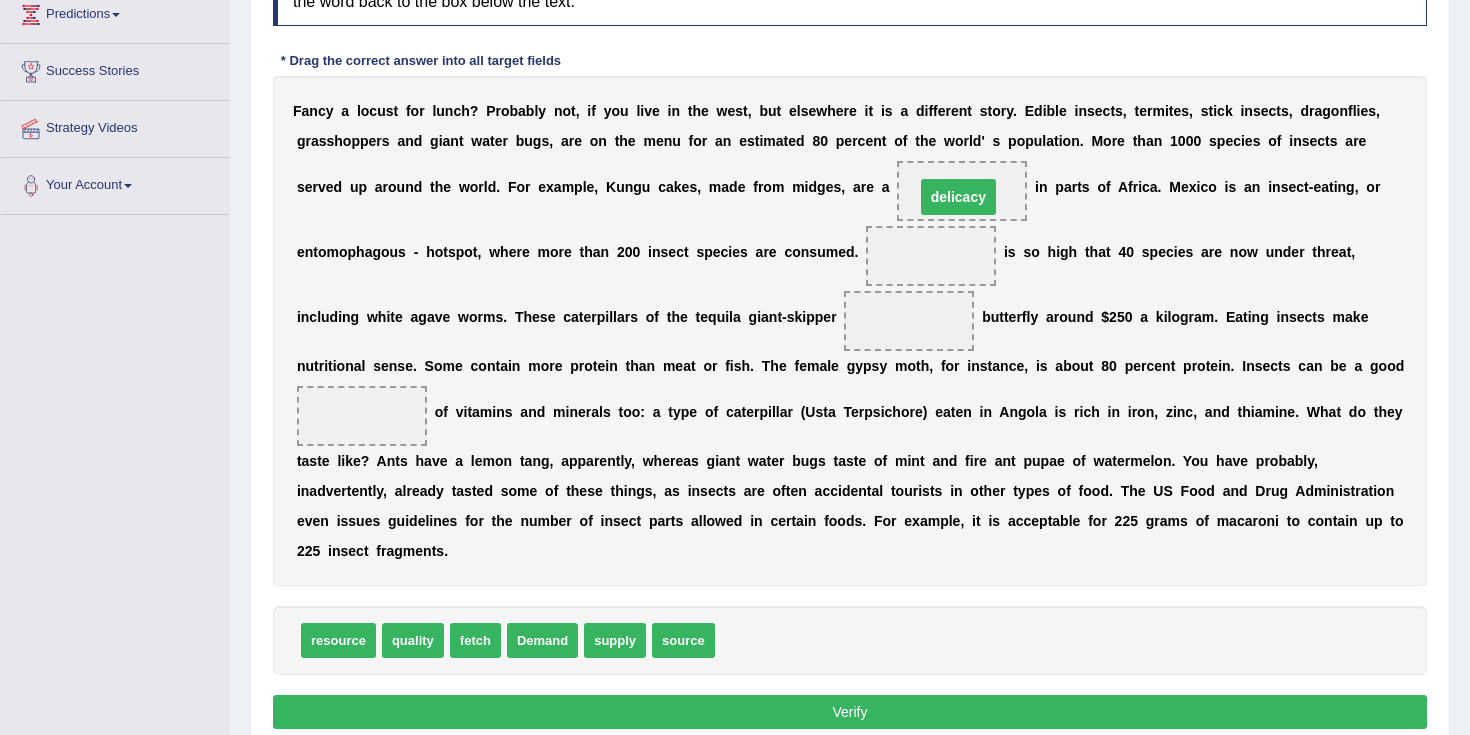 drag, startPoint x: 930, startPoint y: 317, endPoint x: 978, endPoint y: 194, distance: 132.03409 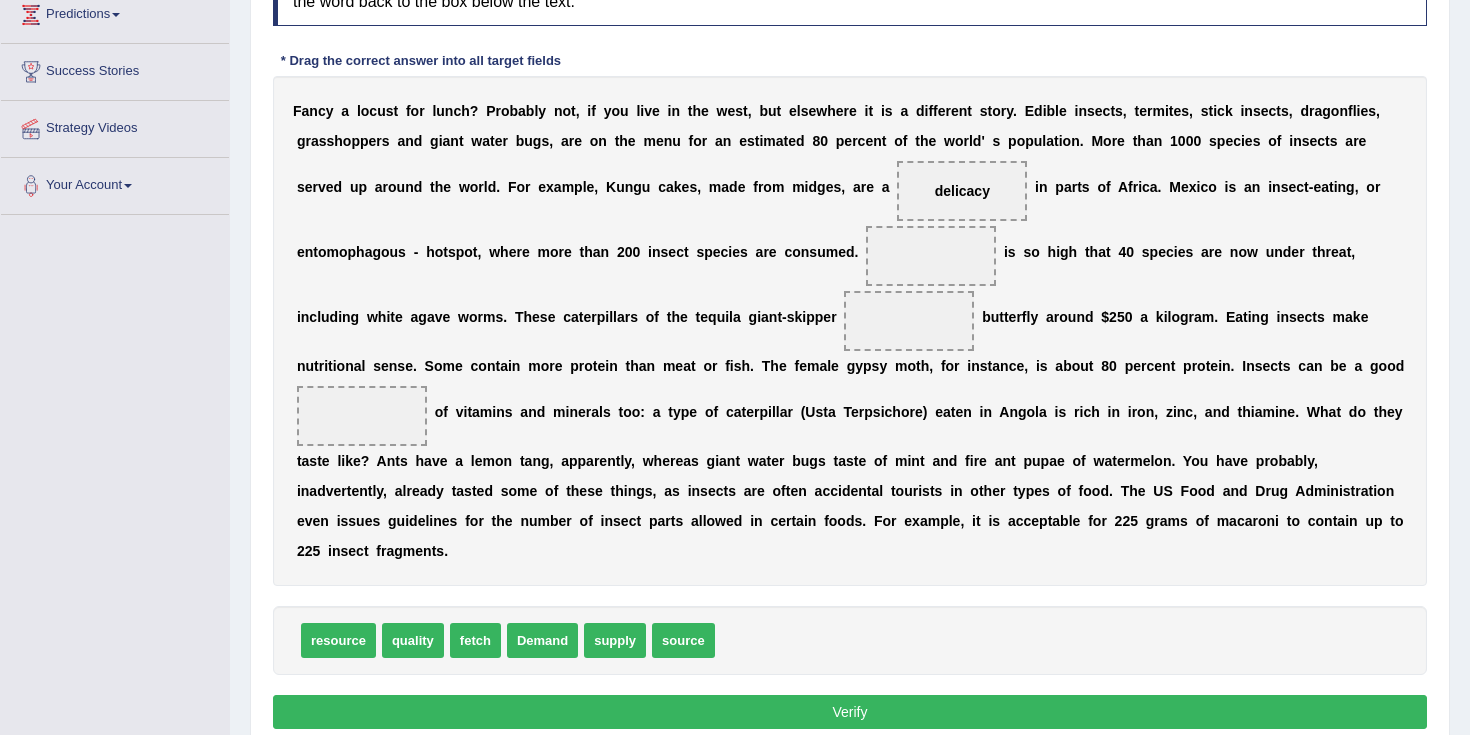 drag, startPoint x: 946, startPoint y: 256, endPoint x: 927, endPoint y: 281, distance: 31.400637 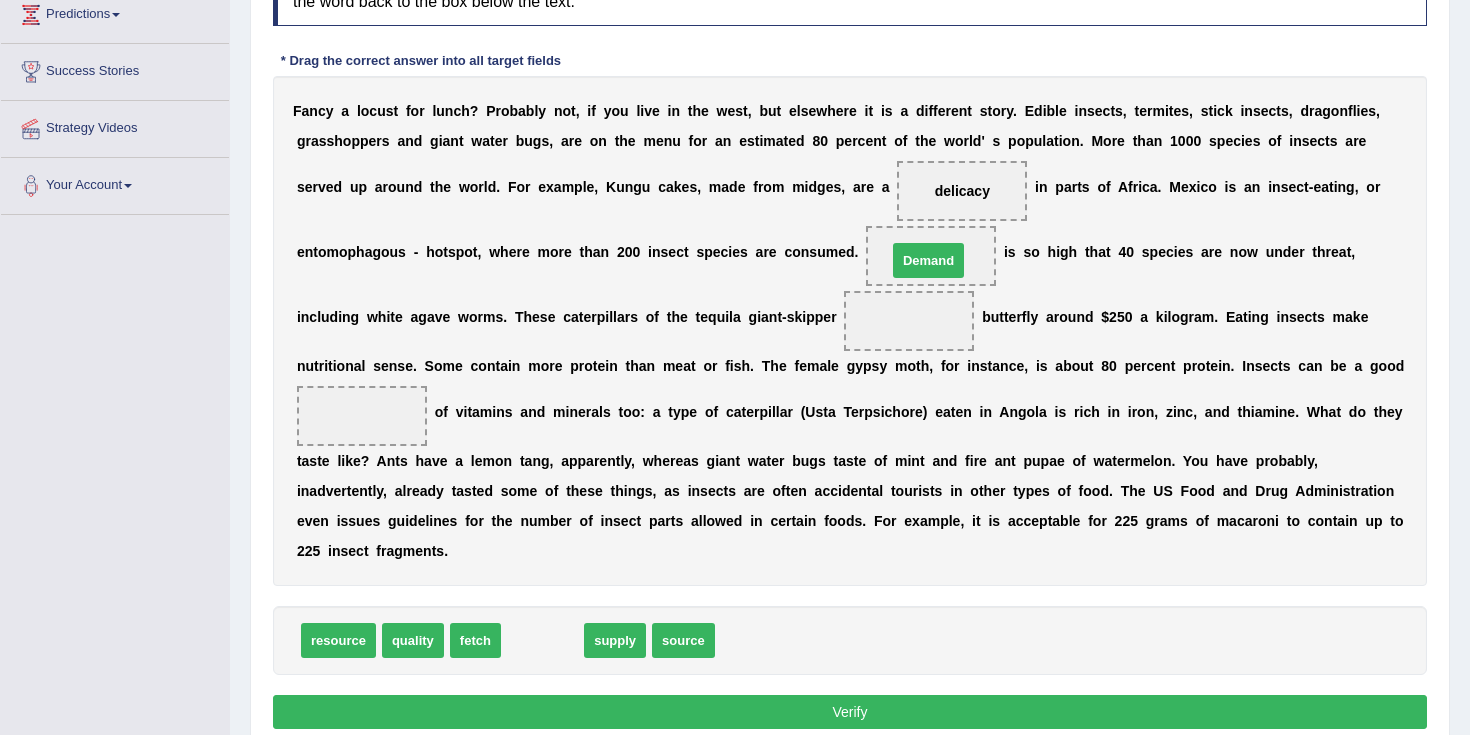 drag, startPoint x: 539, startPoint y: 638, endPoint x: 929, endPoint y: 250, distance: 550.1309 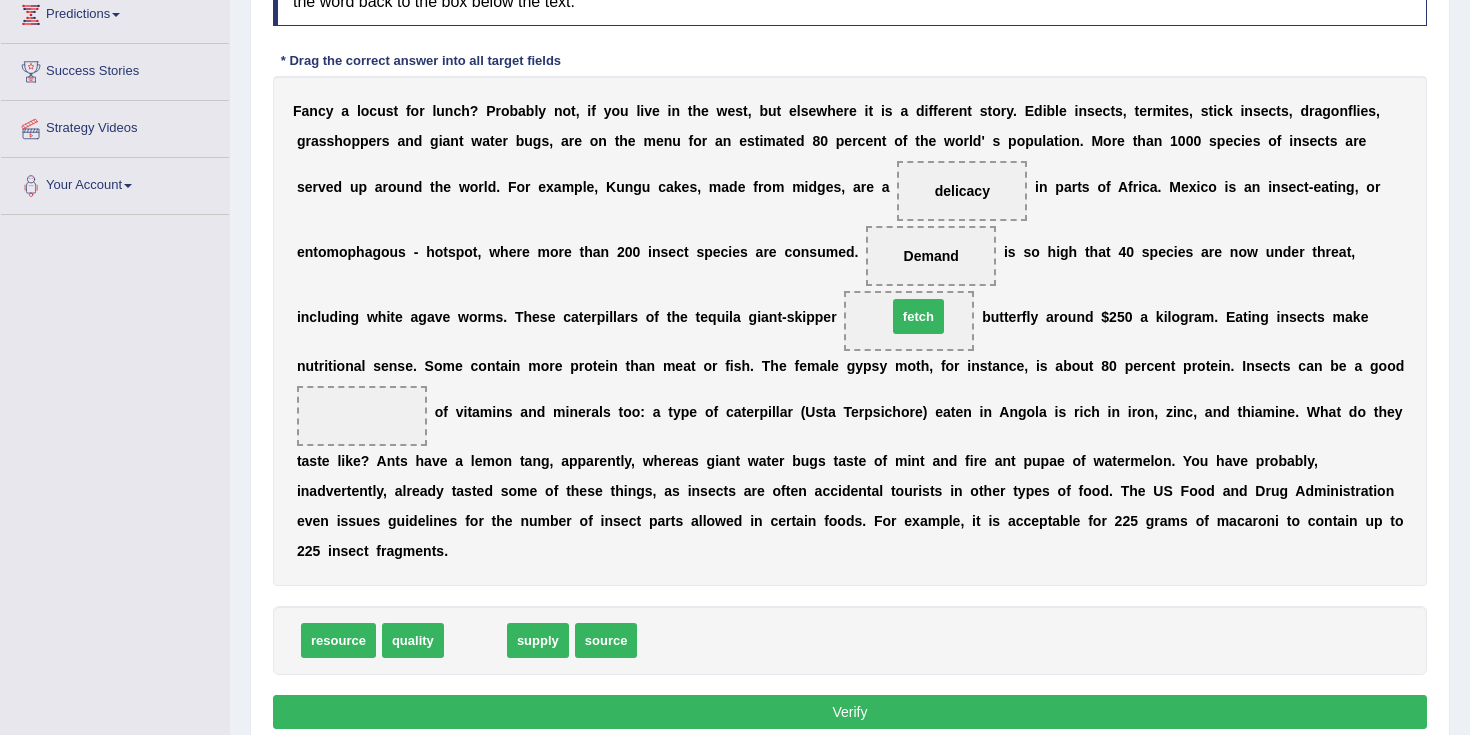 drag, startPoint x: 489, startPoint y: 650, endPoint x: 932, endPoint y: 326, distance: 548.83966 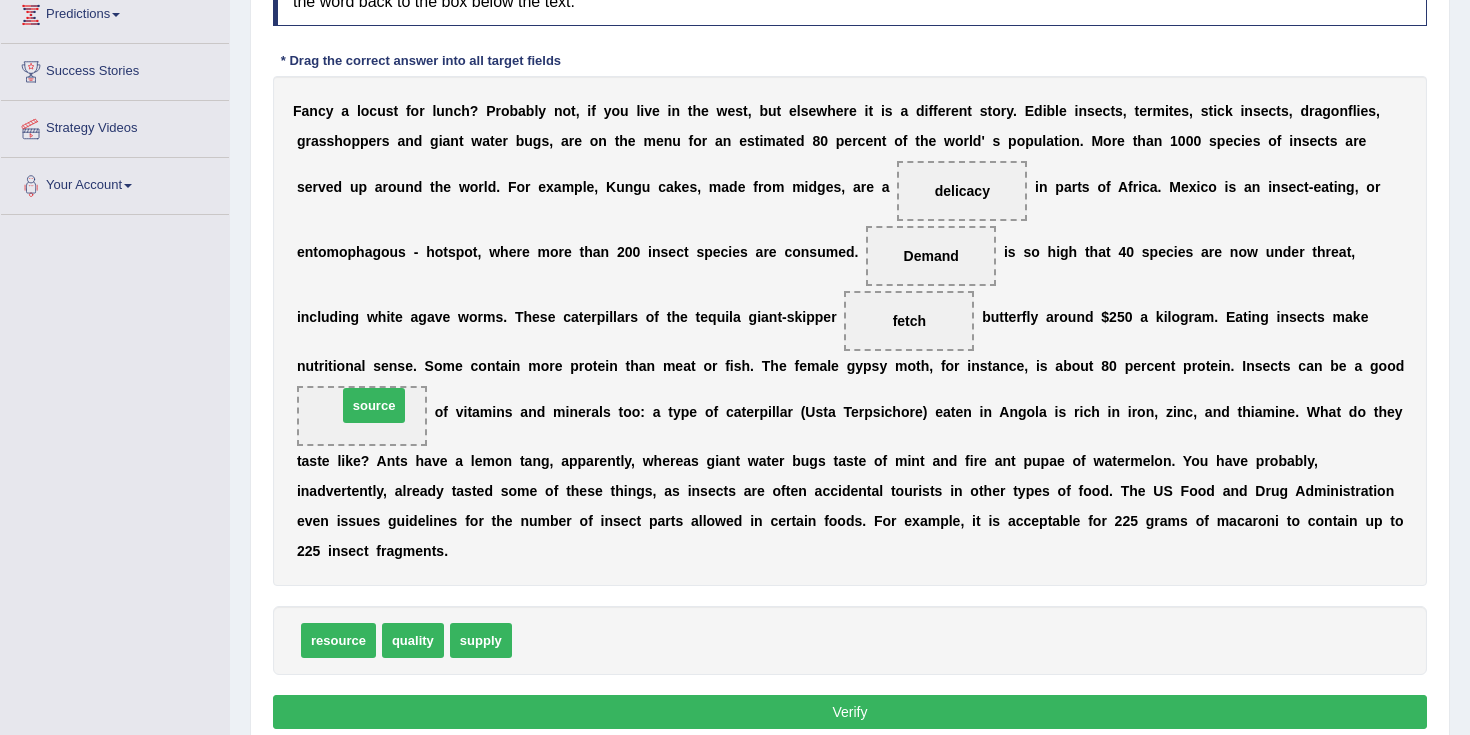 drag, startPoint x: 550, startPoint y: 637, endPoint x: 377, endPoint y: 402, distance: 291.81158 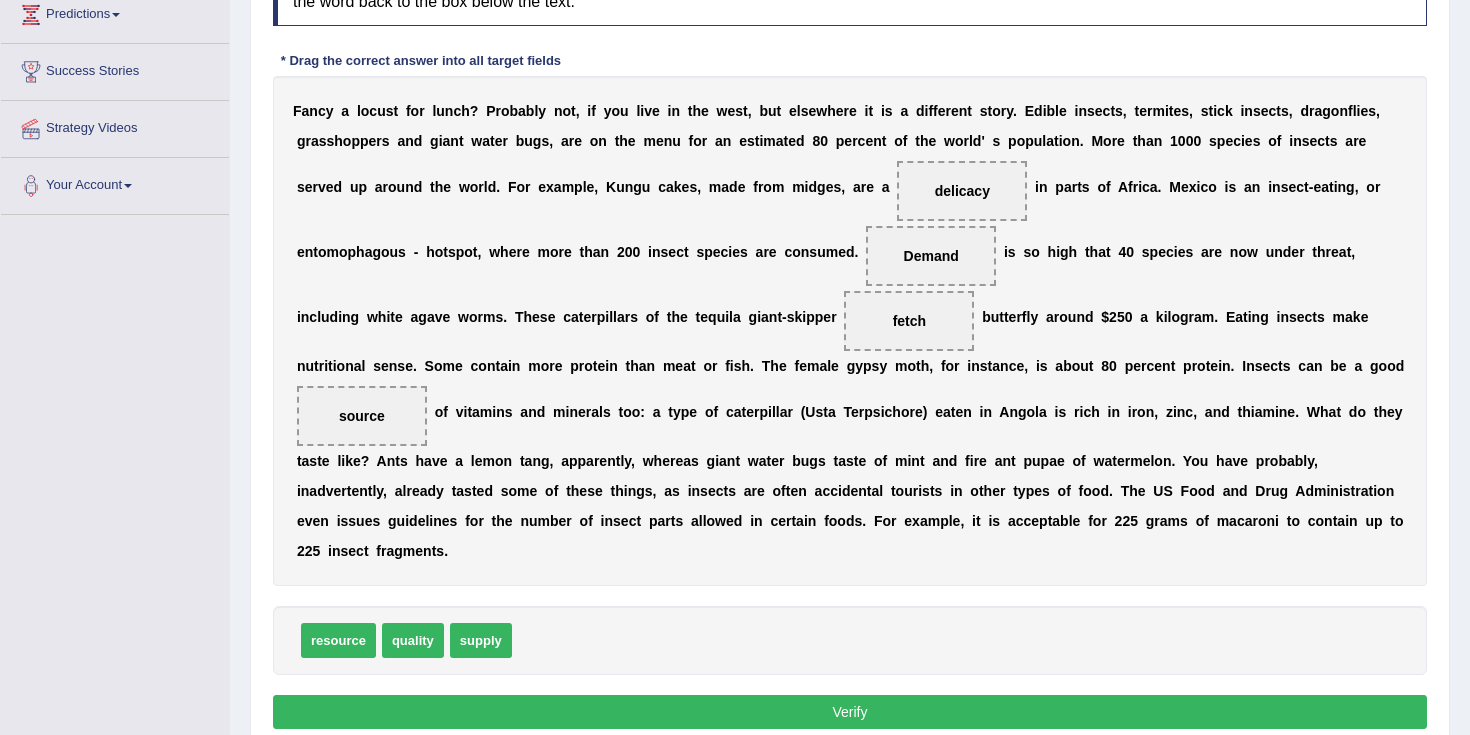 click on "Verify" at bounding box center (850, 712) 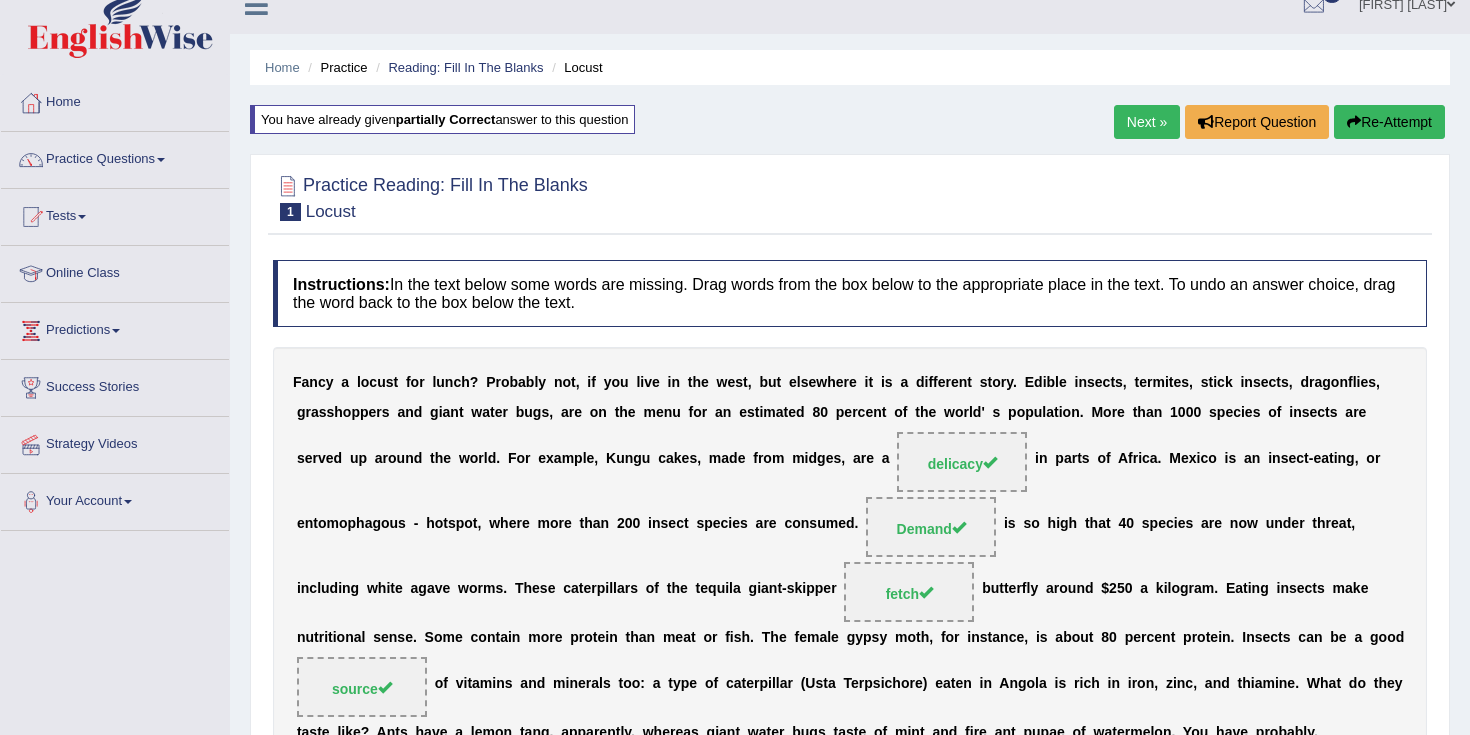 scroll, scrollTop: 21, scrollLeft: 0, axis: vertical 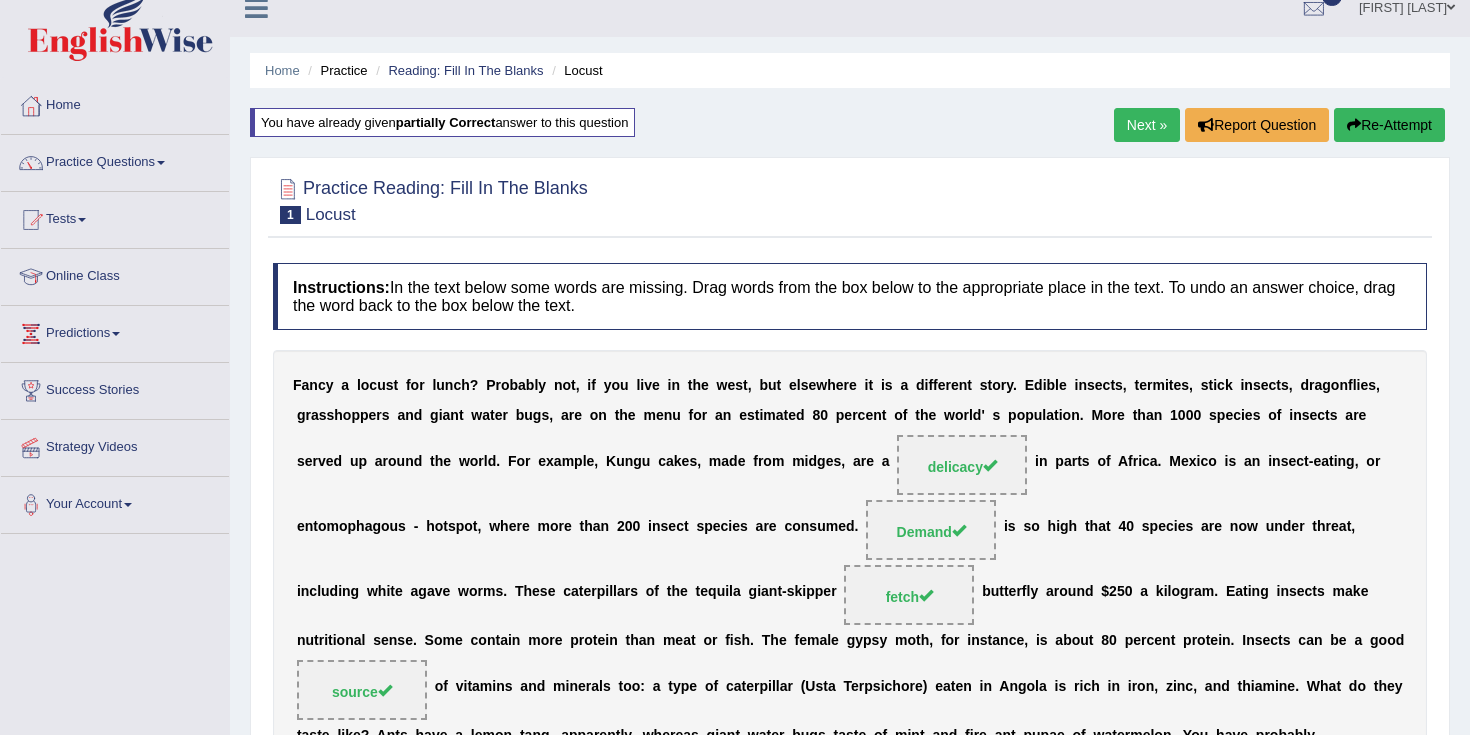click on "Next »" at bounding box center [1147, 125] 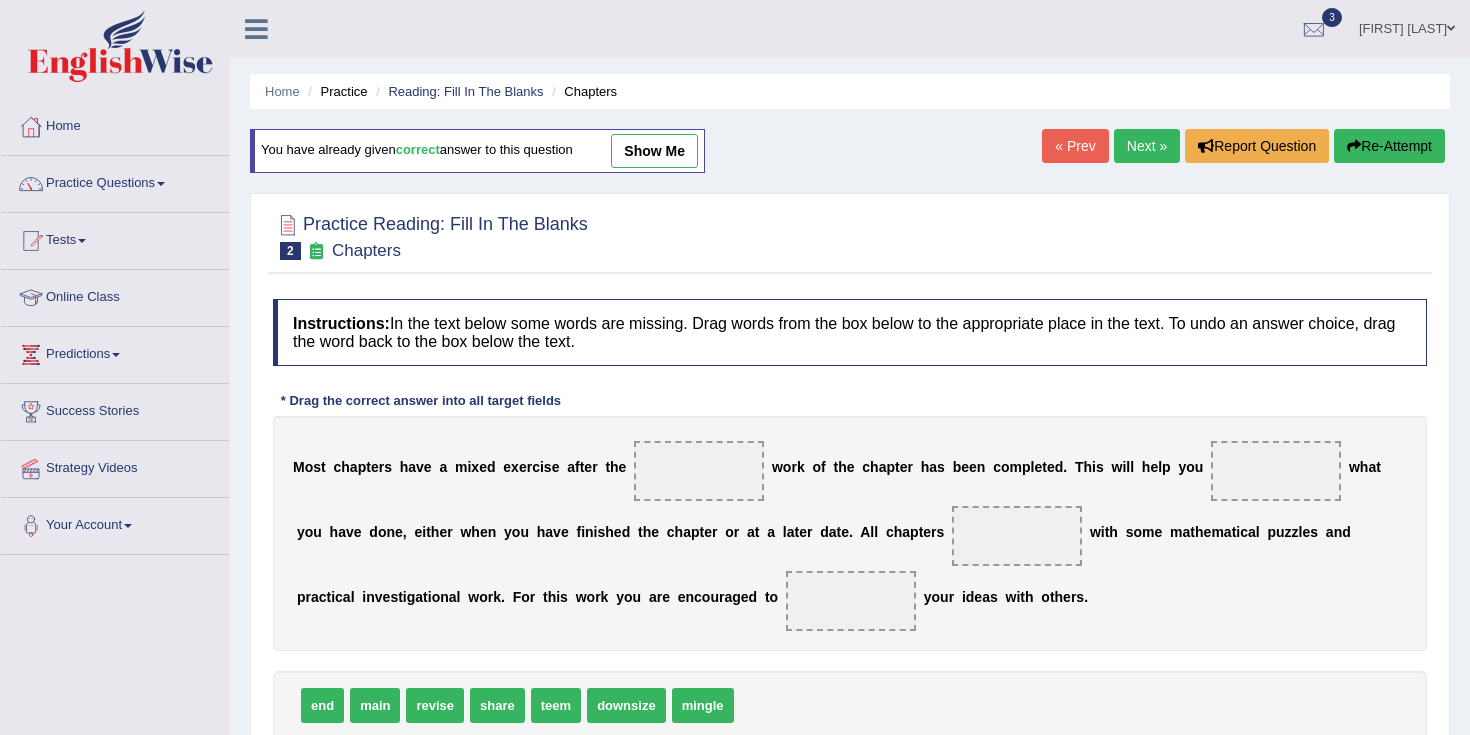 scroll, scrollTop: 0, scrollLeft: 0, axis: both 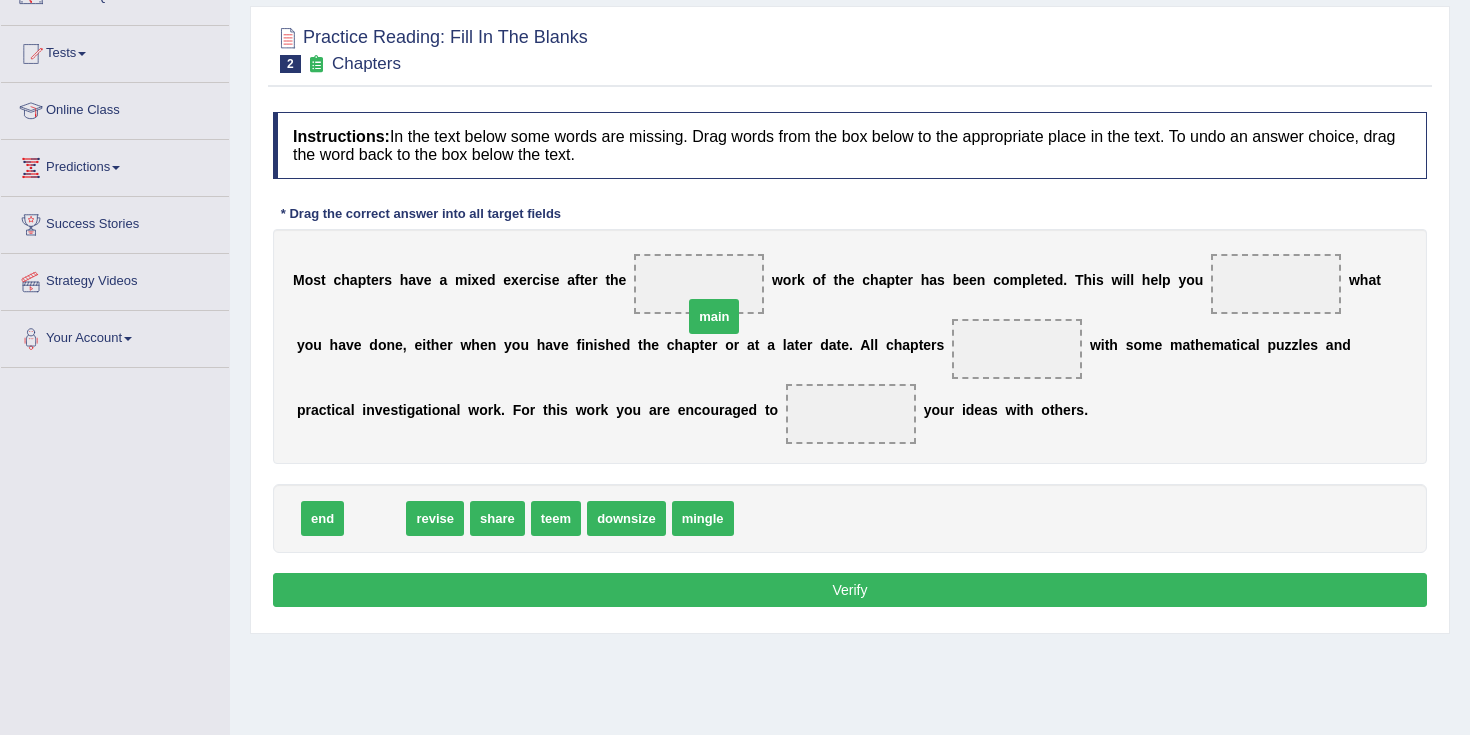 drag, startPoint x: 378, startPoint y: 525, endPoint x: 714, endPoint y: 282, distance: 414.6625 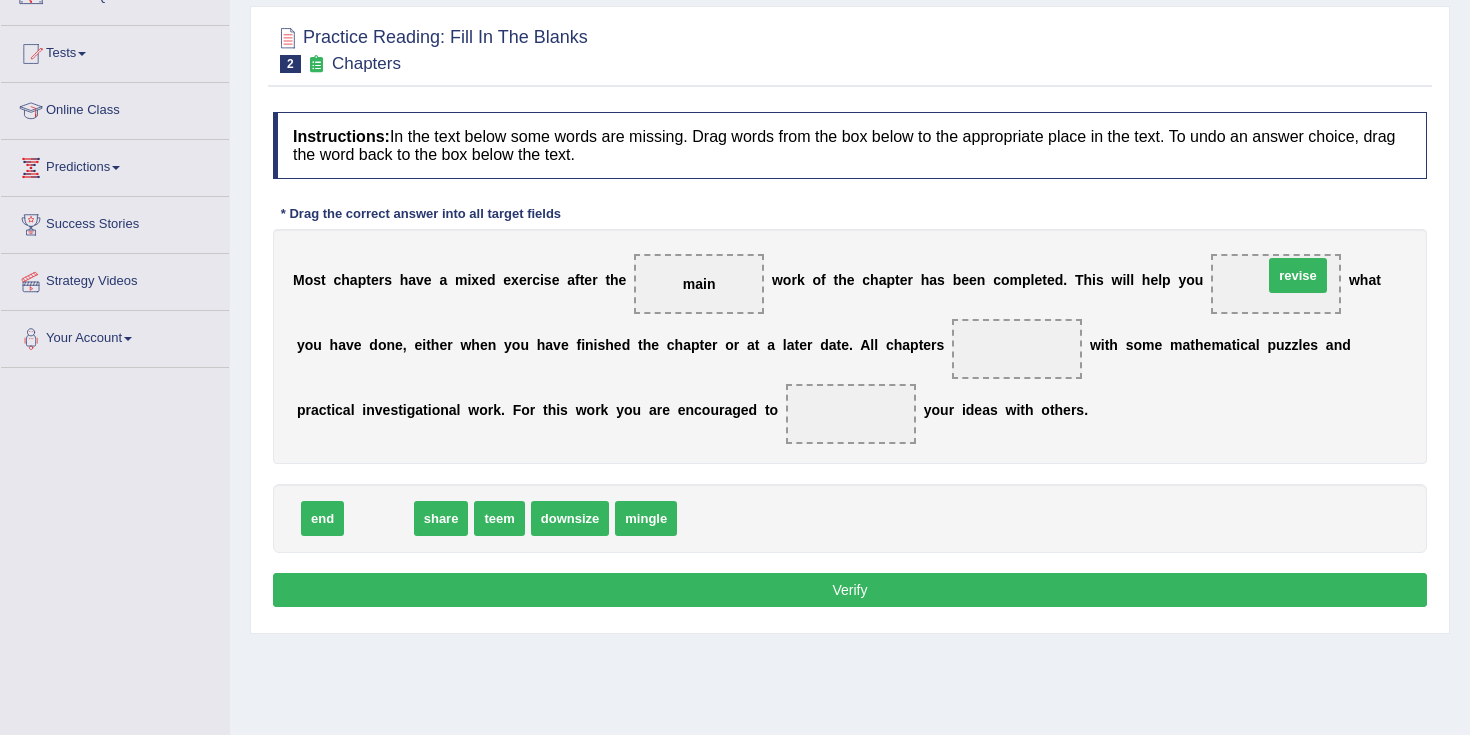 drag, startPoint x: 379, startPoint y: 522, endPoint x: 1299, endPoint y: 279, distance: 951.55084 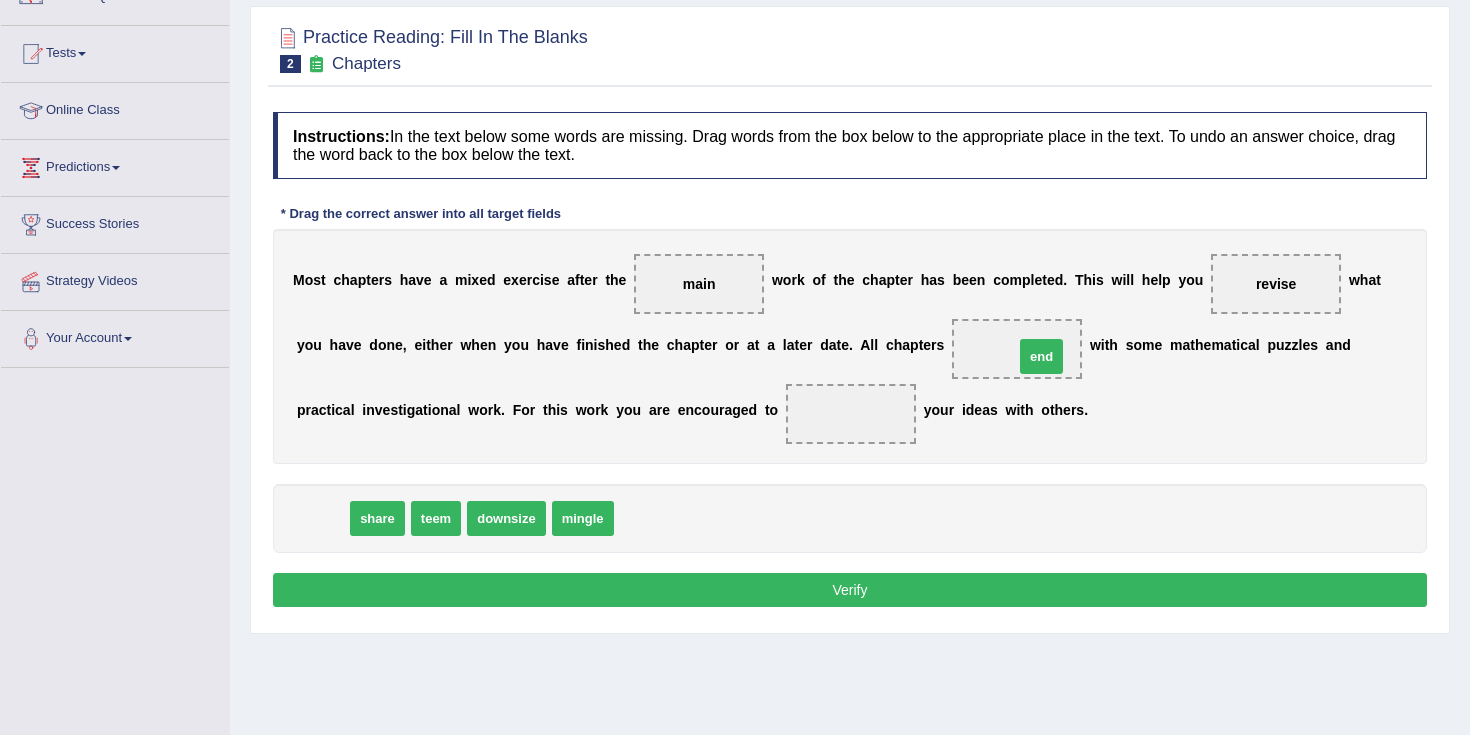 drag, startPoint x: 325, startPoint y: 529, endPoint x: 1027, endPoint y: 348, distance: 724.9586 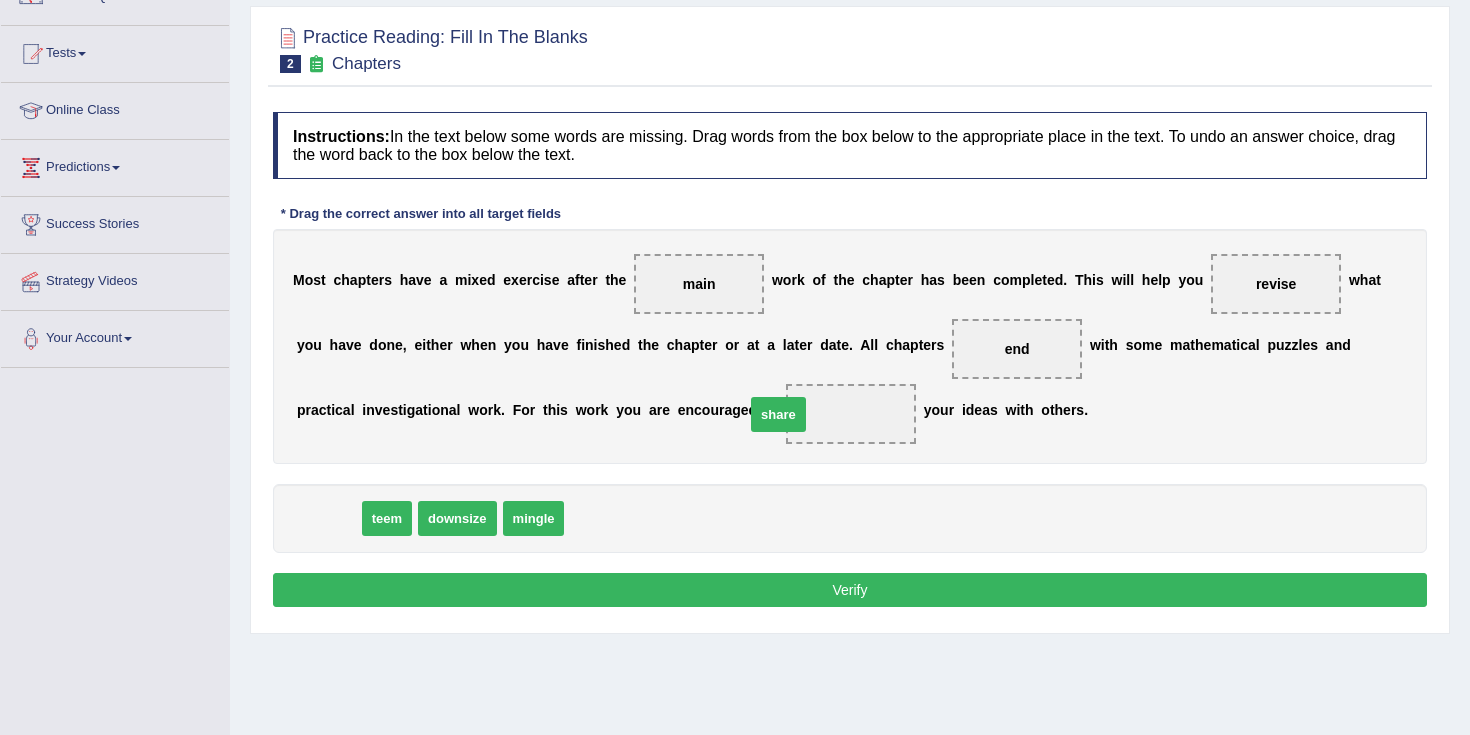 drag, startPoint x: 328, startPoint y: 526, endPoint x: 867, endPoint y: 427, distance: 548.0164 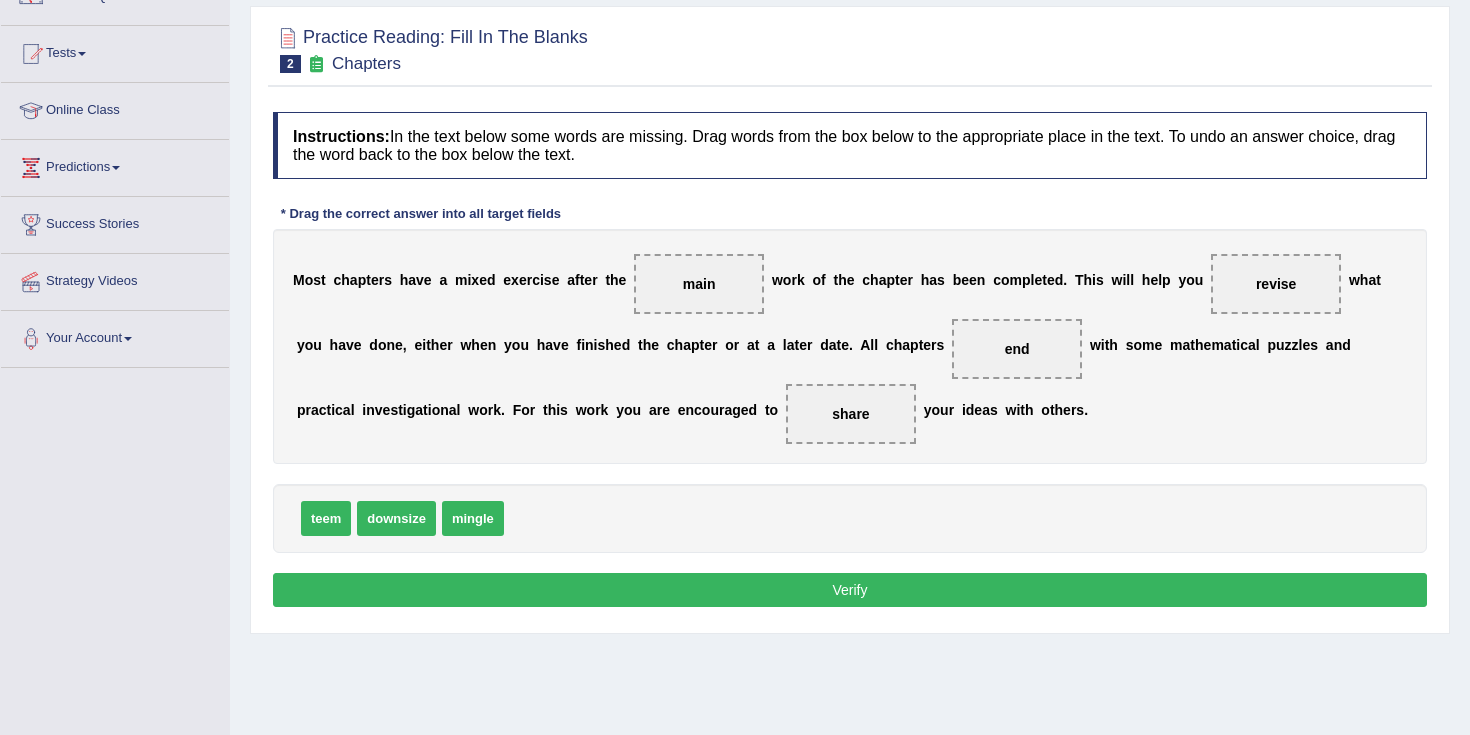 click on "Verify" at bounding box center [850, 590] 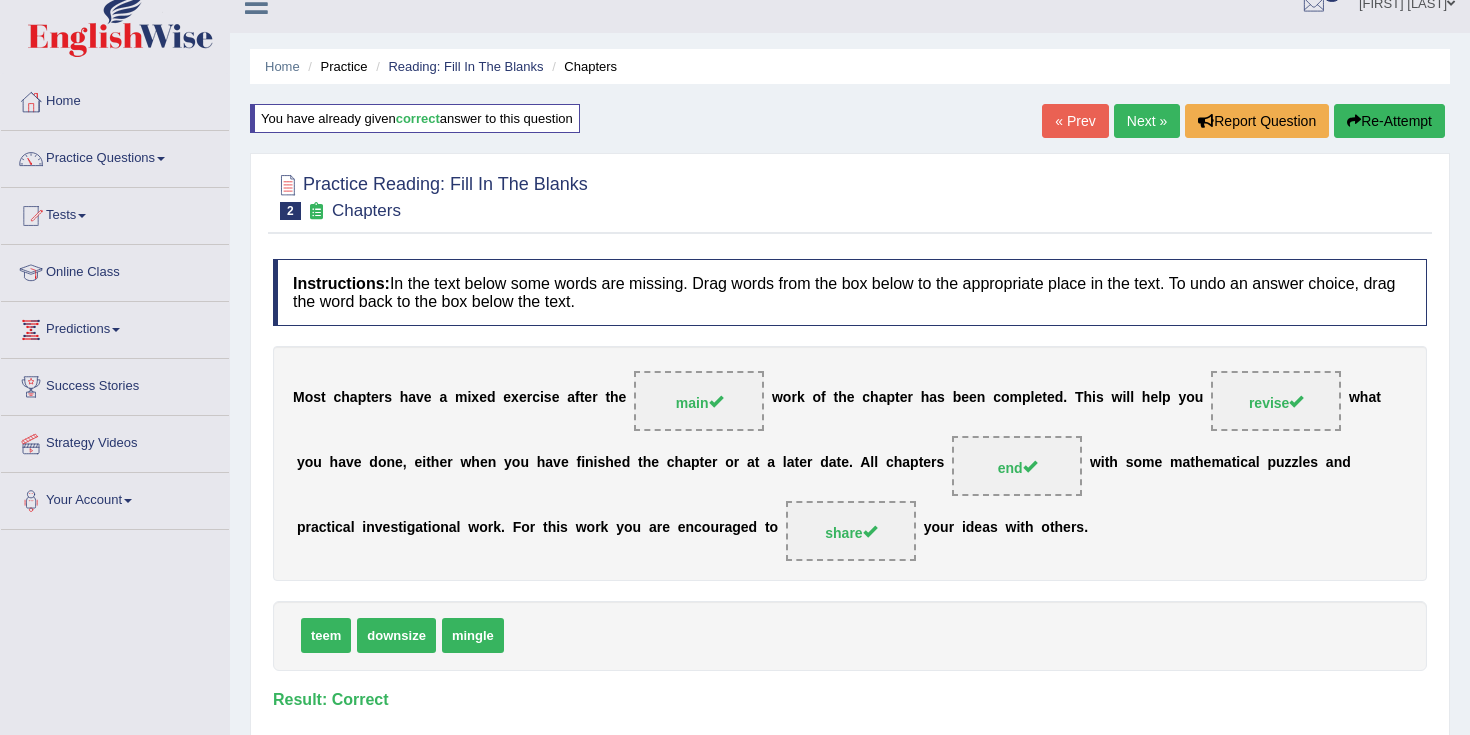scroll, scrollTop: 0, scrollLeft: 0, axis: both 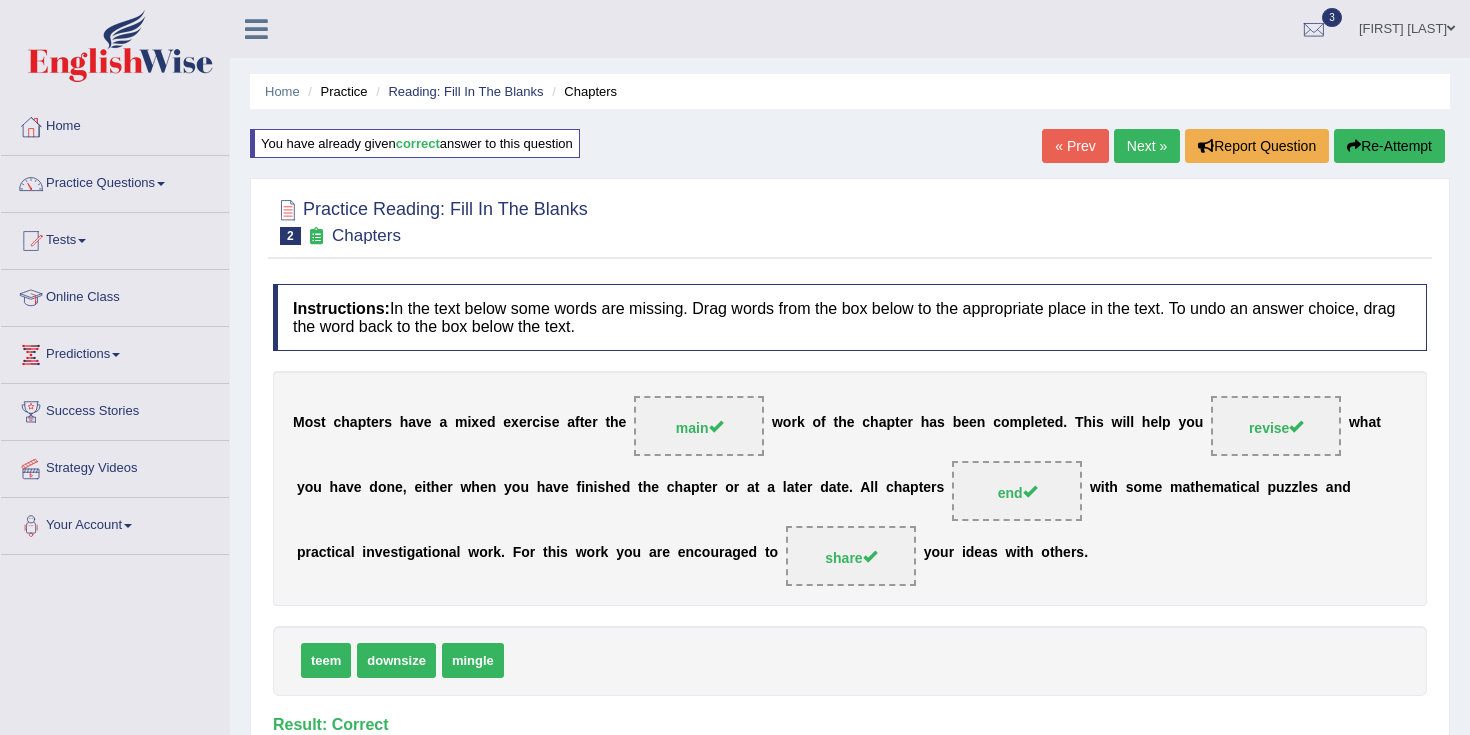 click on "Next »" at bounding box center (1147, 146) 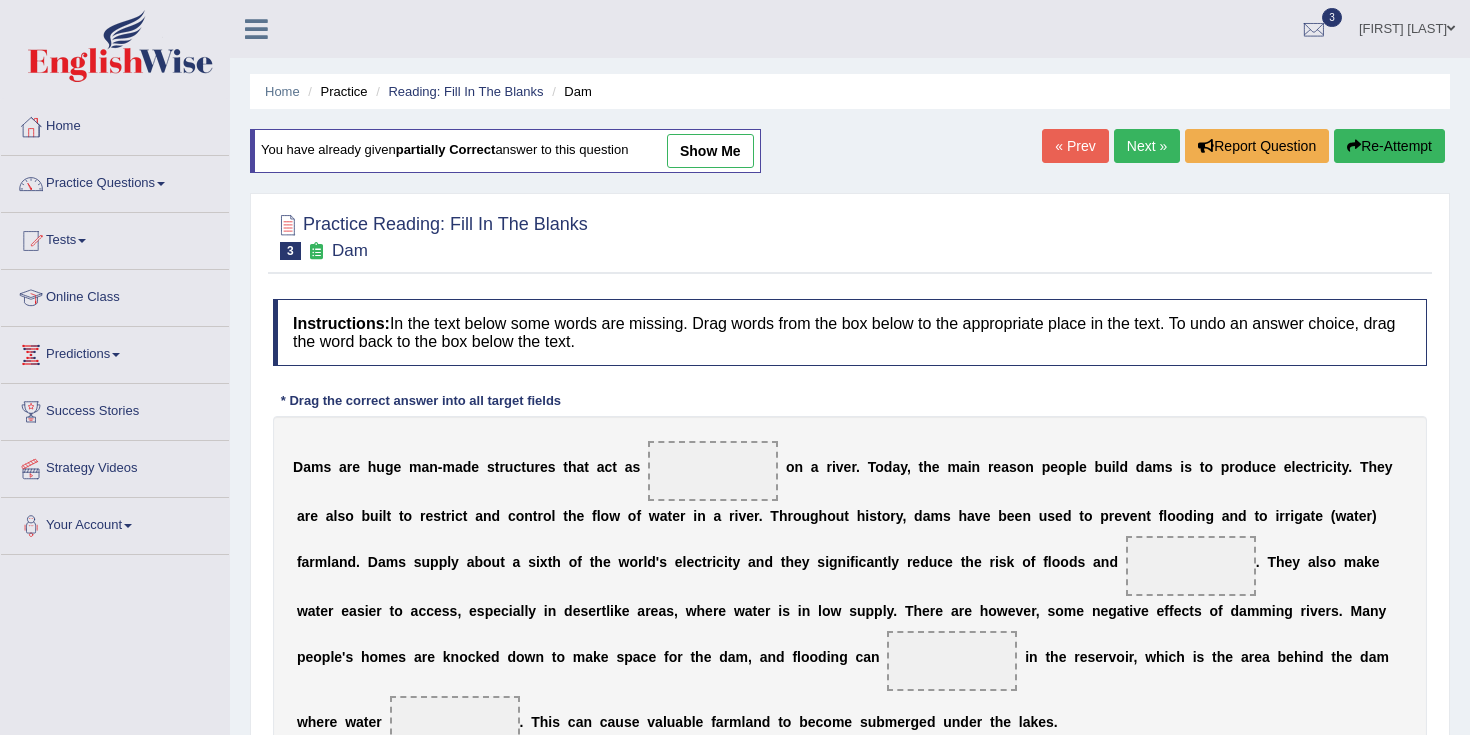 scroll, scrollTop: 0, scrollLeft: 0, axis: both 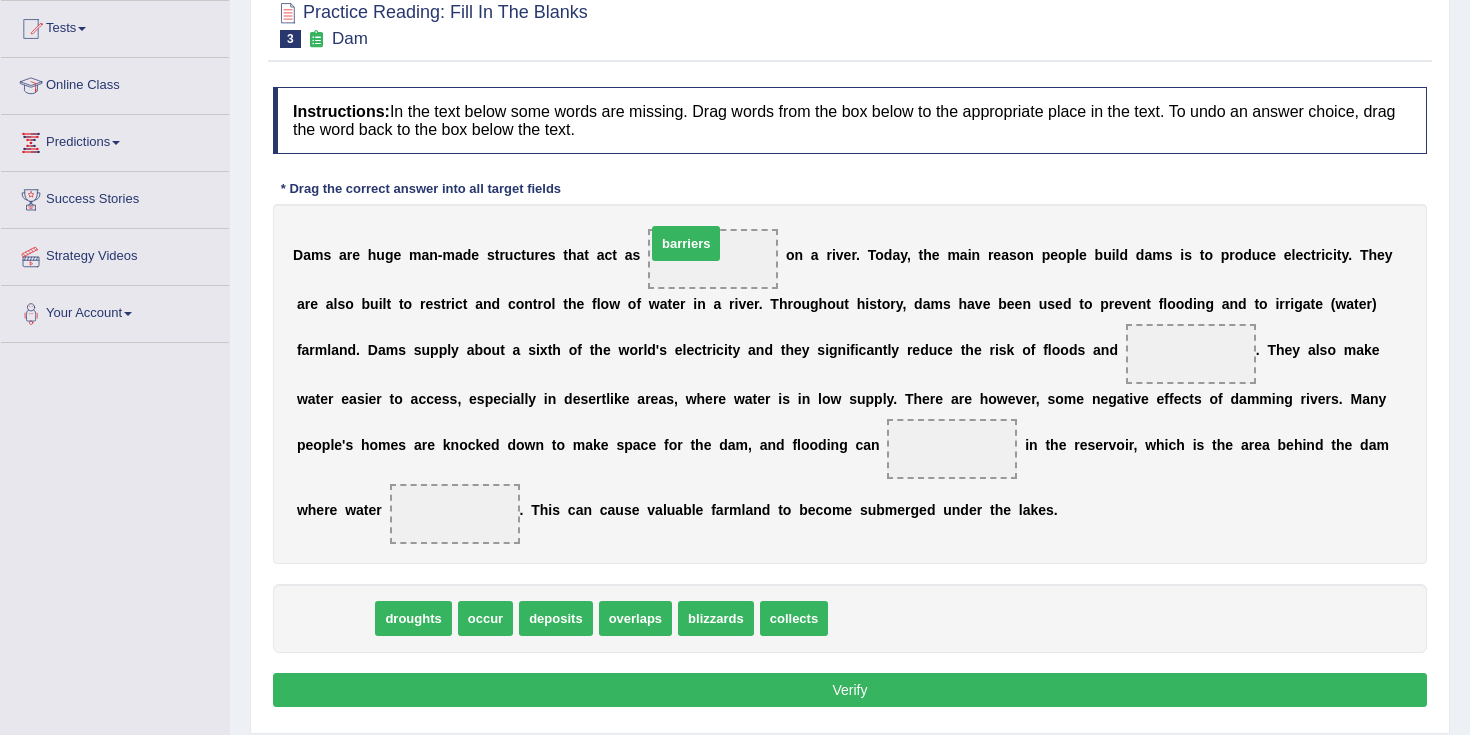 drag, startPoint x: 337, startPoint y: 620, endPoint x: 717, endPoint y: 248, distance: 531.7744 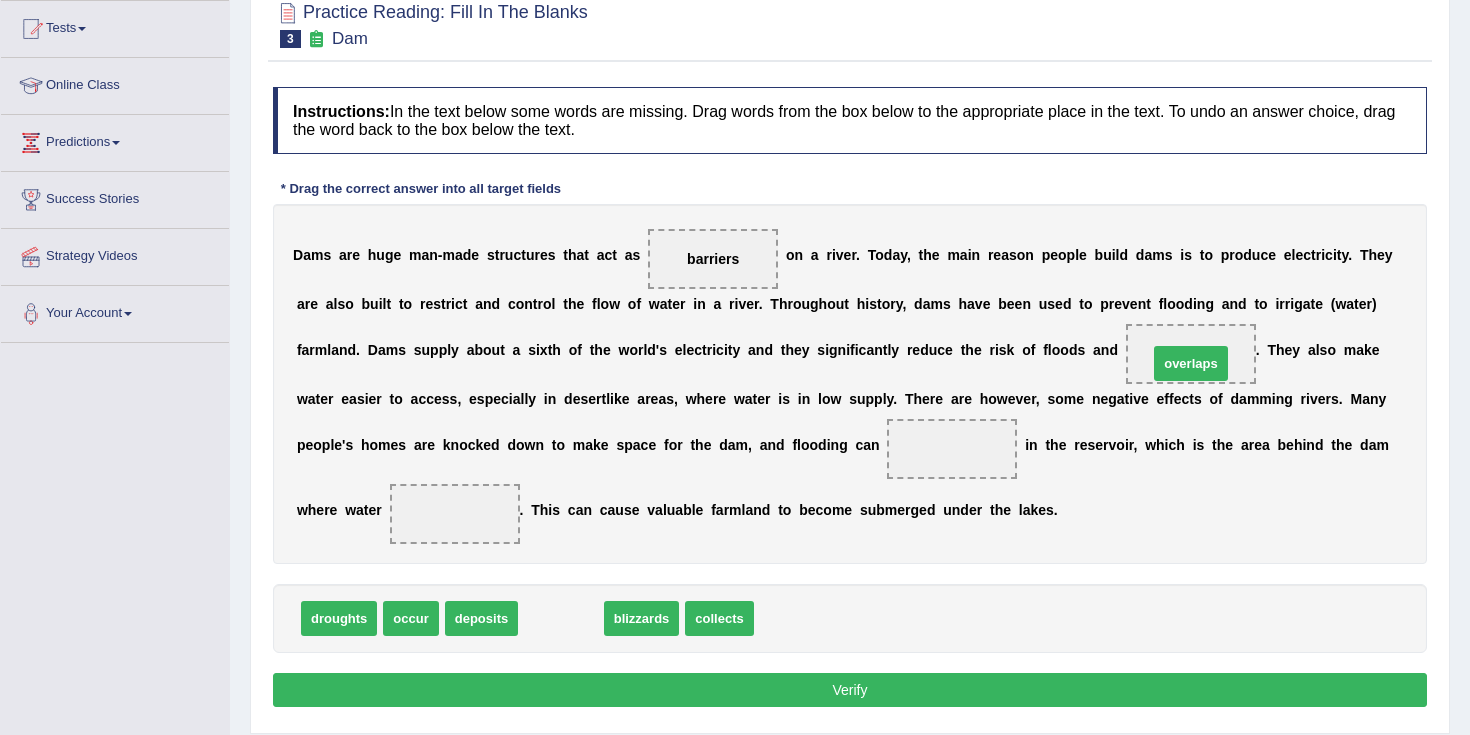 drag, startPoint x: 569, startPoint y: 618, endPoint x: 1196, endPoint y: 351, distance: 681.4822 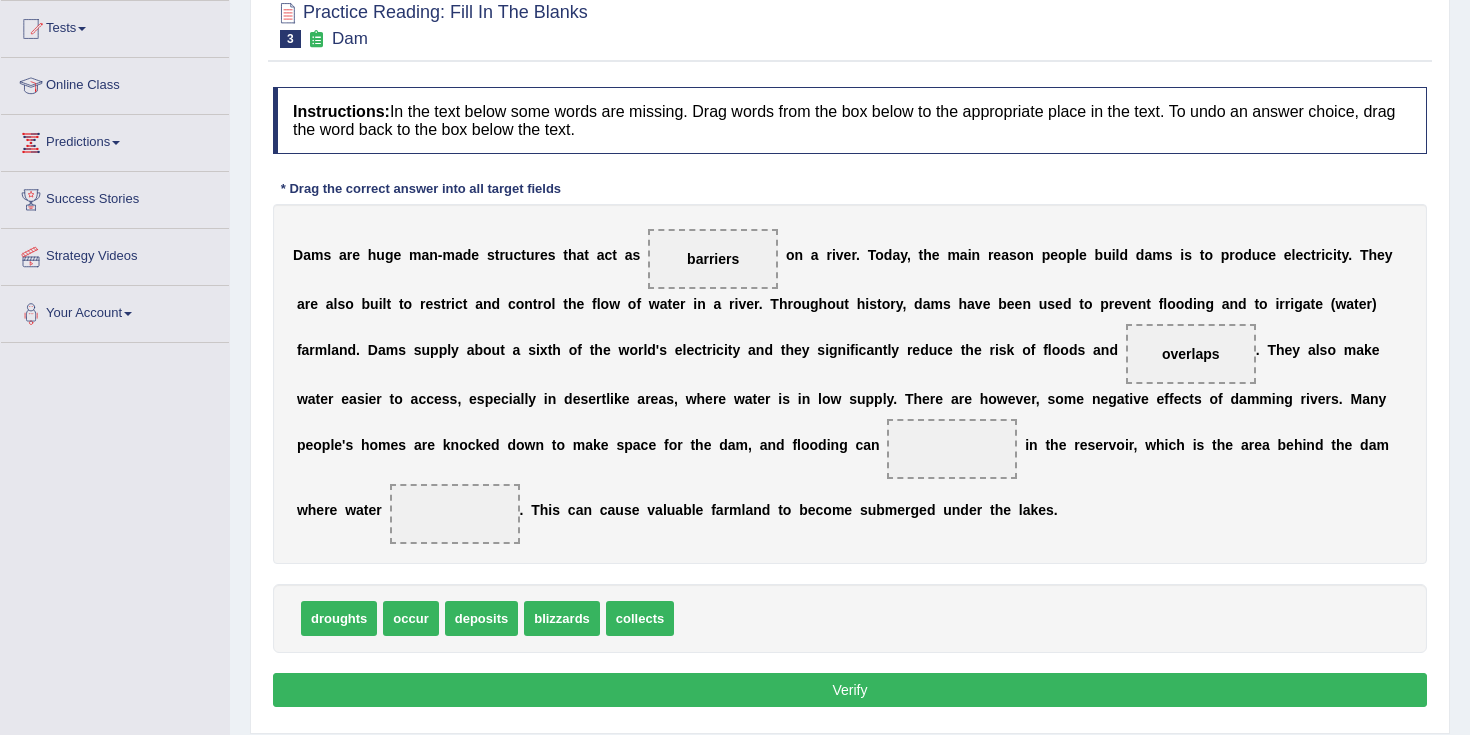 drag, startPoint x: 430, startPoint y: 626, endPoint x: 694, endPoint y: 516, distance: 286 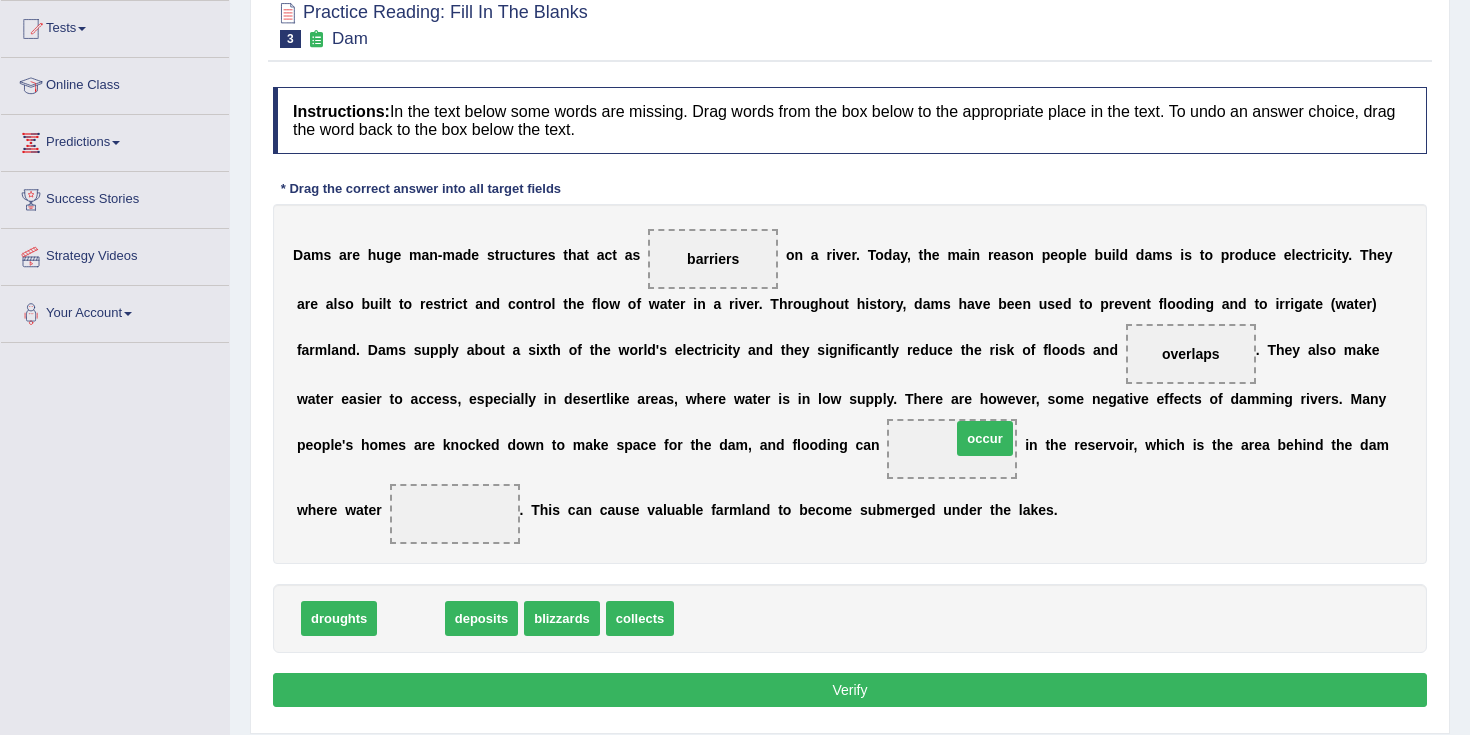 drag, startPoint x: 416, startPoint y: 629, endPoint x: 989, endPoint y: 449, distance: 600.6072 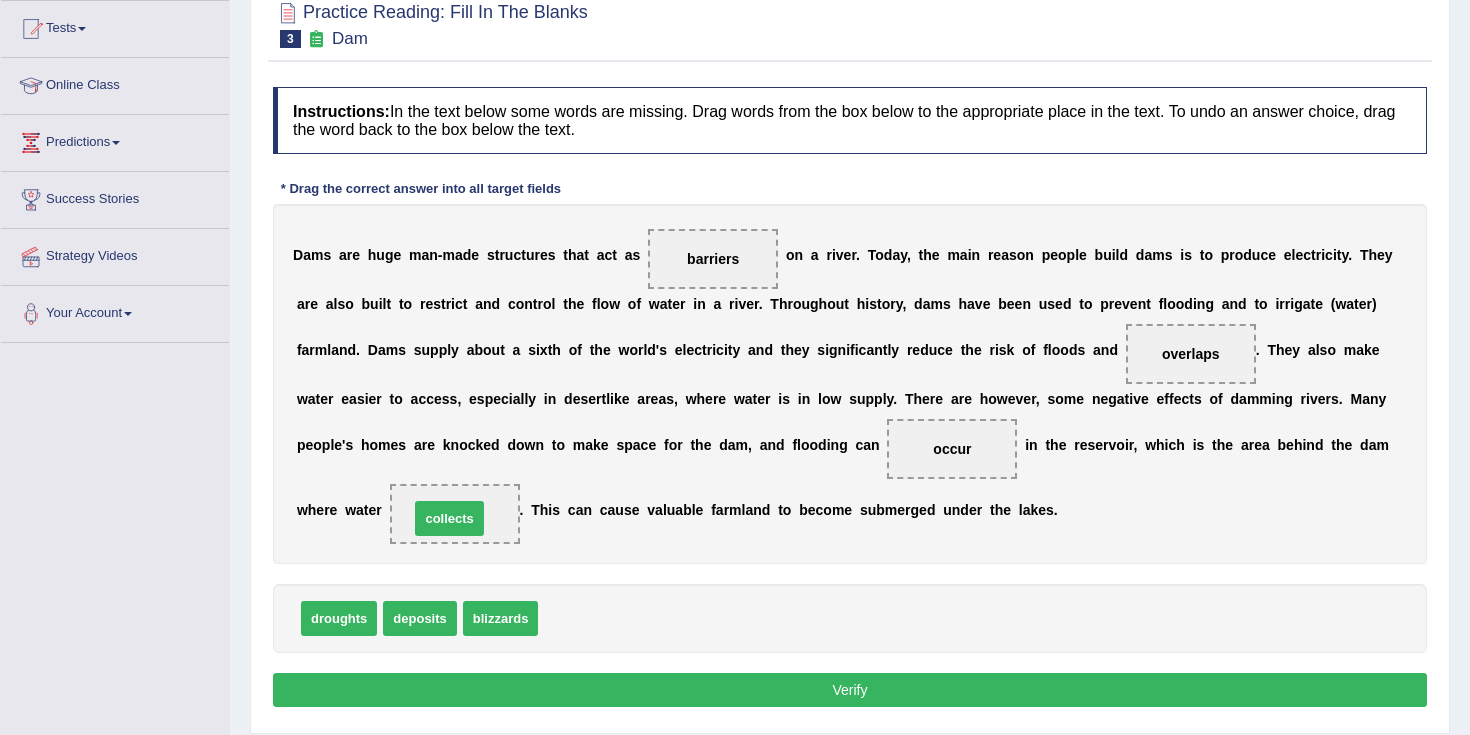 drag, startPoint x: 583, startPoint y: 622, endPoint x: 456, endPoint y: 524, distance: 160.41508 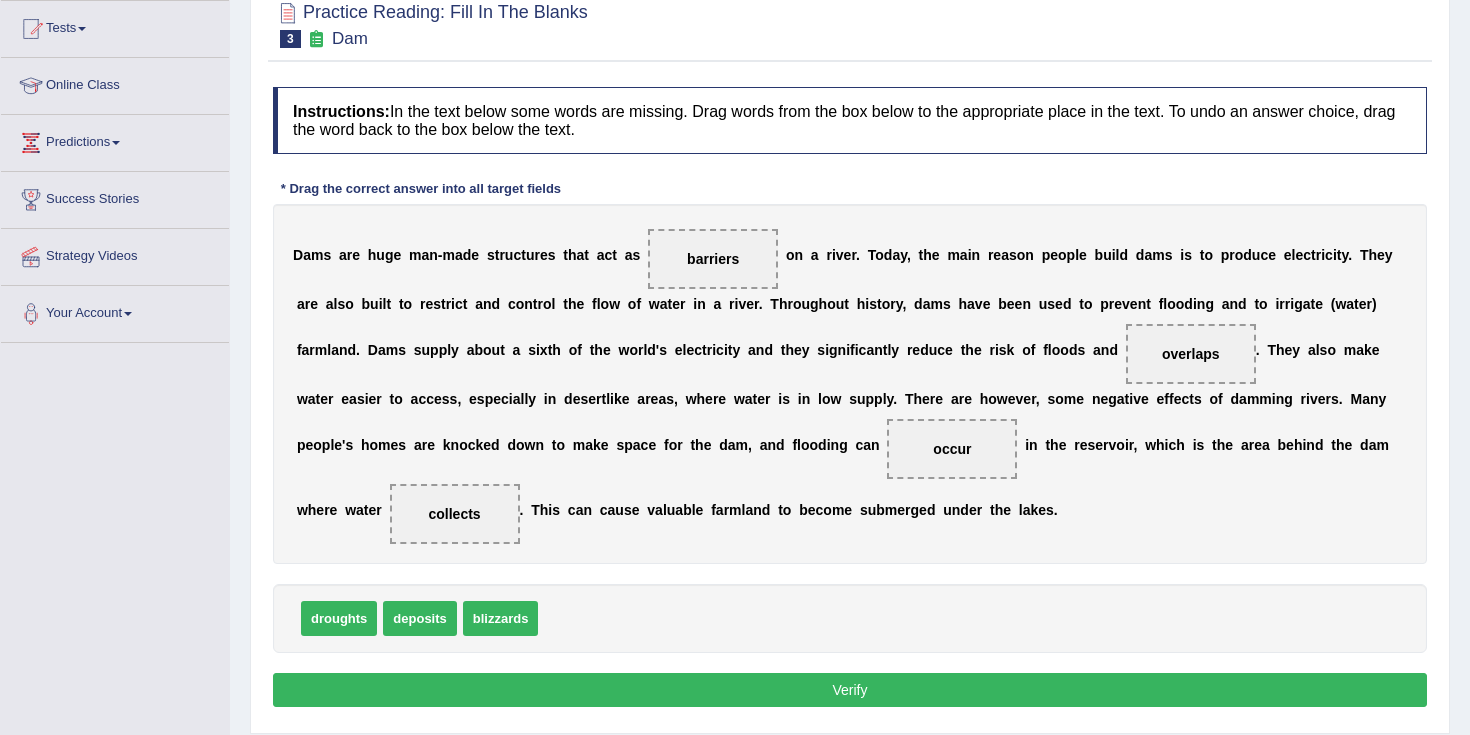 click on "Verify" at bounding box center [850, 690] 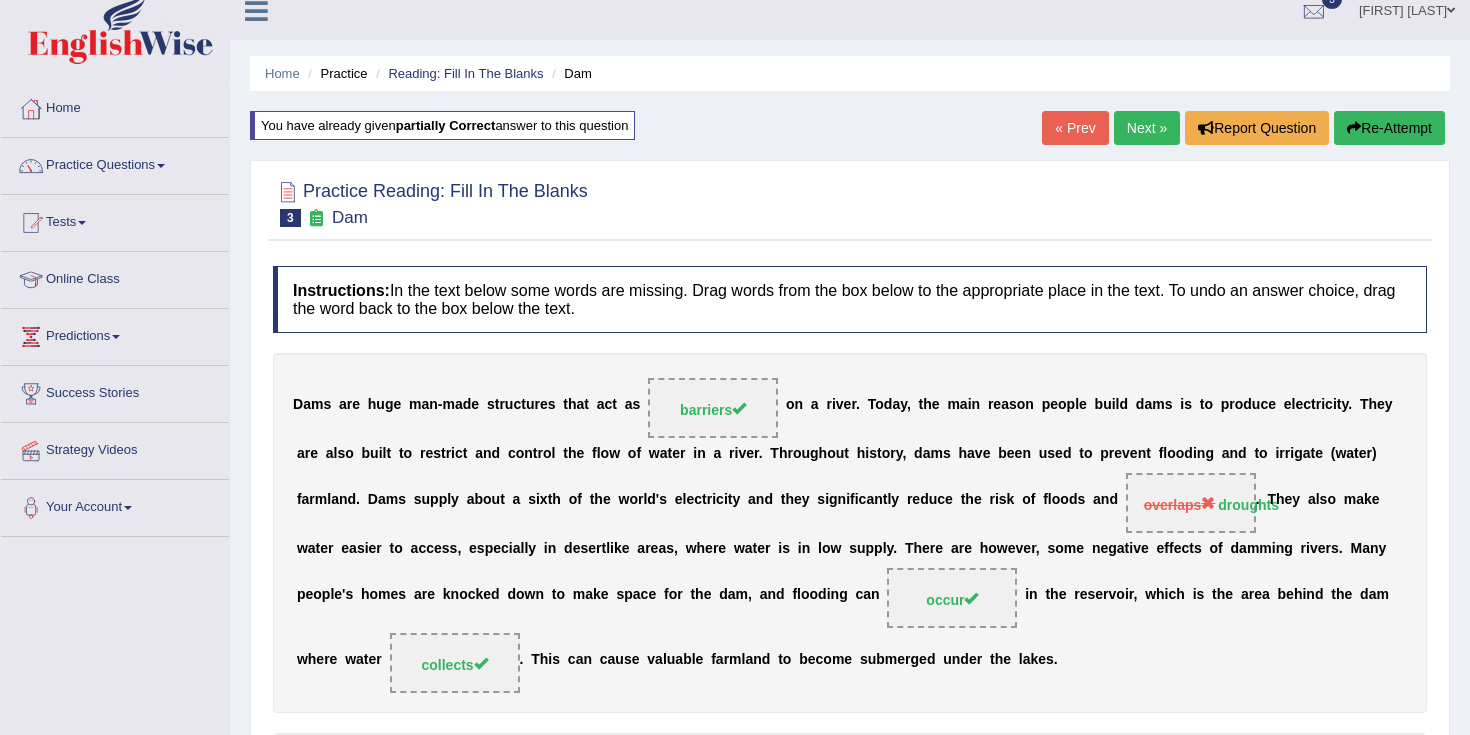 scroll, scrollTop: 0, scrollLeft: 0, axis: both 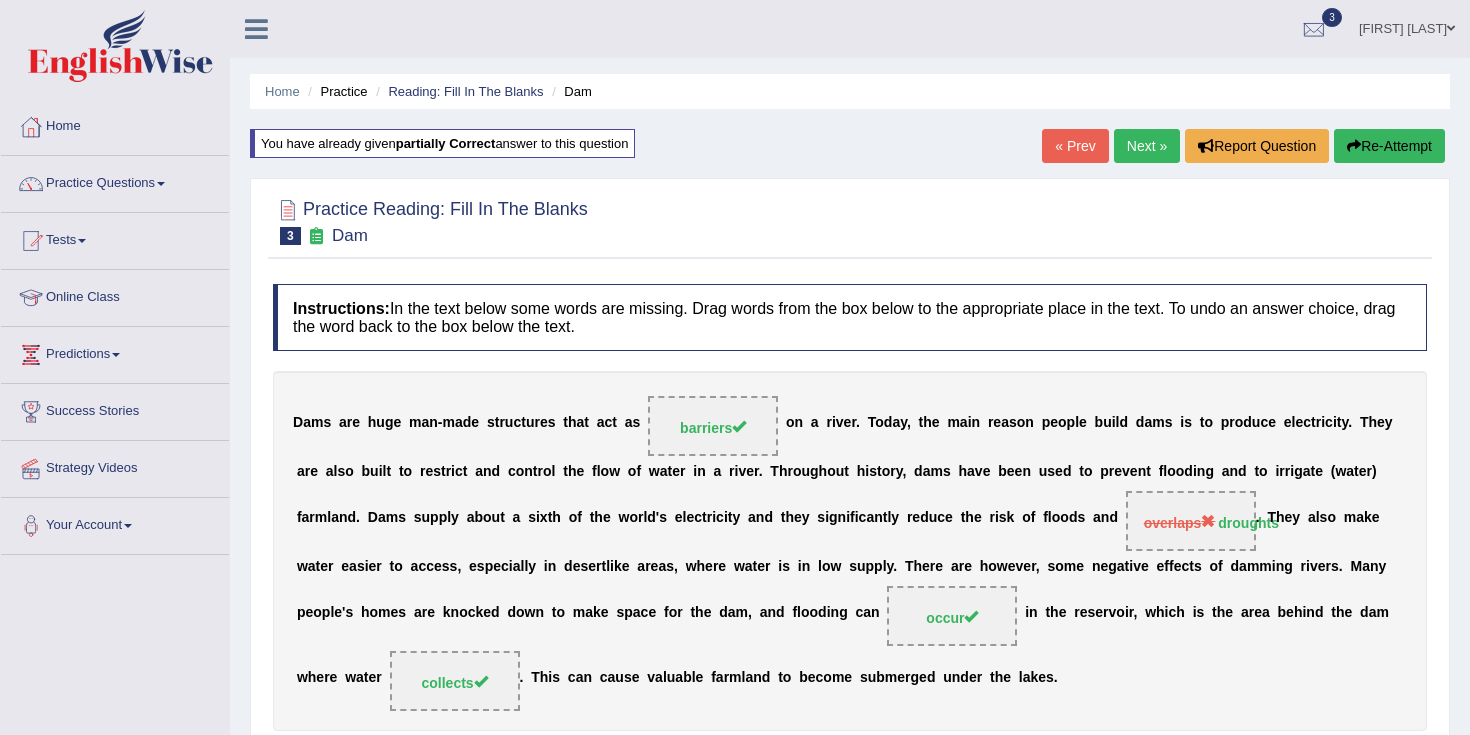 click on "Next »" at bounding box center (1147, 146) 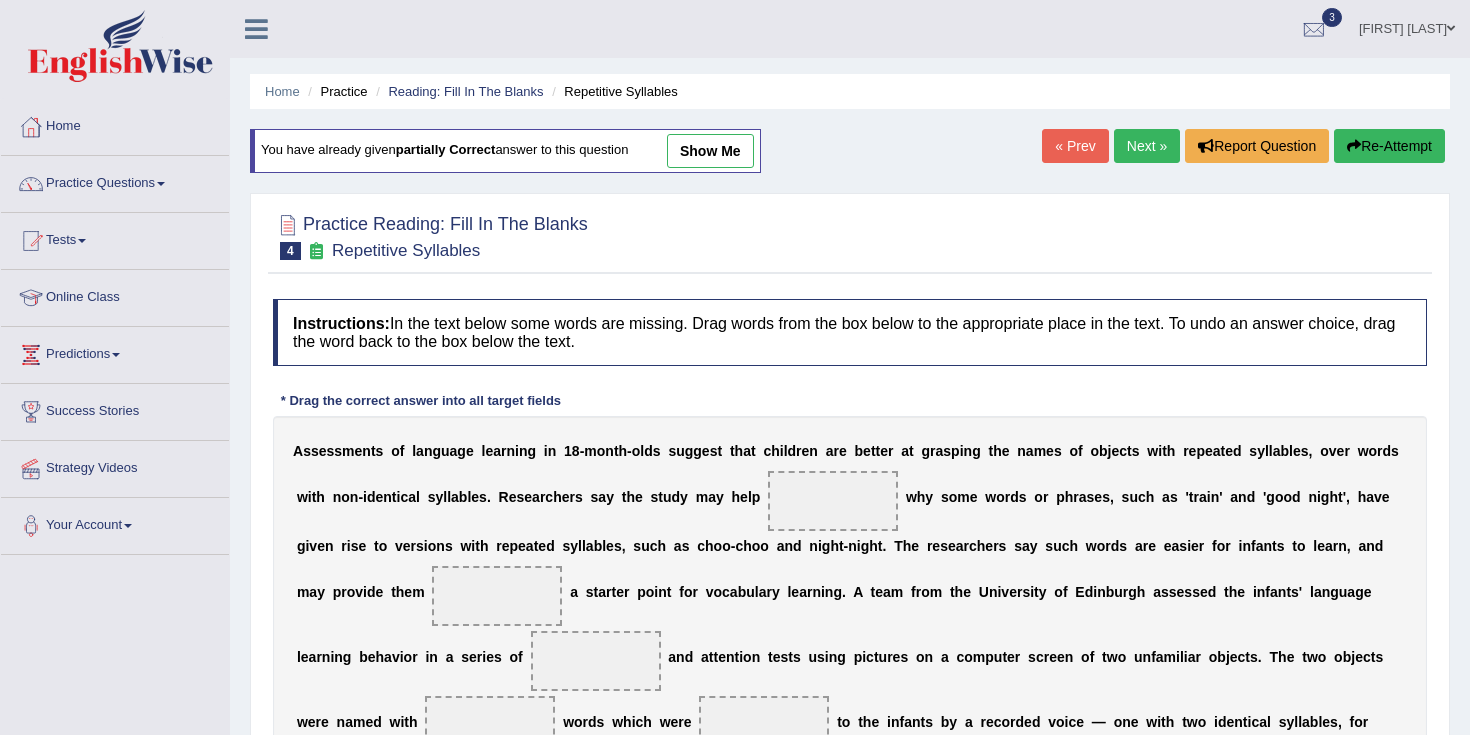 scroll, scrollTop: 0, scrollLeft: 0, axis: both 